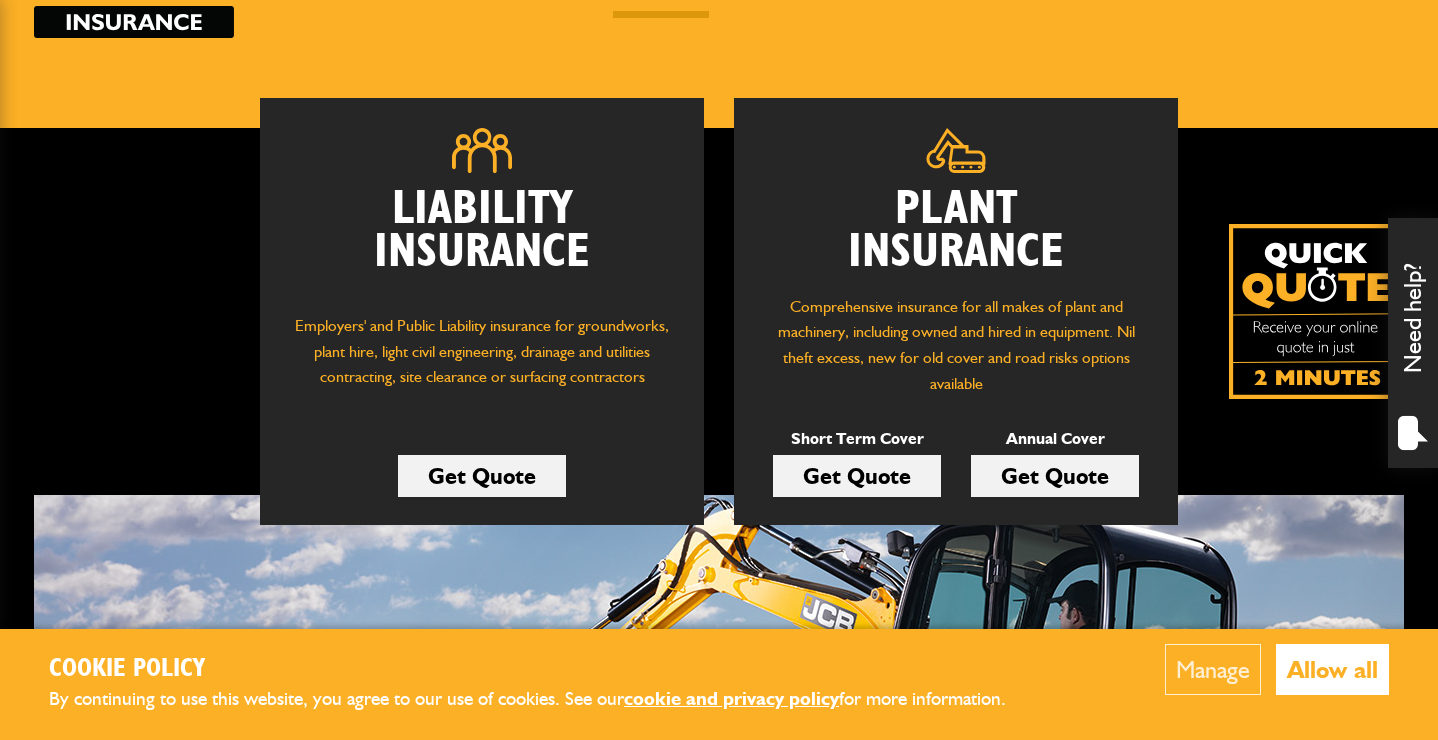 scroll, scrollTop: 250, scrollLeft: 0, axis: vertical 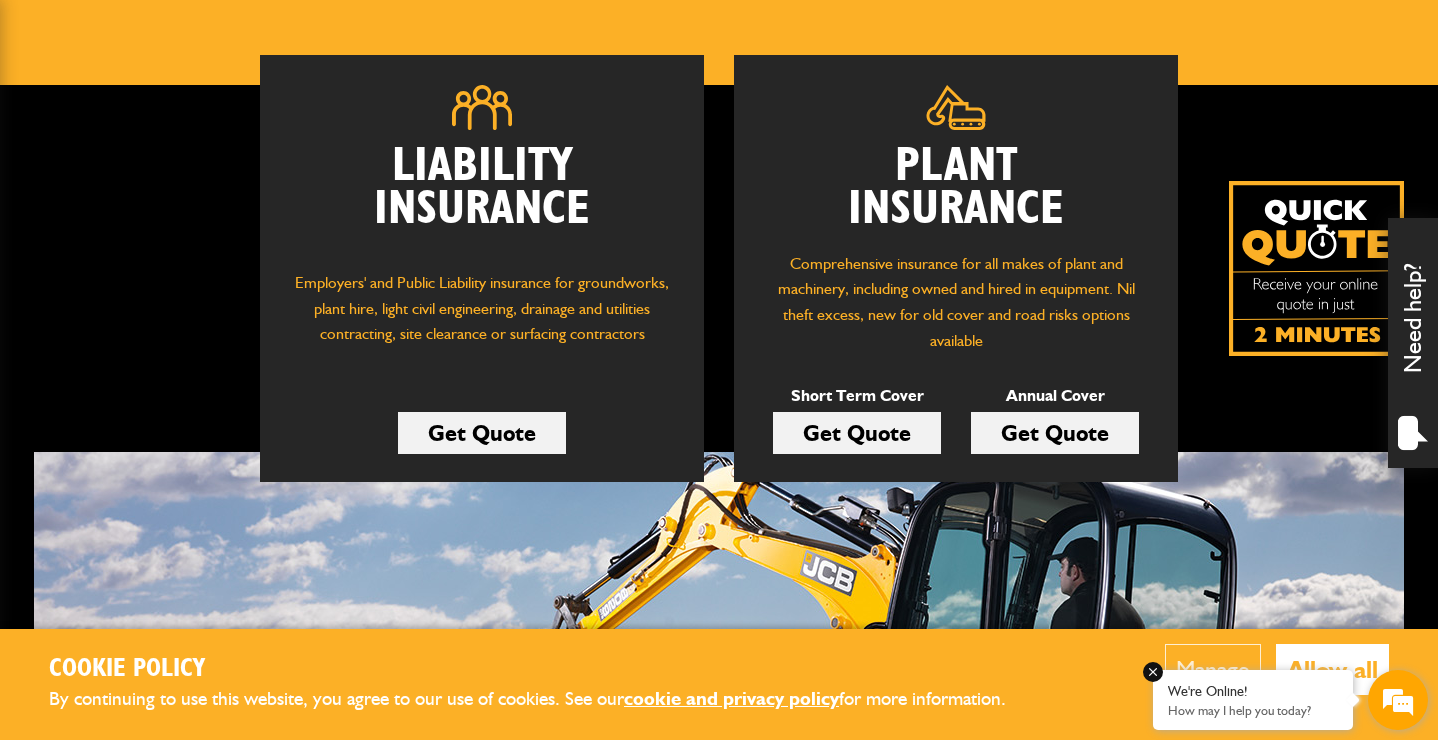 click on "We're Online! How may I help you today?" at bounding box center [1253, 700] 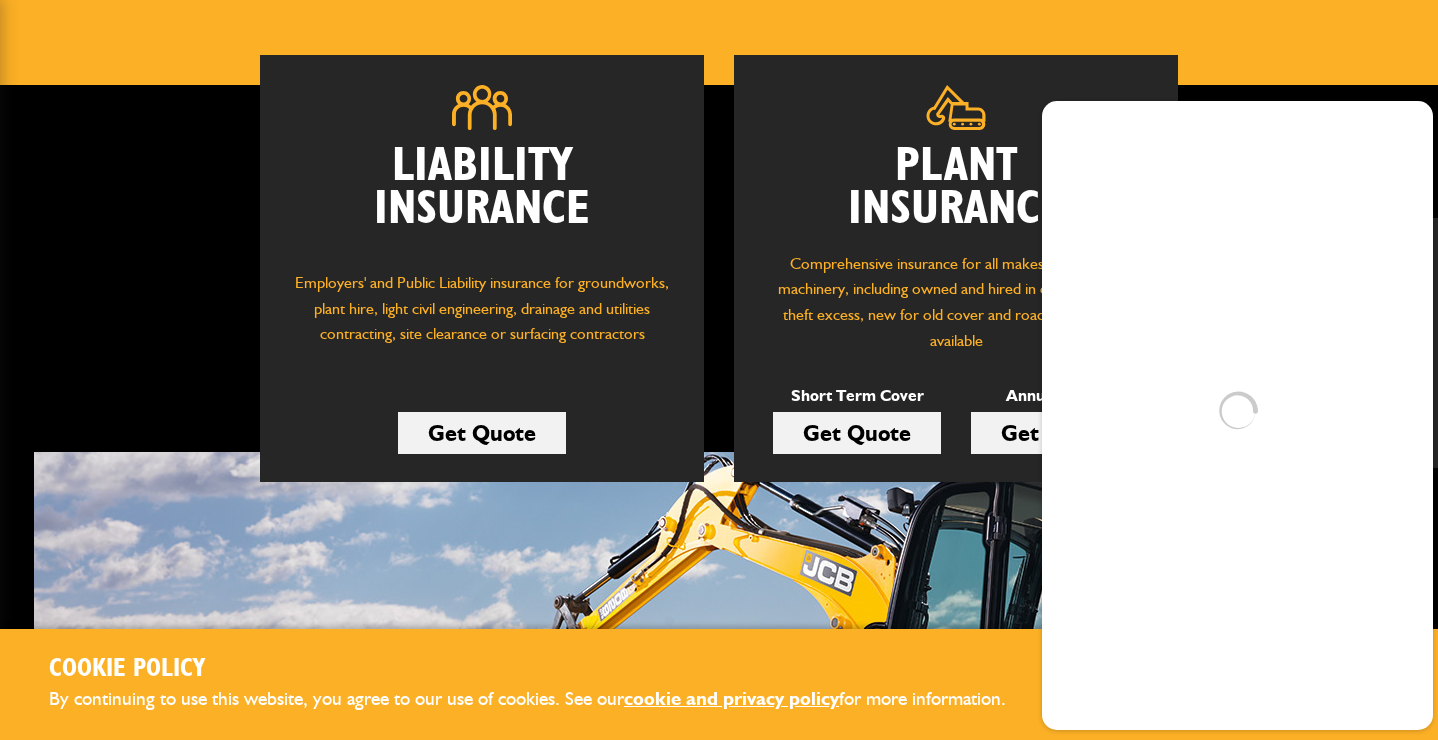 scroll, scrollTop: 0, scrollLeft: 0, axis: both 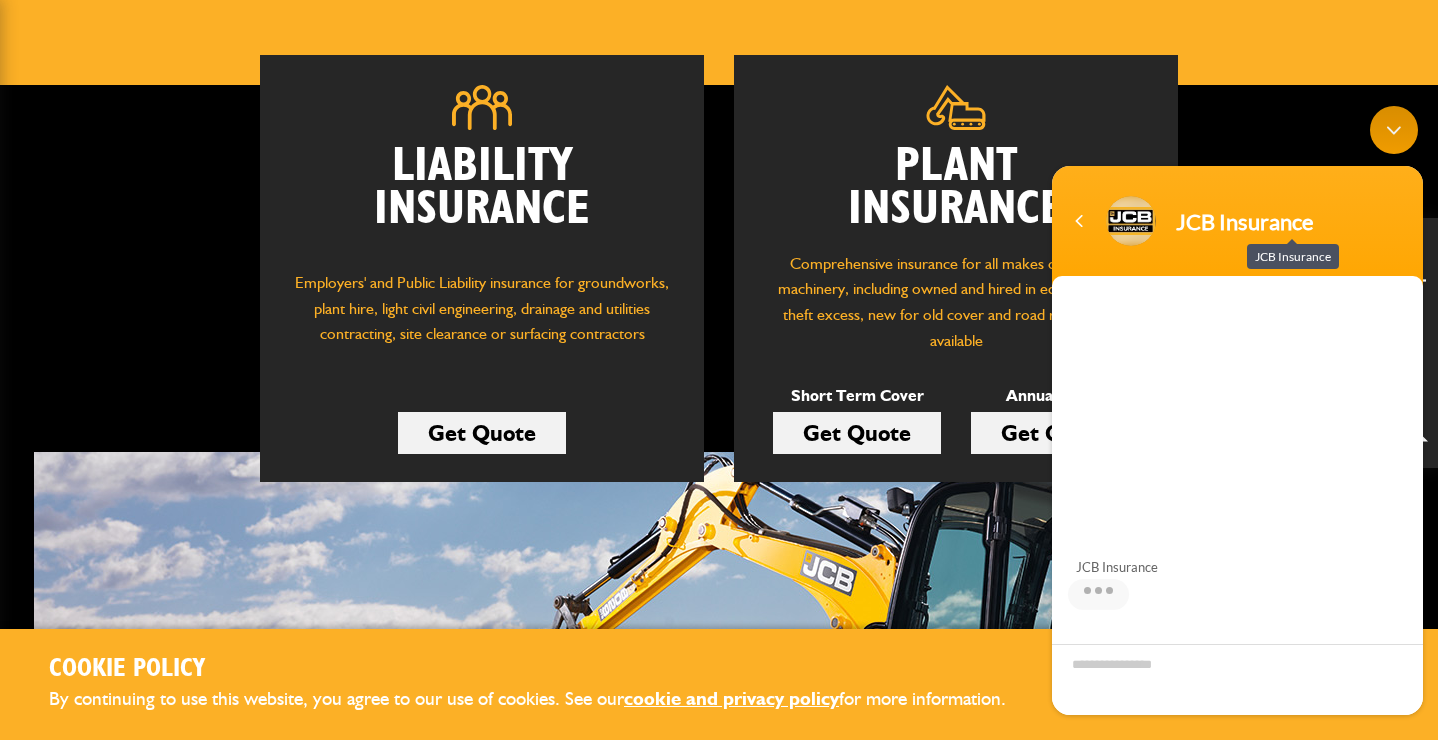 click on "JCB Insurance JCB Insurance JCB Insurance Hi, welcome to JCB Insurance, how may I help you? Just now Start Chat   JCB Insurance JCB Insurance" at bounding box center (1237, 410) 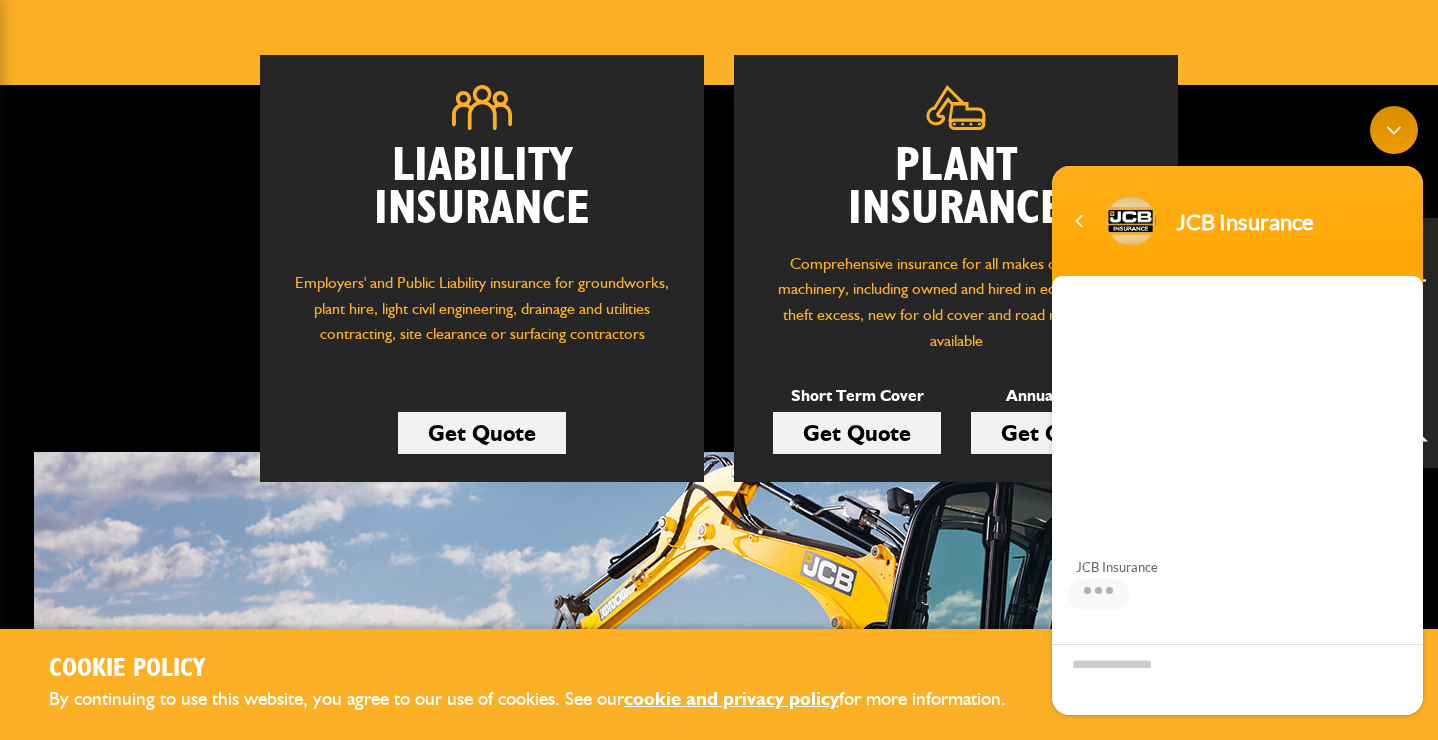 click on "JCB Insurance JCB Insurance JCB Insurance Hi, welcome to JCB Insurance, how may I help you? Just now Start Chat   JCB Insurance" at bounding box center [1237, 410] 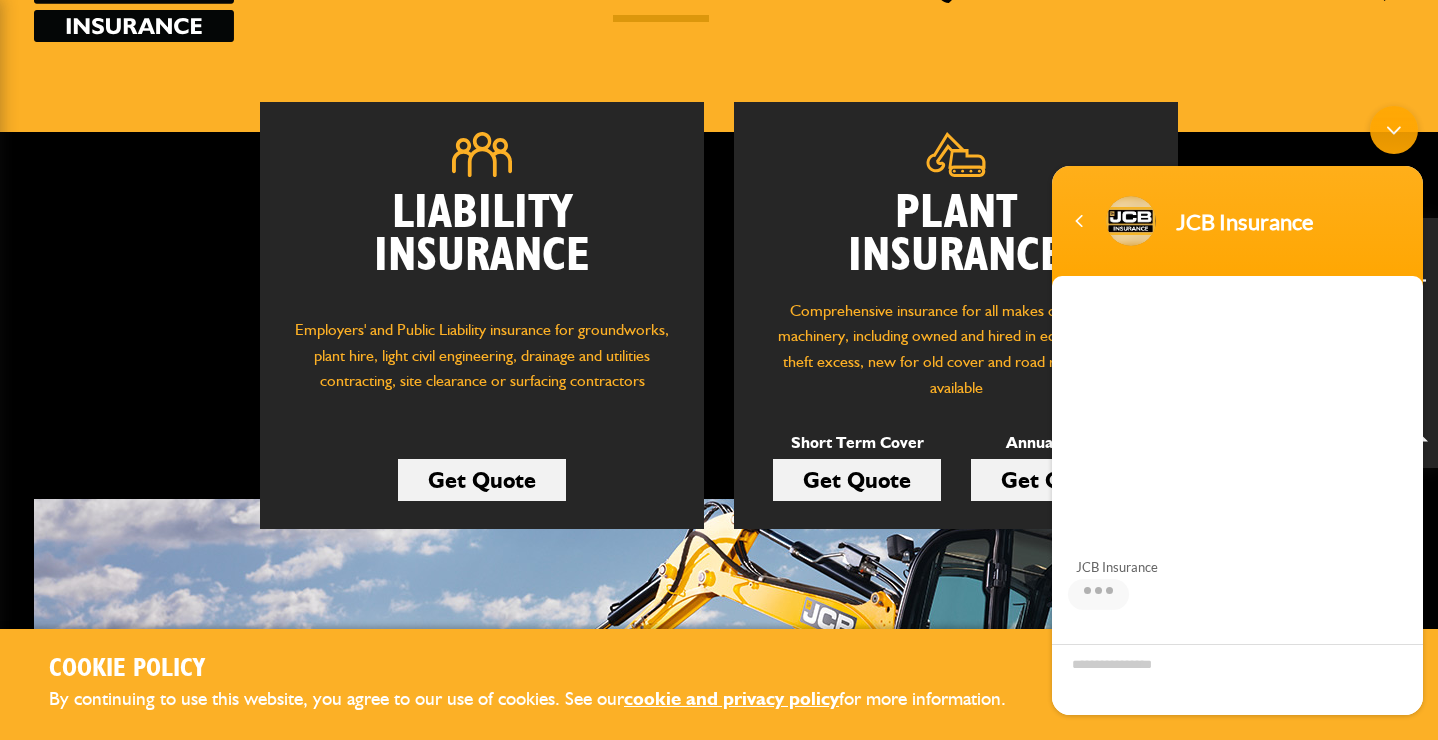 scroll, scrollTop: 127, scrollLeft: 0, axis: vertical 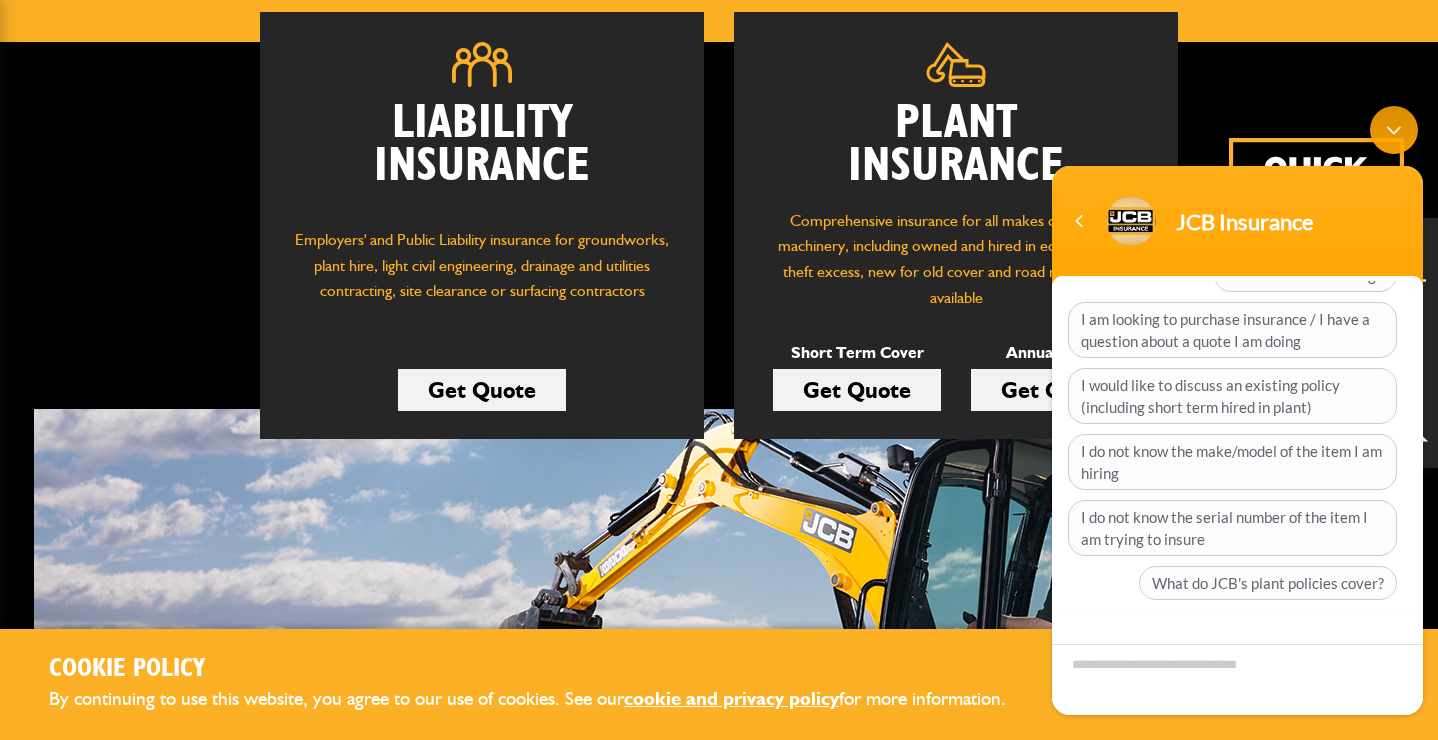 click at bounding box center [1394, 130] 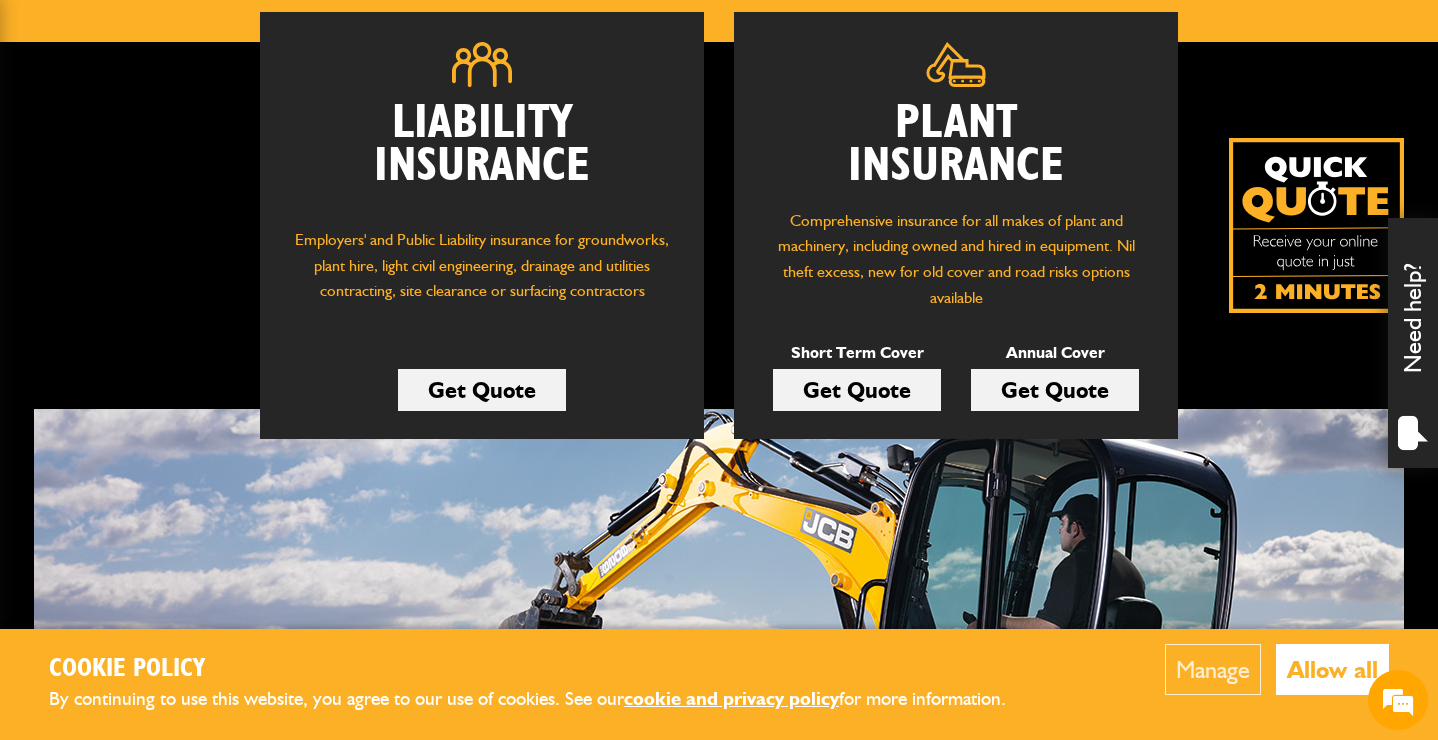 click on "Get Quote" at bounding box center (857, 390) 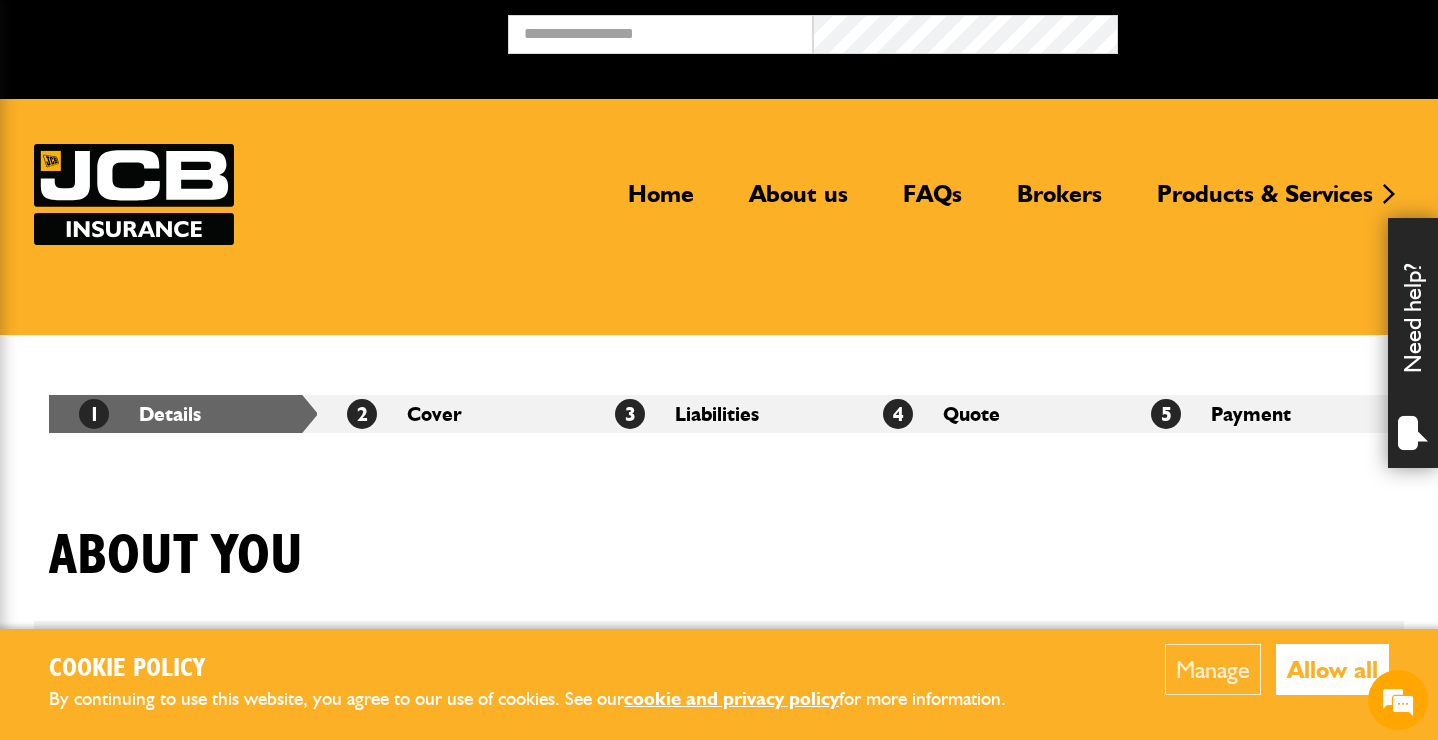 scroll, scrollTop: 0, scrollLeft: 0, axis: both 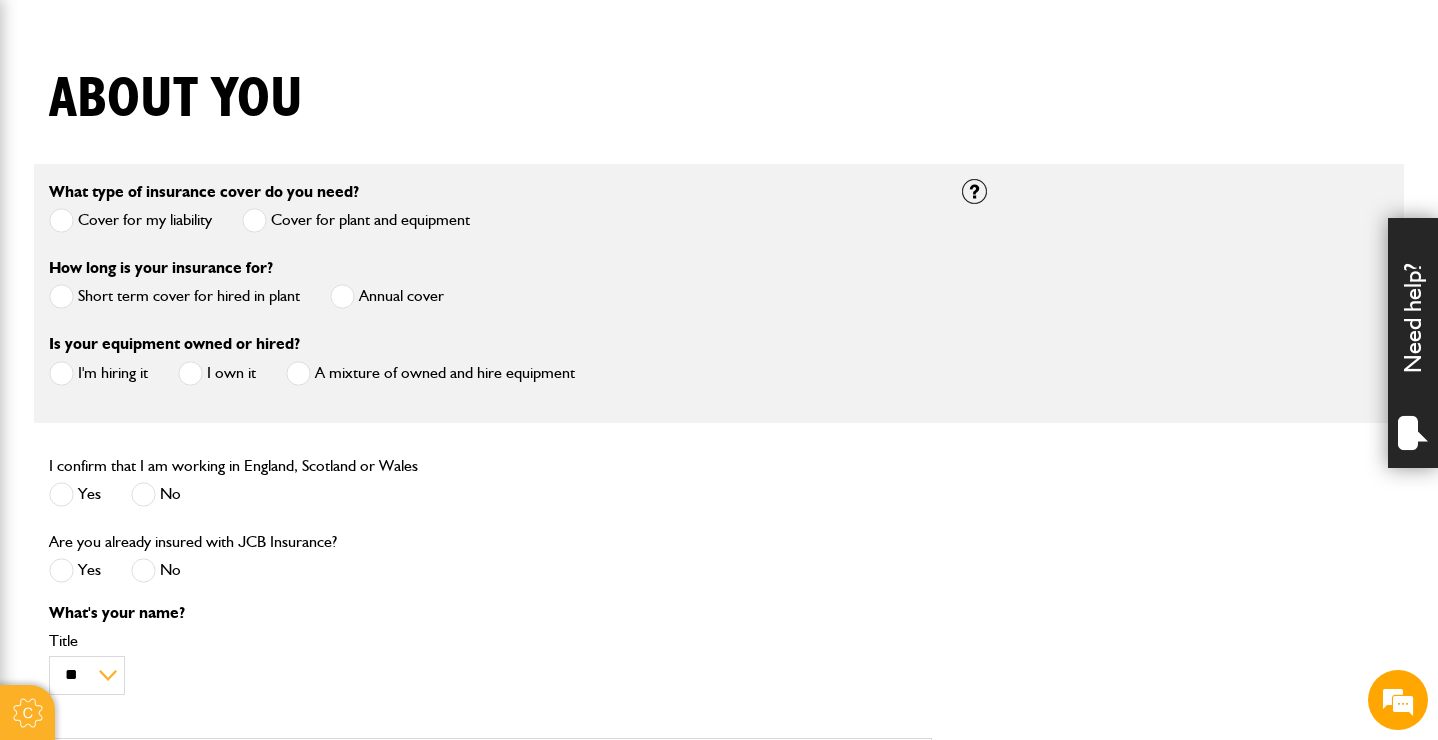click on "Short term cover for hired in plant" at bounding box center [174, 296] 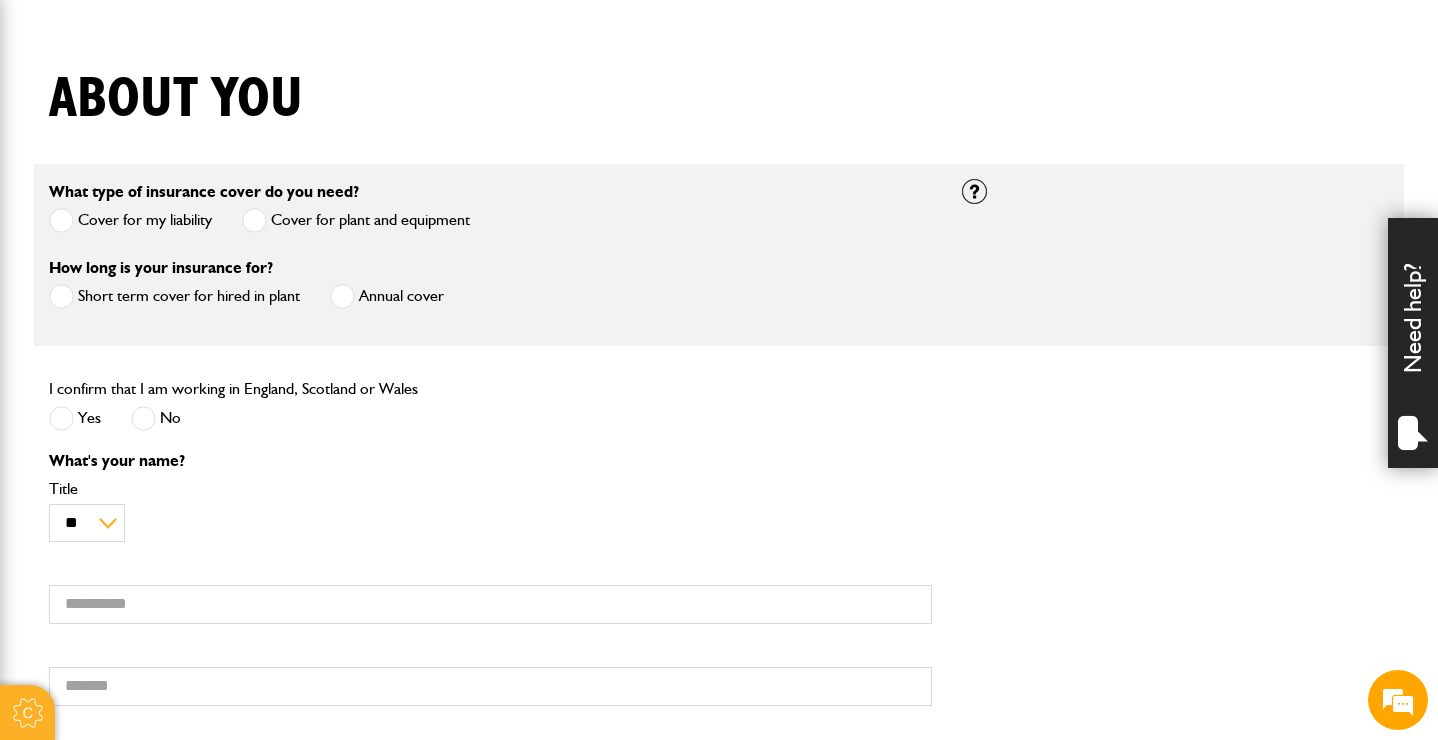click on "Yes" at bounding box center (75, 418) 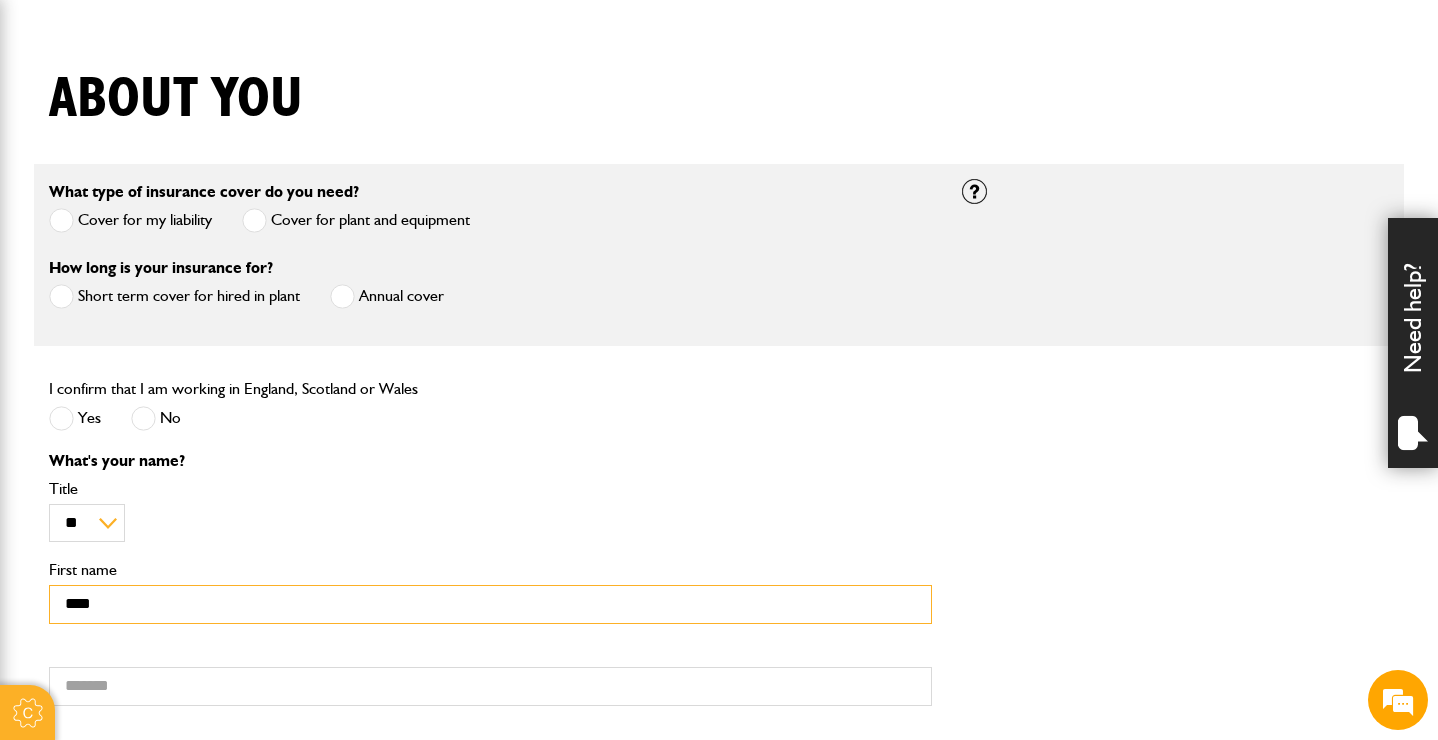type on "****" 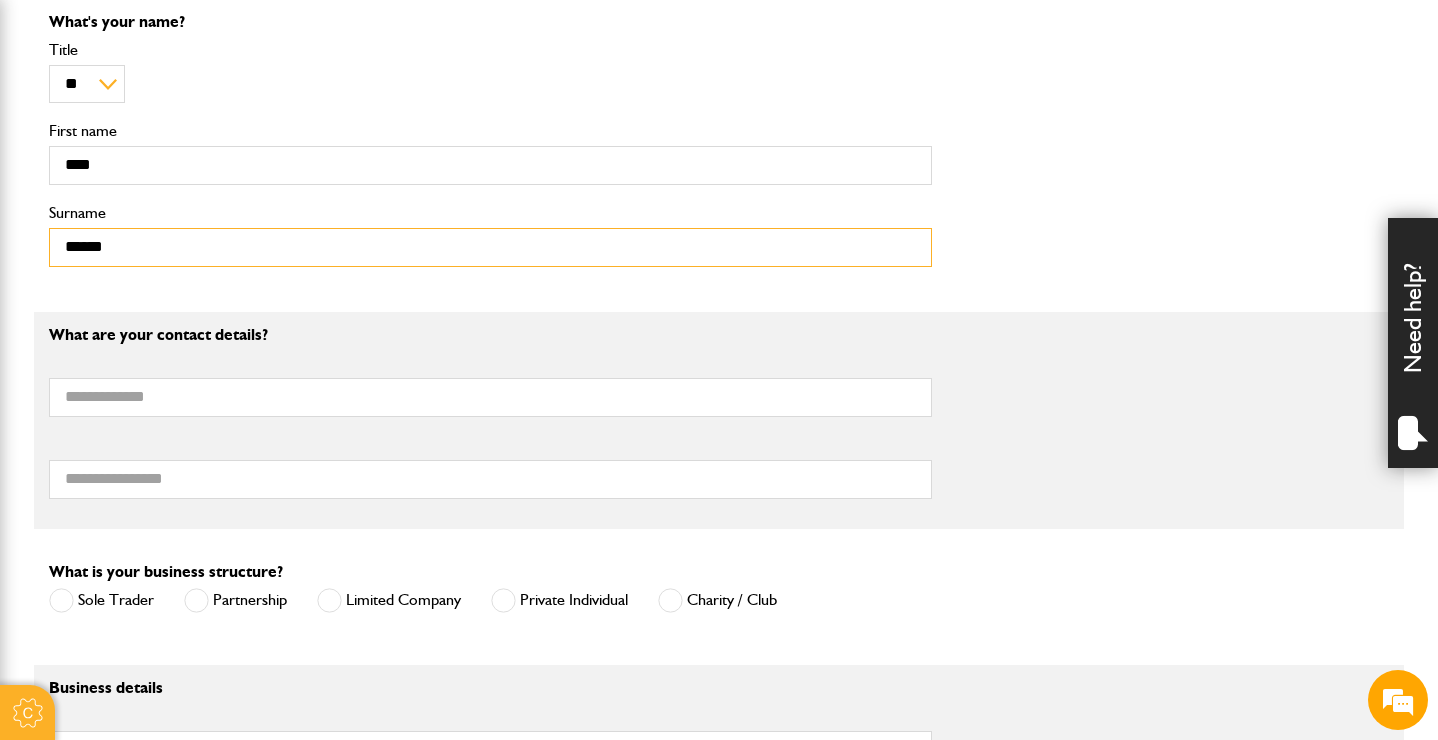 scroll, scrollTop: 924, scrollLeft: 0, axis: vertical 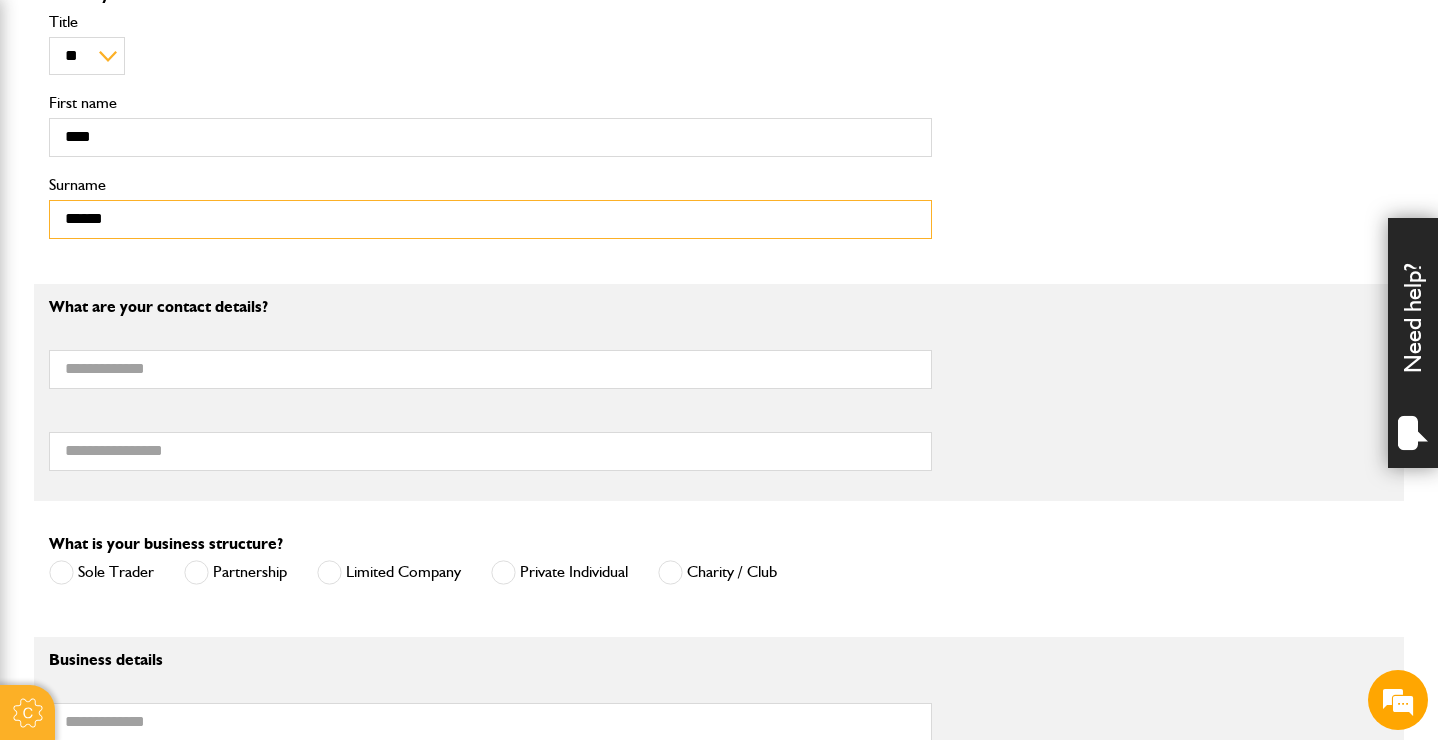 type on "******" 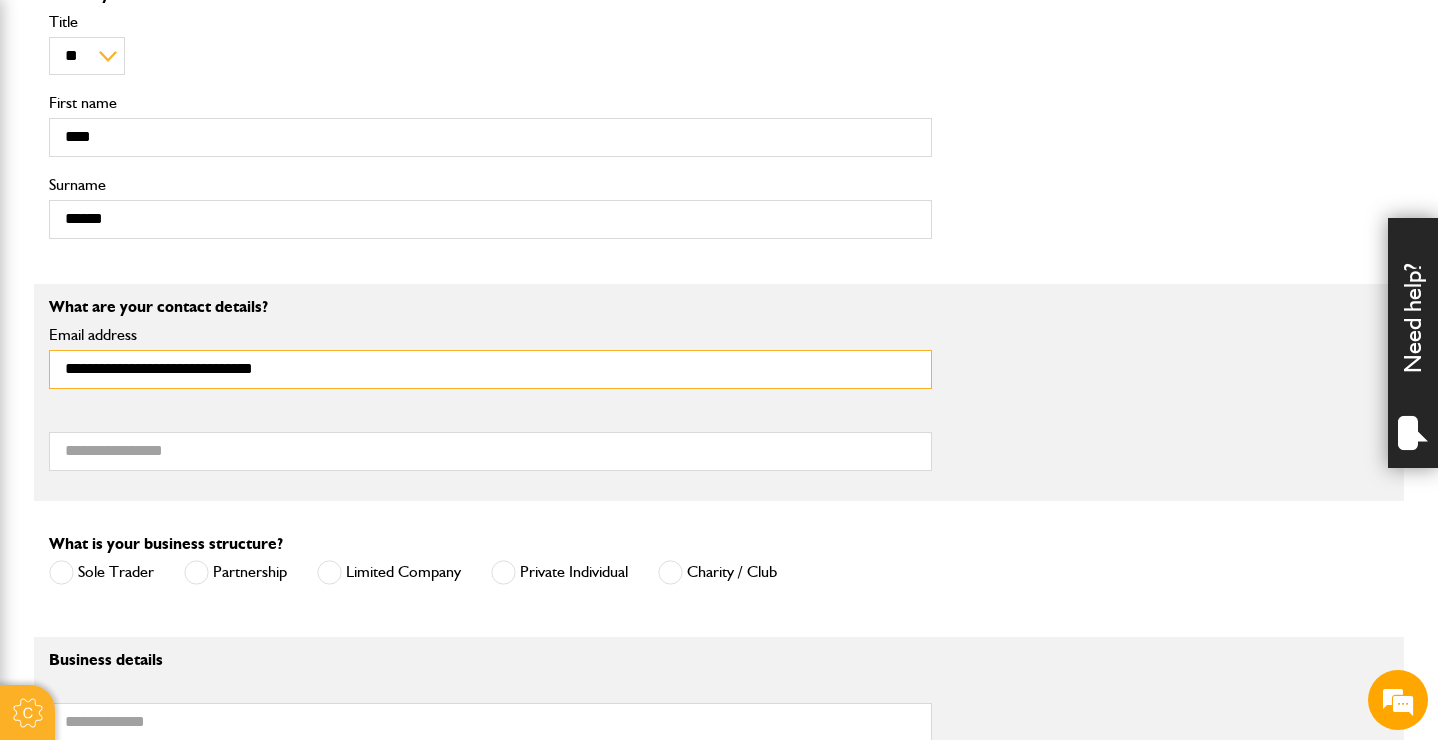 type on "**********" 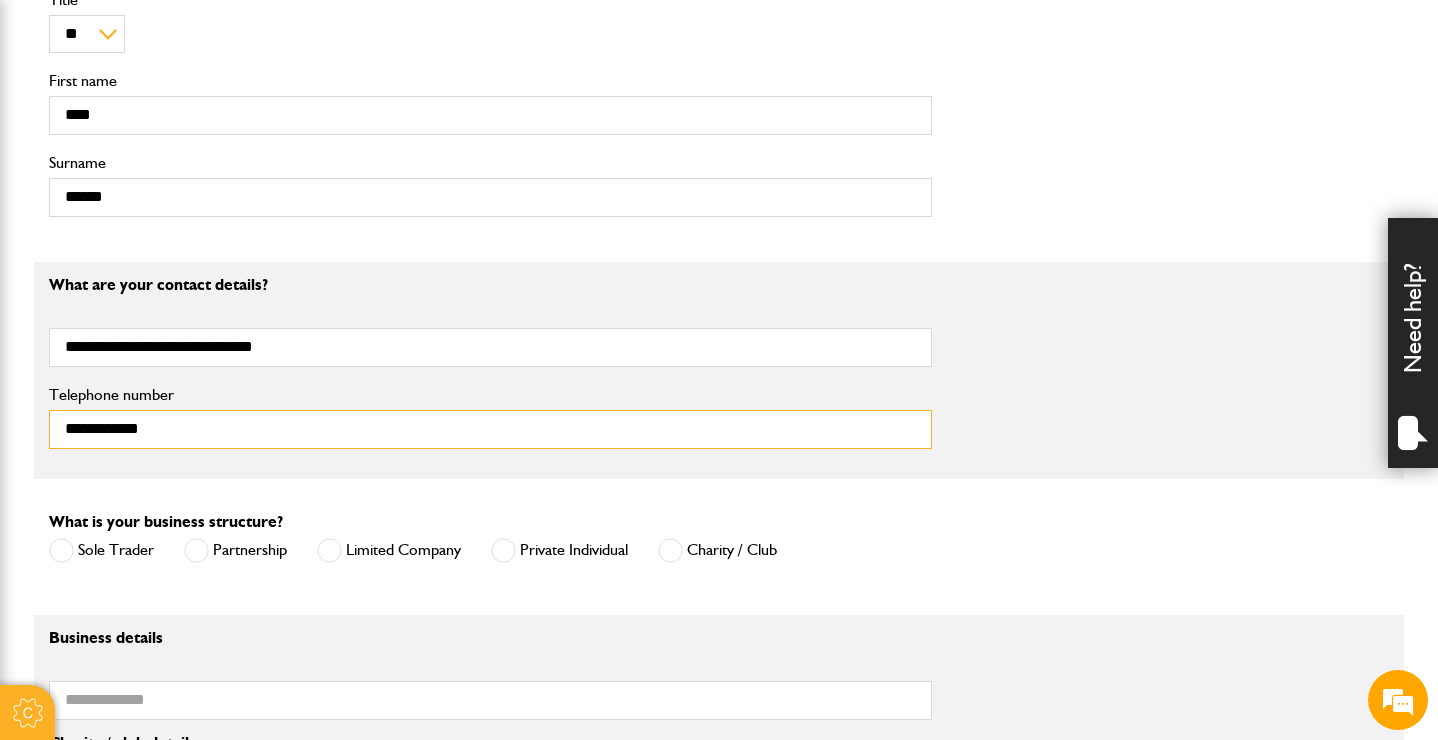 scroll, scrollTop: 959, scrollLeft: 0, axis: vertical 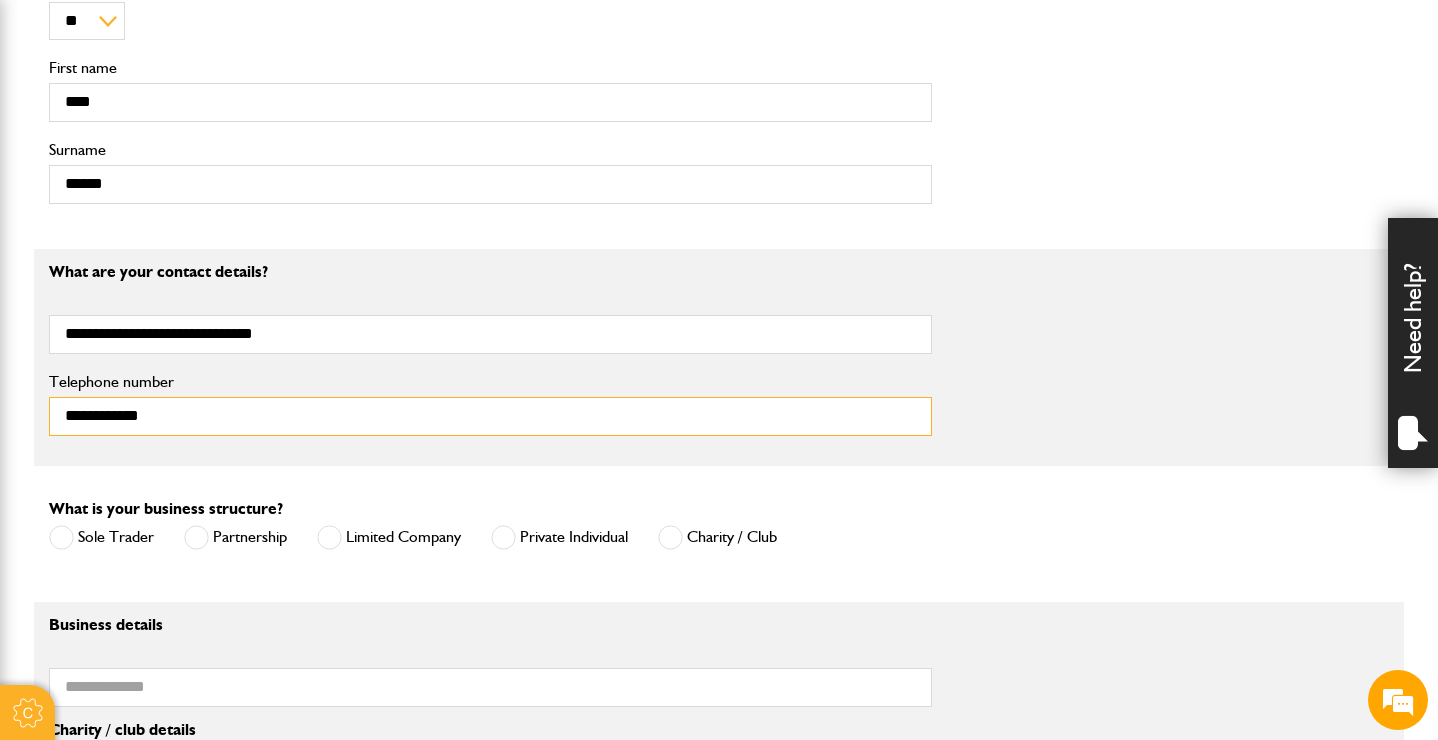 type on "**********" 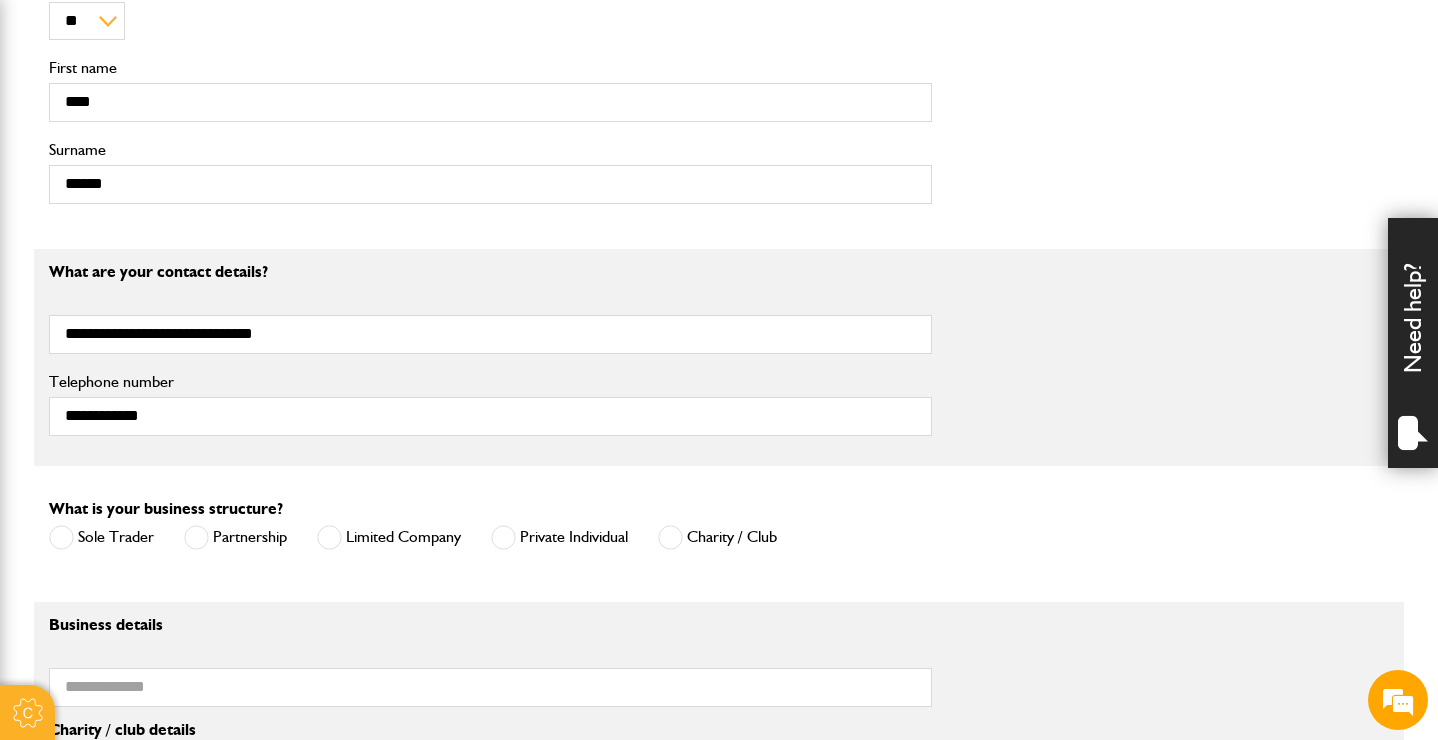 click on "Limited Company" at bounding box center [389, 537] 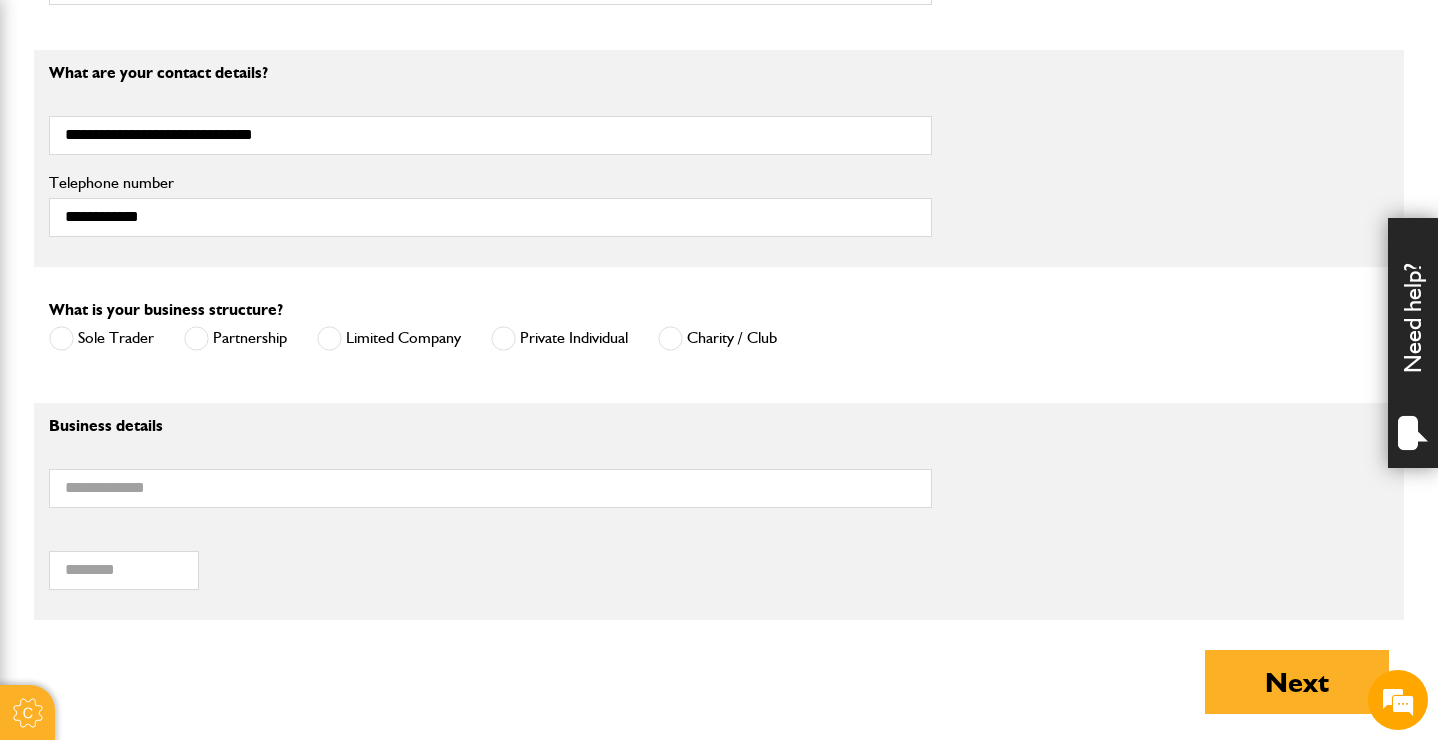 scroll, scrollTop: 1198, scrollLeft: 0, axis: vertical 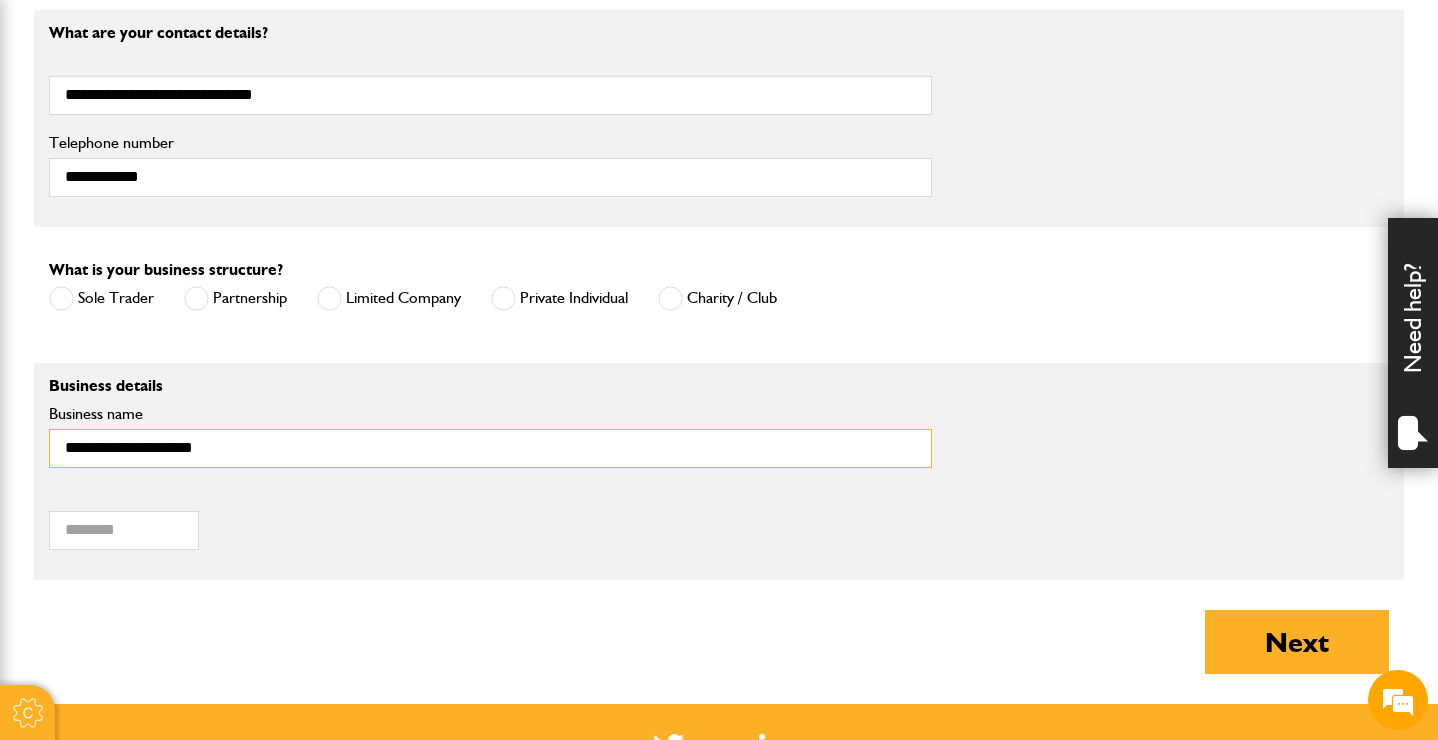 type on "**********" 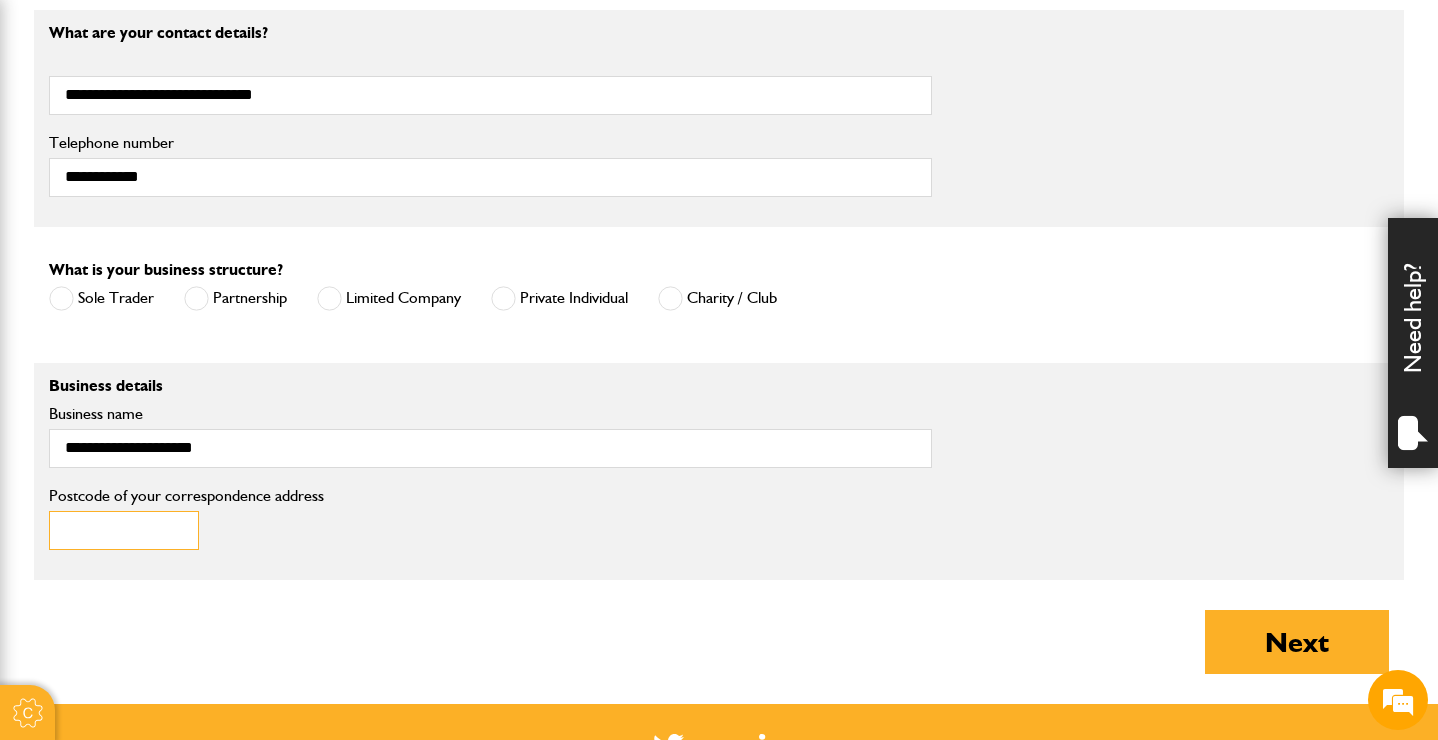 paste on "*******" 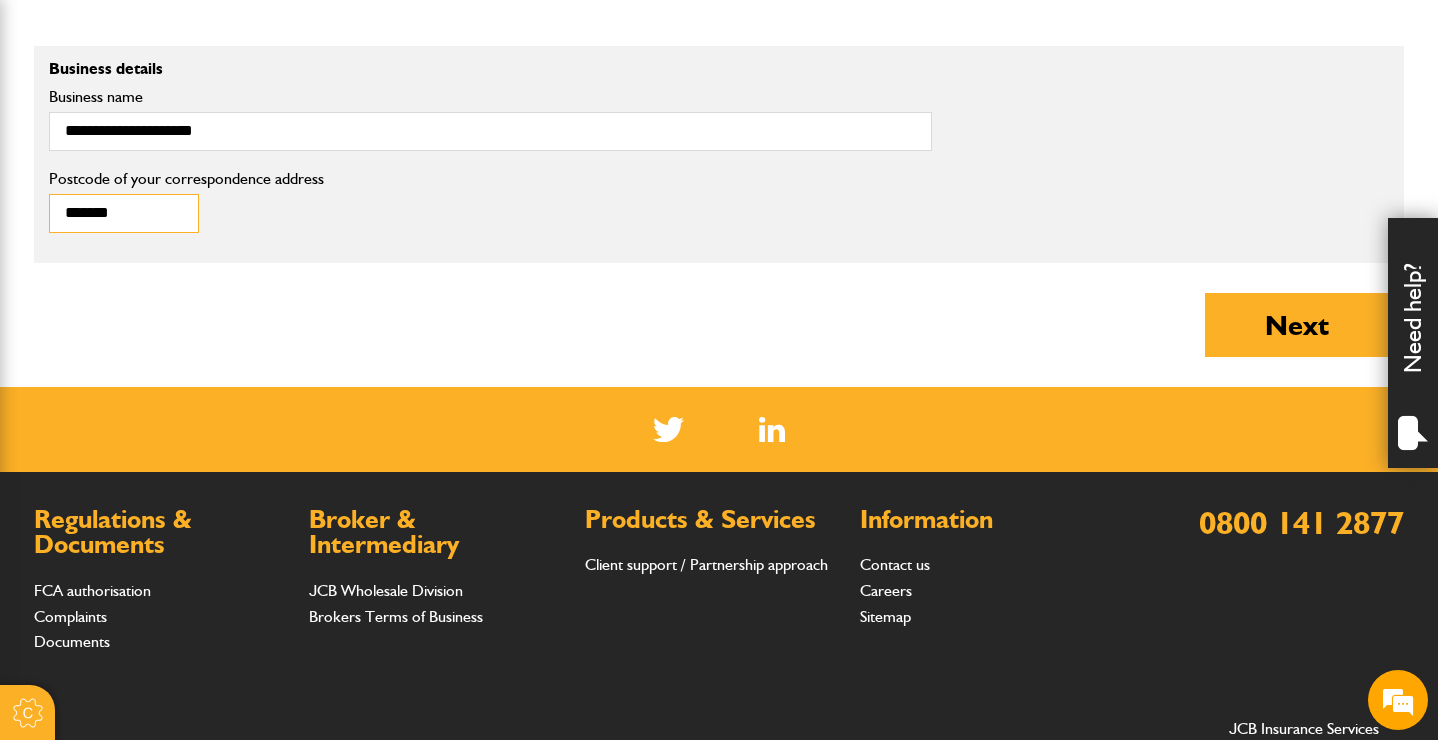 scroll, scrollTop: 1559, scrollLeft: 0, axis: vertical 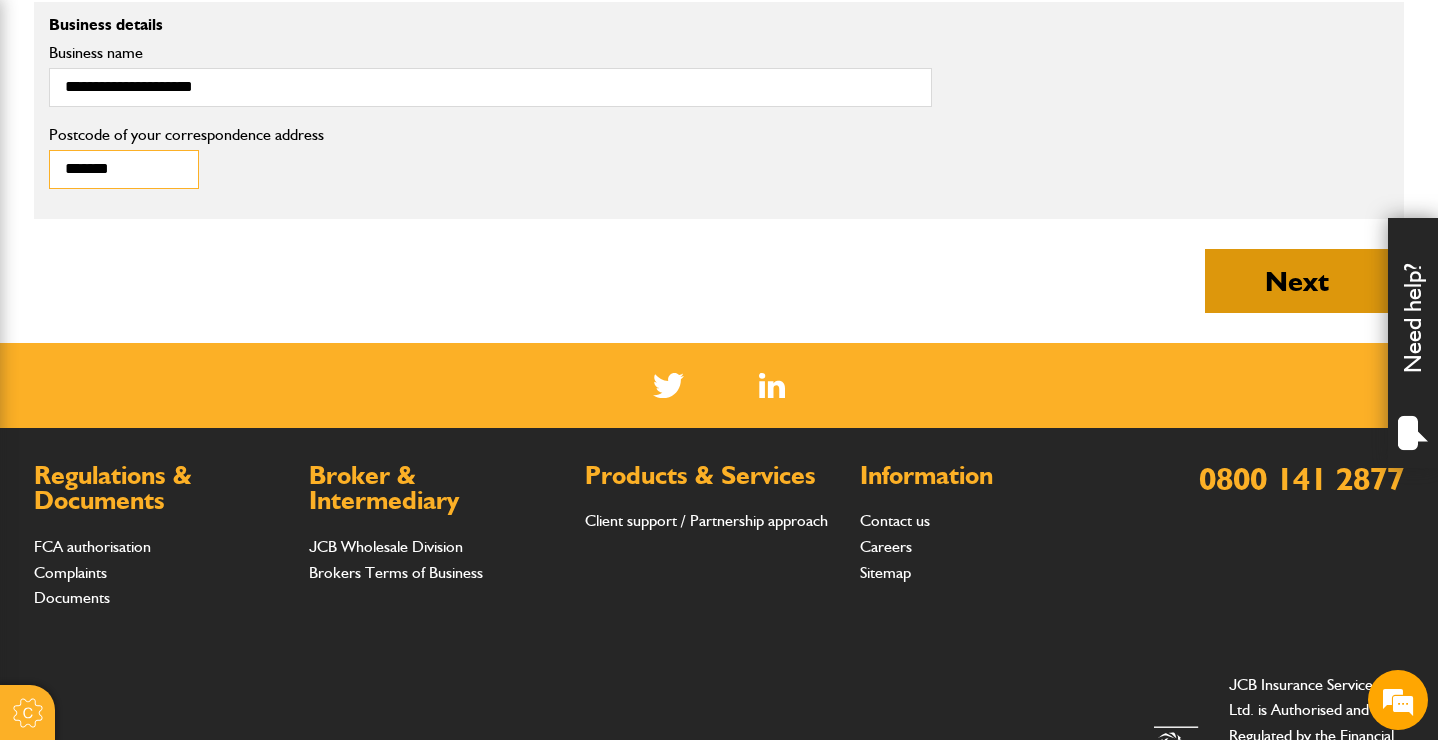type on "*******" 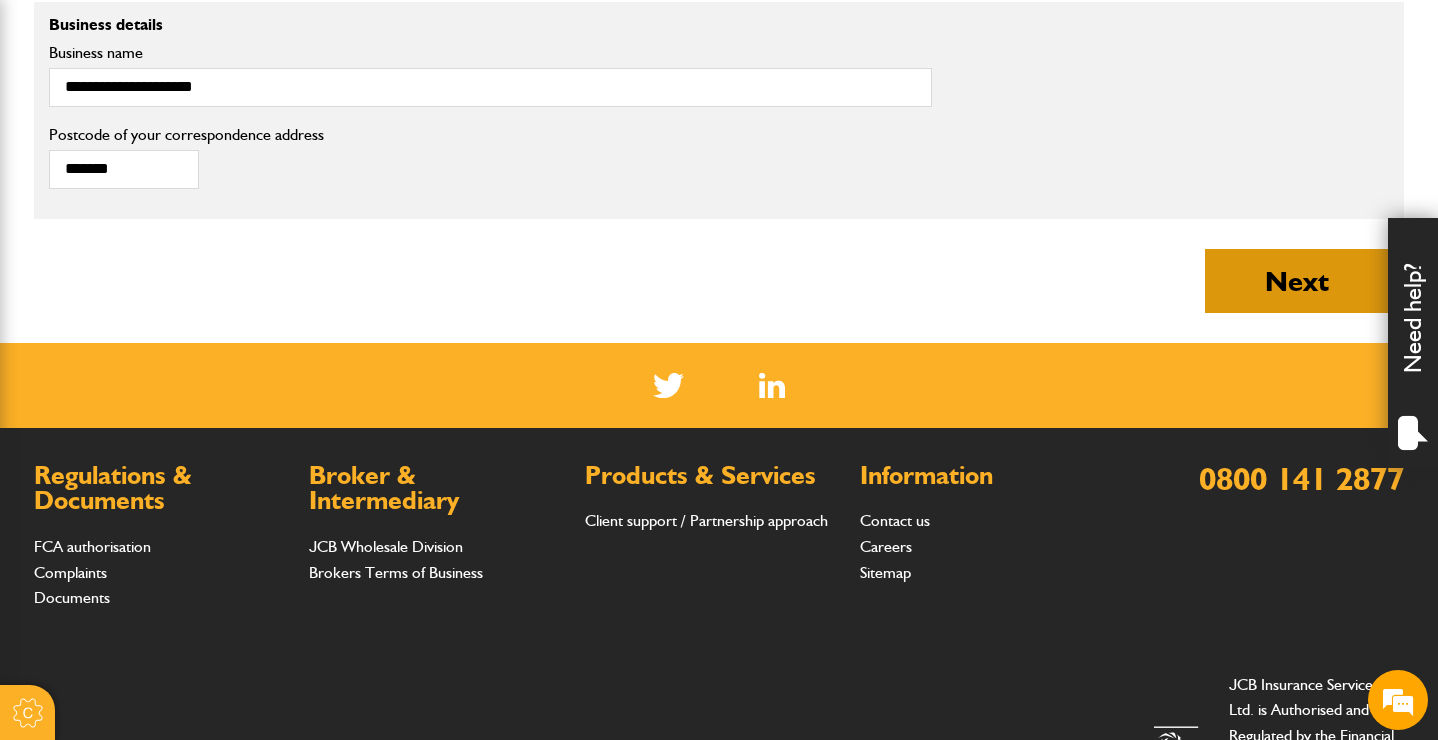 click on "Next" at bounding box center [1297, 281] 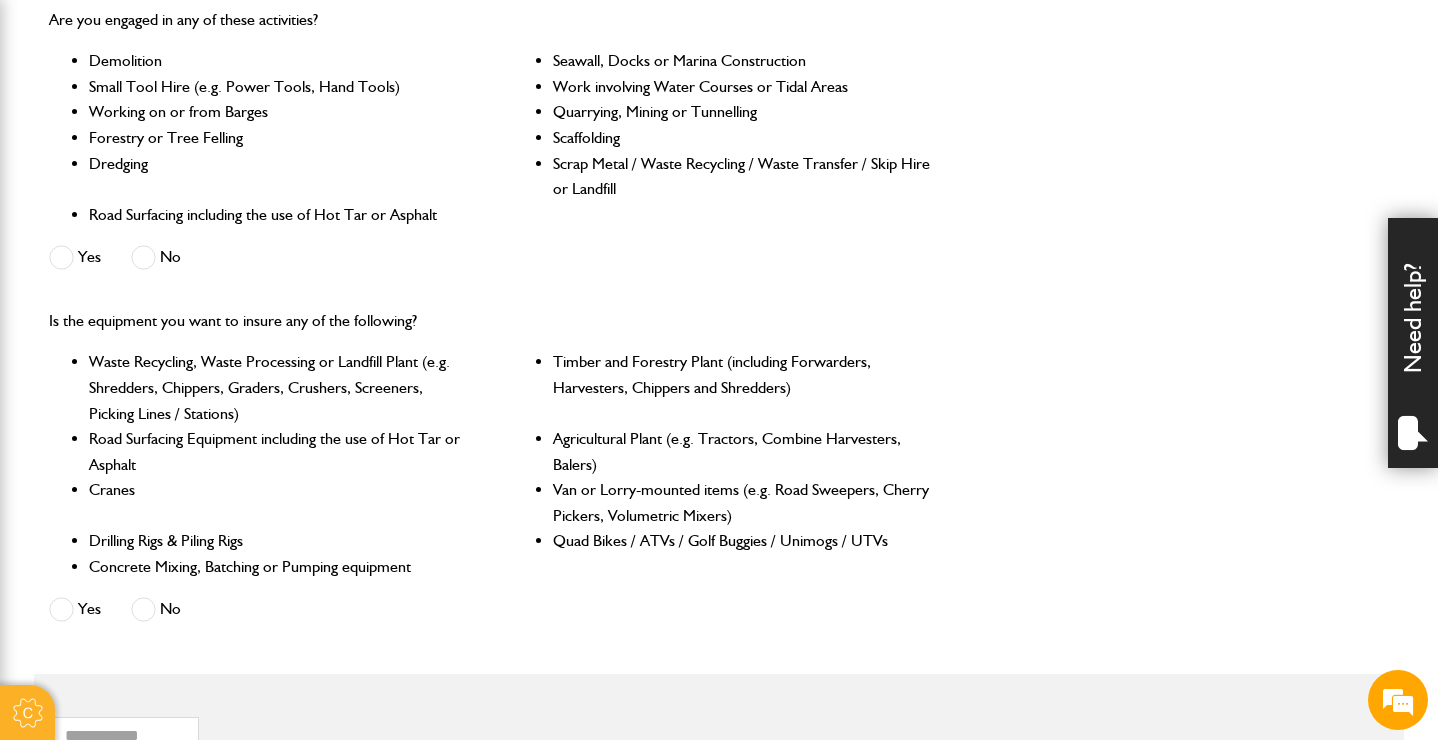 scroll, scrollTop: 631, scrollLeft: 0, axis: vertical 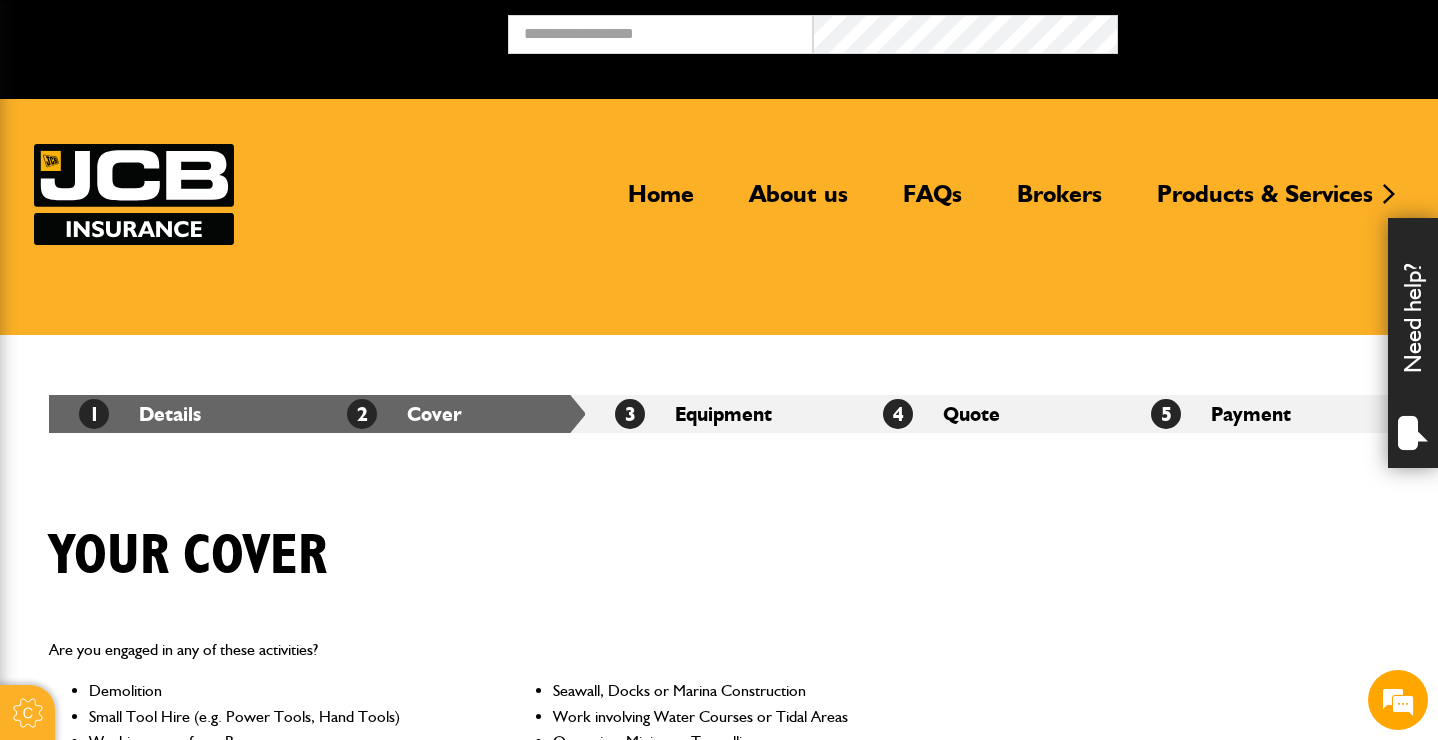 click on "Cookie Options You can control which cookies we use with the form below. Please see our  cookie policy  for more information. Allow all Essential These cookies are needed for essential functions. They can't be switched off and they don't store any of your information. Analytics These cookies gather anonymous usage information and they don't store any of your information. Switching off these cookies will mean we can't gather information to improve your experience of using our site. Functional These cookies enable basic functionality. Switching off these cookies will mean that areas of our website can't work properly. Advertising These cookies help us to learn what you're interested in so we can show you relevant adverts. Switching off these cookies will mean we can't show you any personalised adverts. Personalisation These cookies help us to learn what you're interested in so we can show you relevant content while you use our site. Save preferences
Broker Login" at bounding box center [719, 1207] 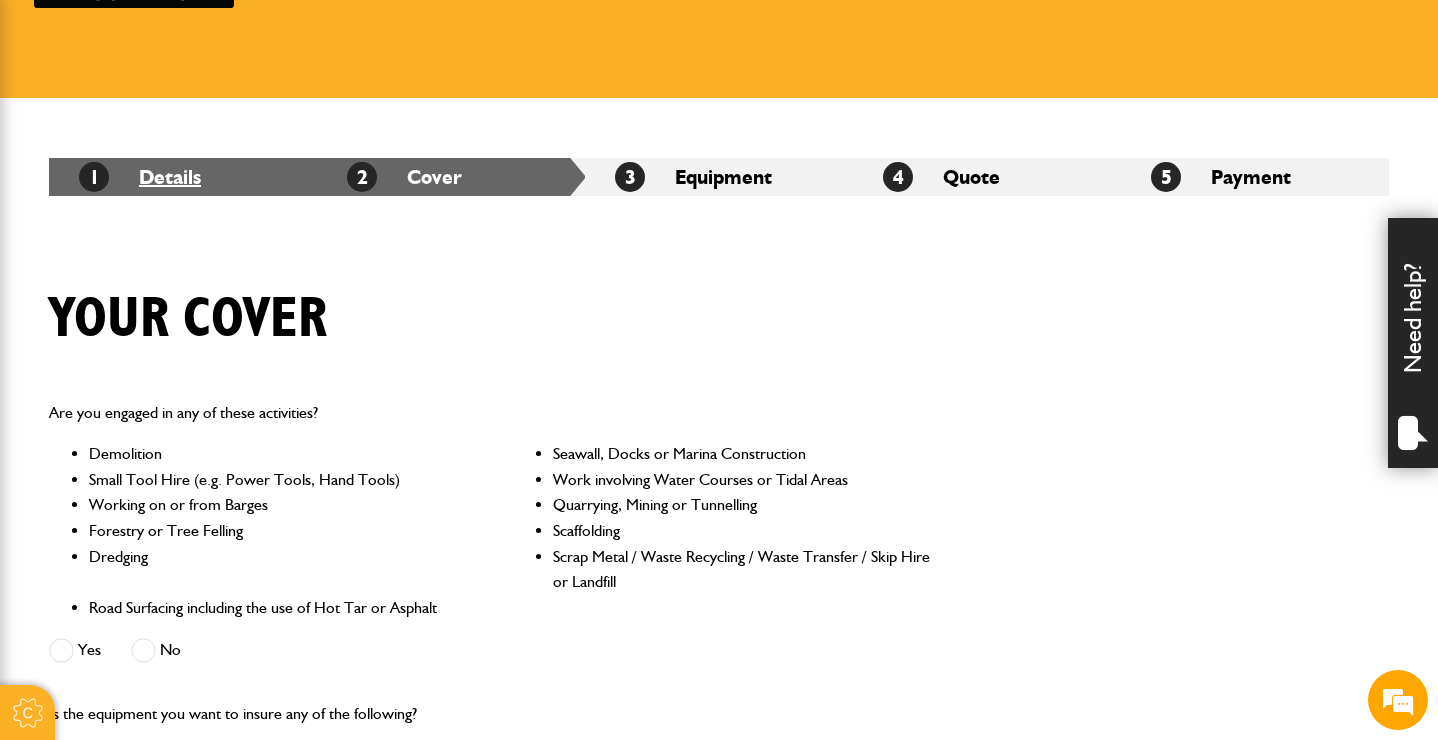 scroll, scrollTop: 254, scrollLeft: 0, axis: vertical 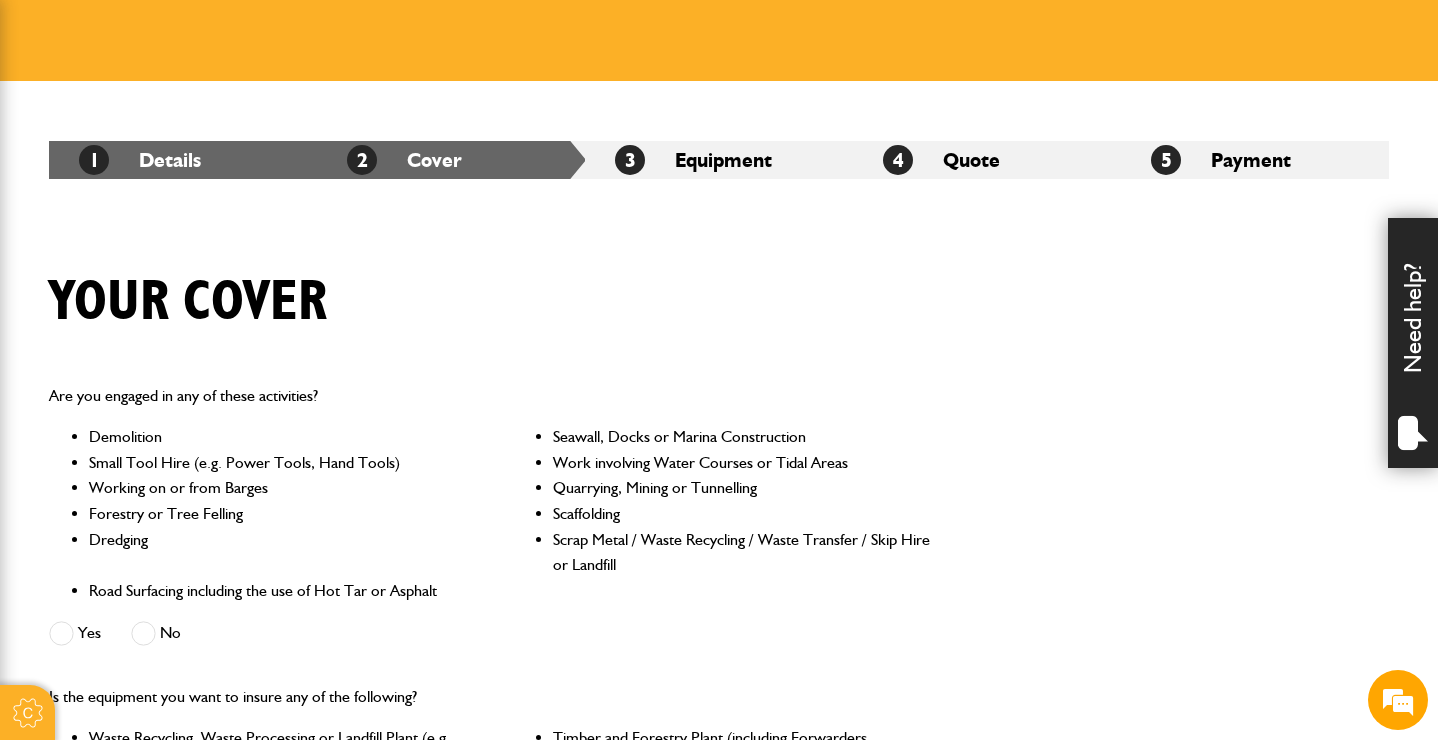 click at bounding box center (143, 633) 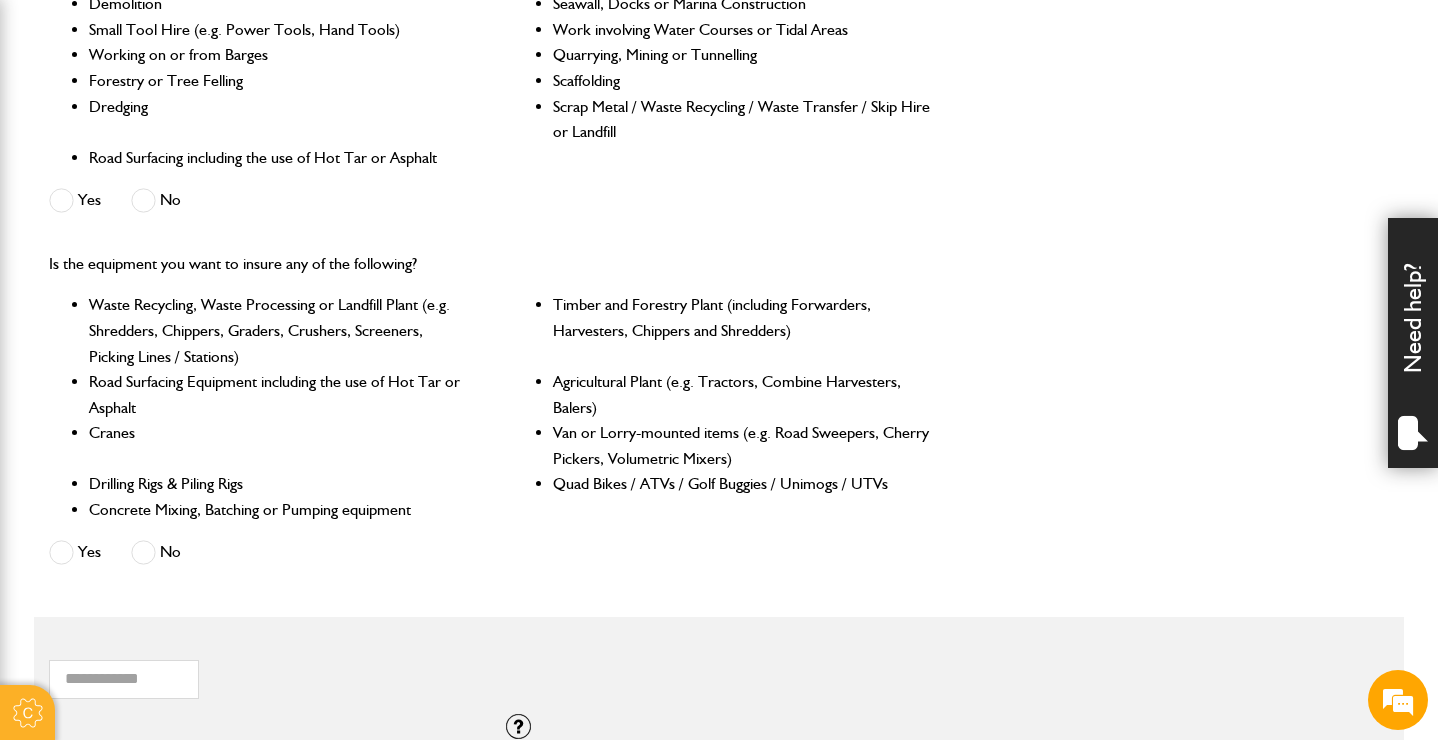 scroll, scrollTop: 696, scrollLeft: 0, axis: vertical 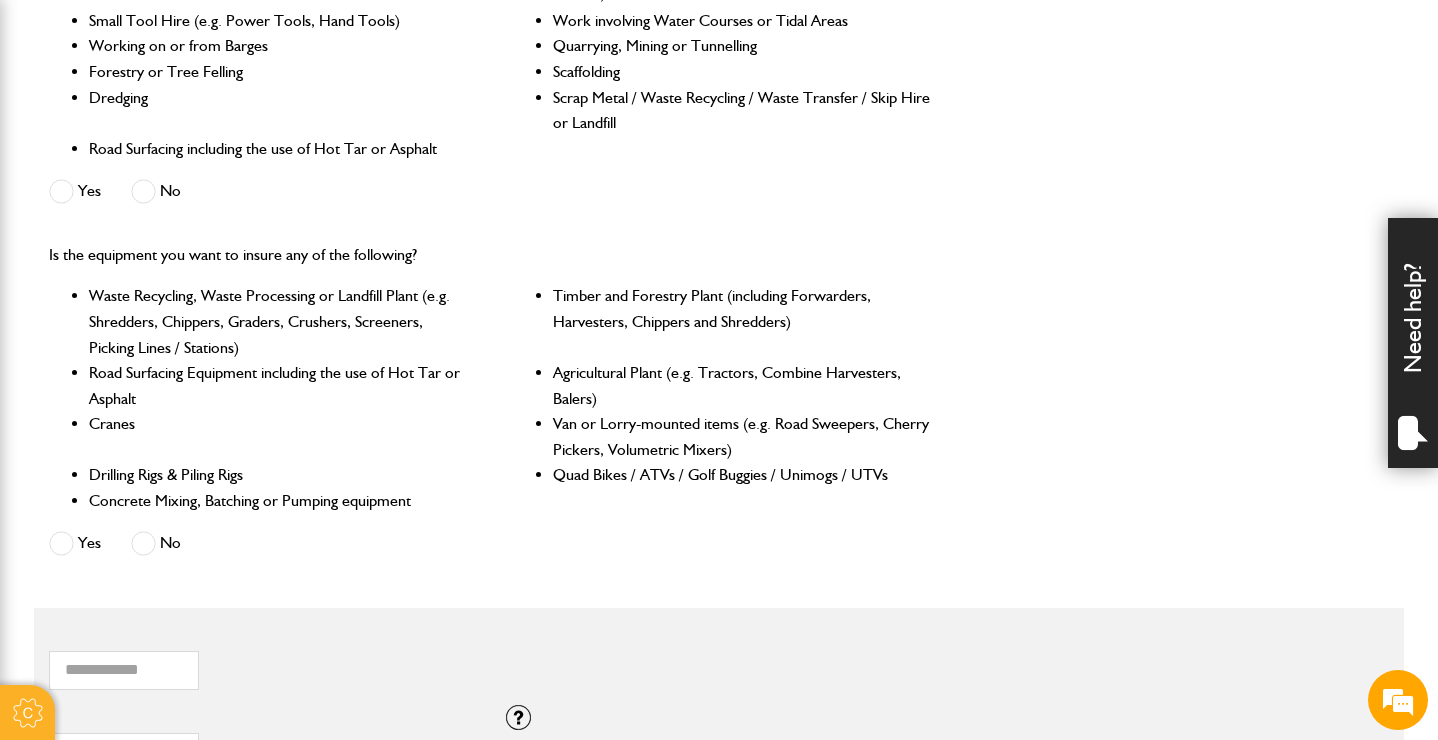 click on "No" at bounding box center (156, 543) 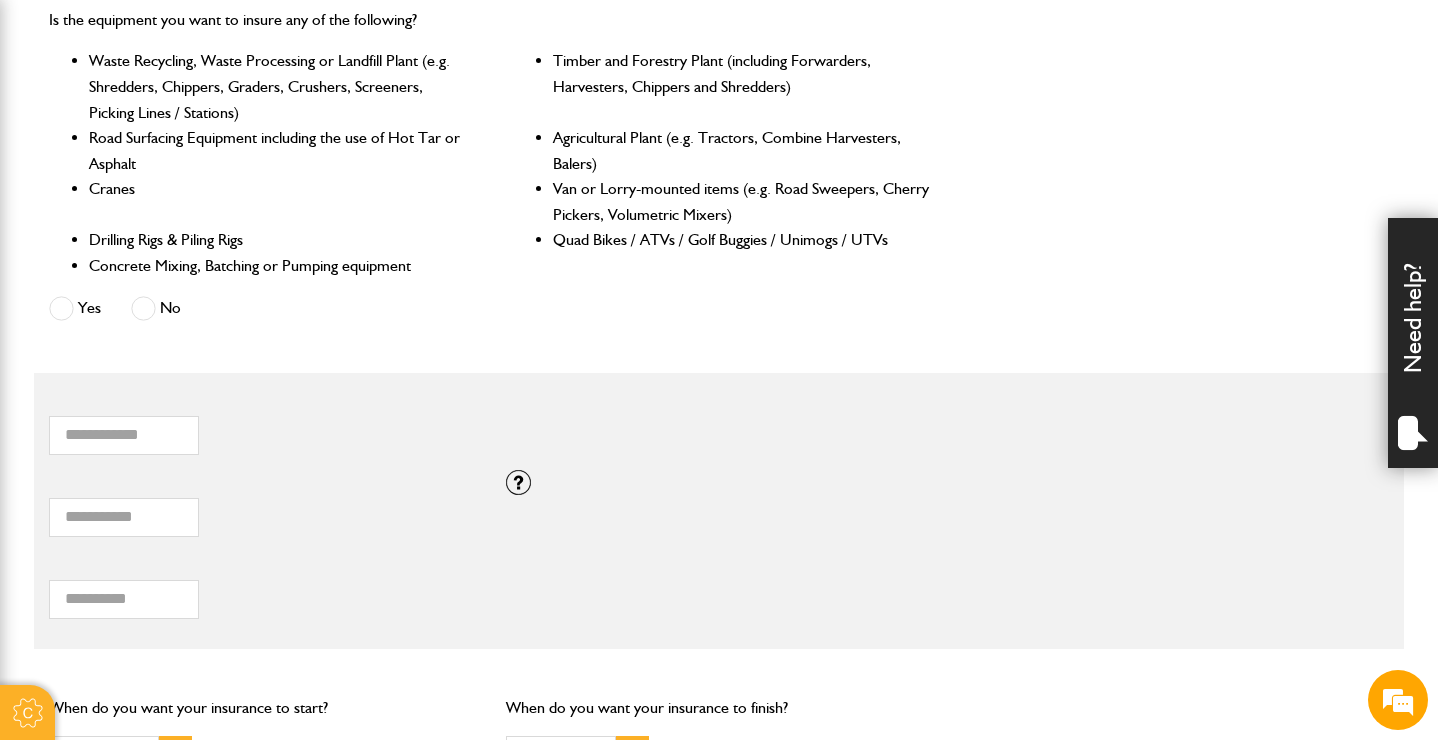 scroll, scrollTop: 937, scrollLeft: 0, axis: vertical 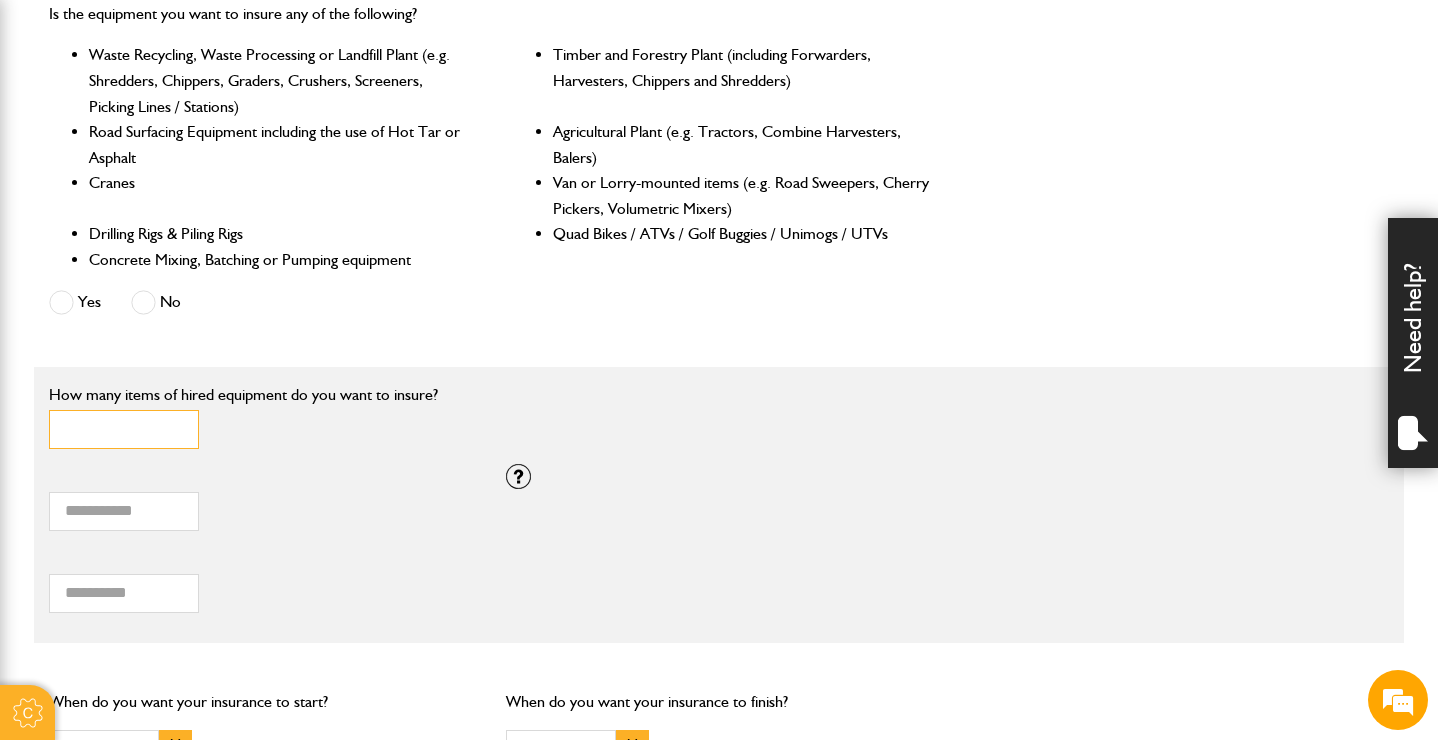 click on "*" at bounding box center [124, 429] 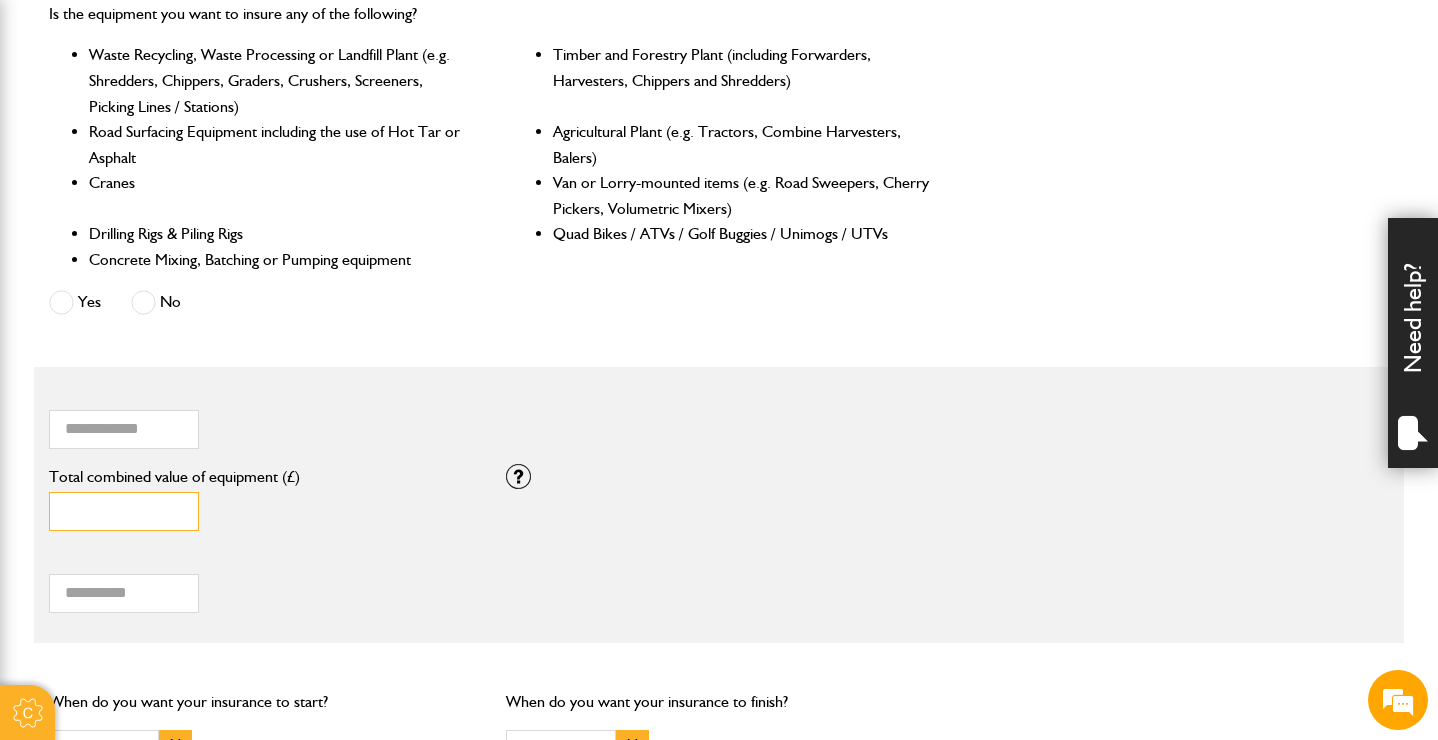 click on "*" at bounding box center [124, 511] 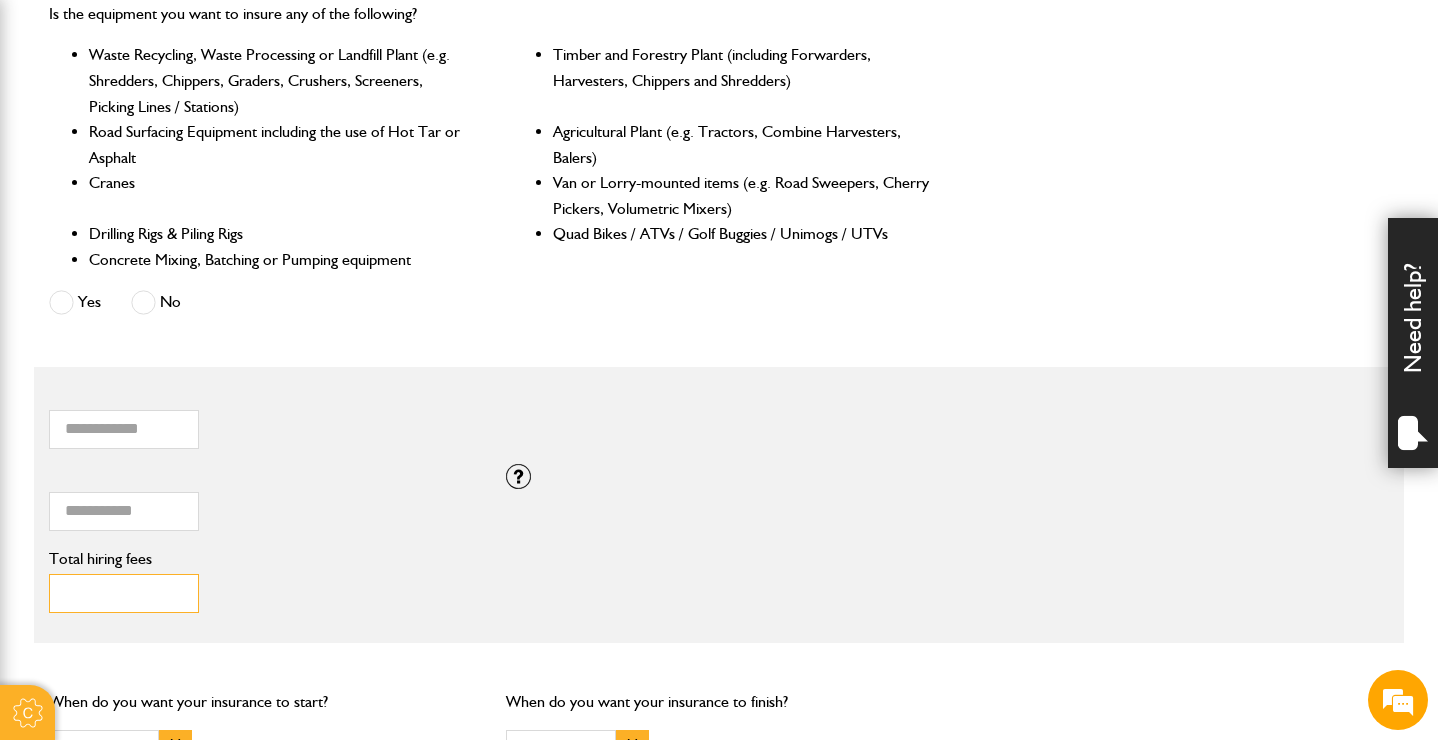 click on "Total hiring fees" at bounding box center [124, 593] 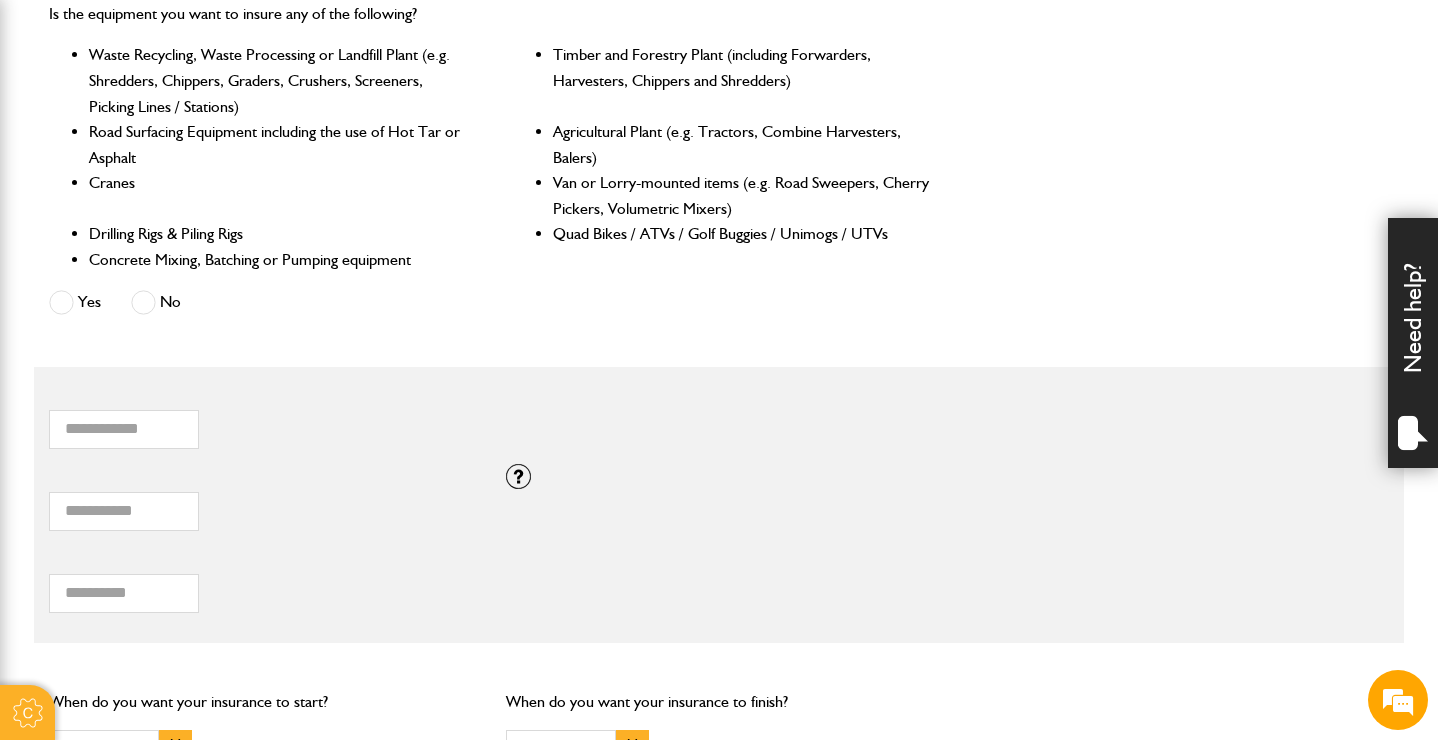 click on "Total hiring fees
Please enter a minimum value of 25 for total hiring fees." at bounding box center (262, 582) 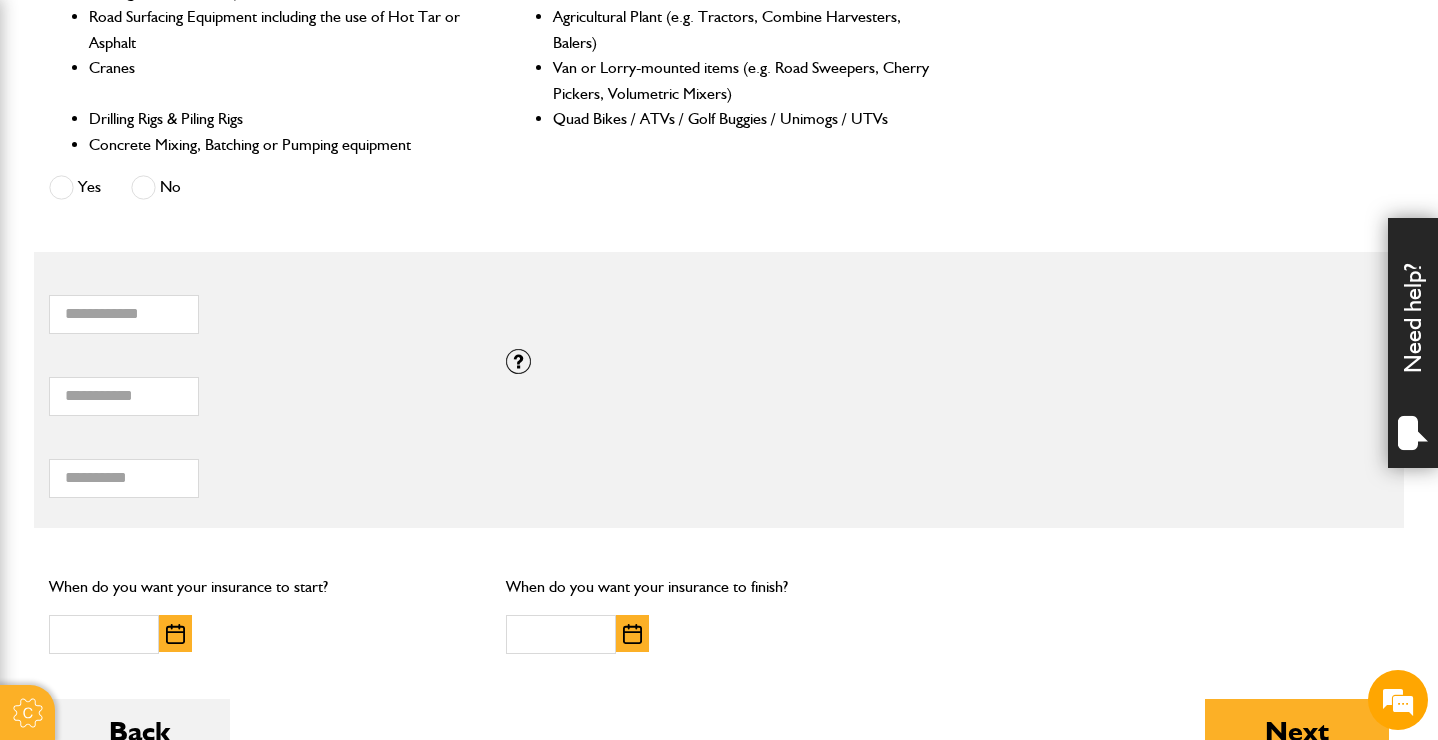 scroll, scrollTop: 1082, scrollLeft: 0, axis: vertical 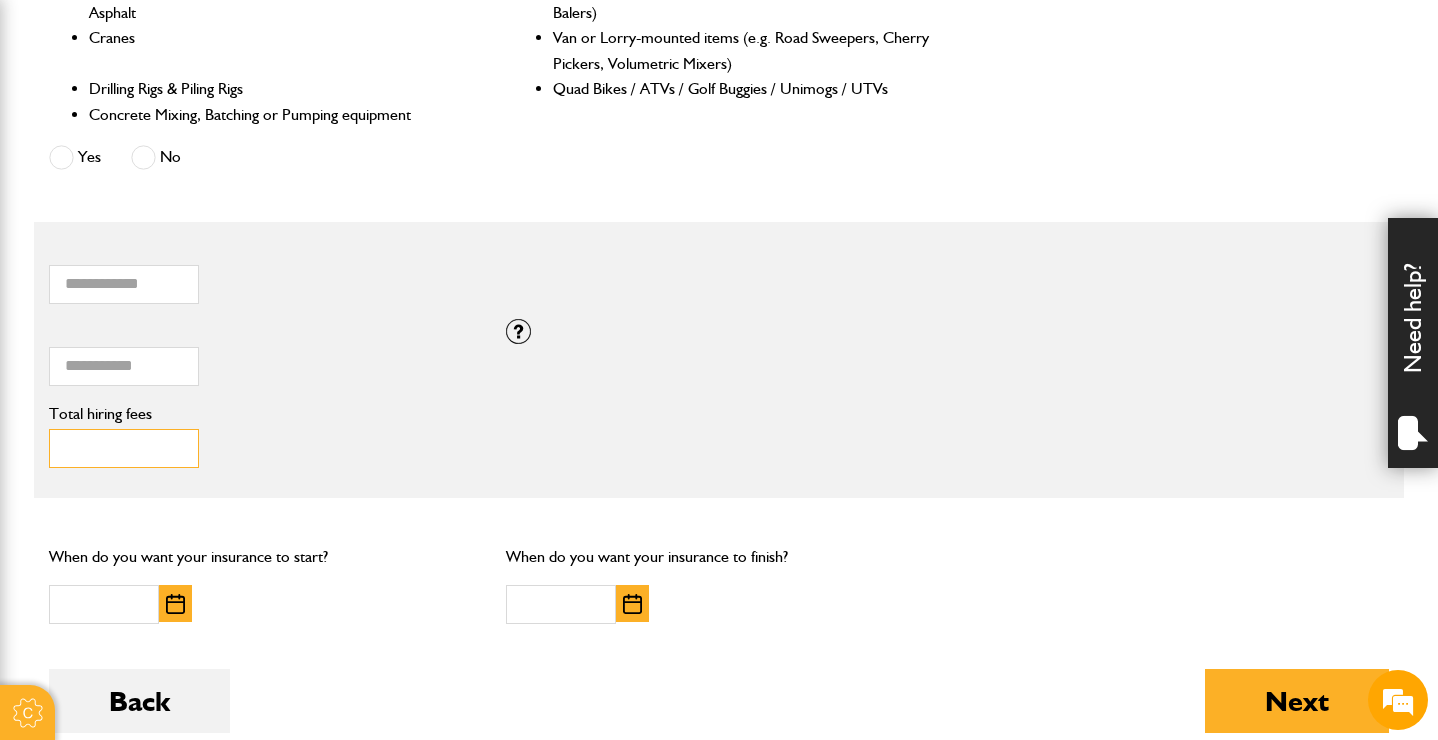 click on "Total hiring fees" at bounding box center [124, 448] 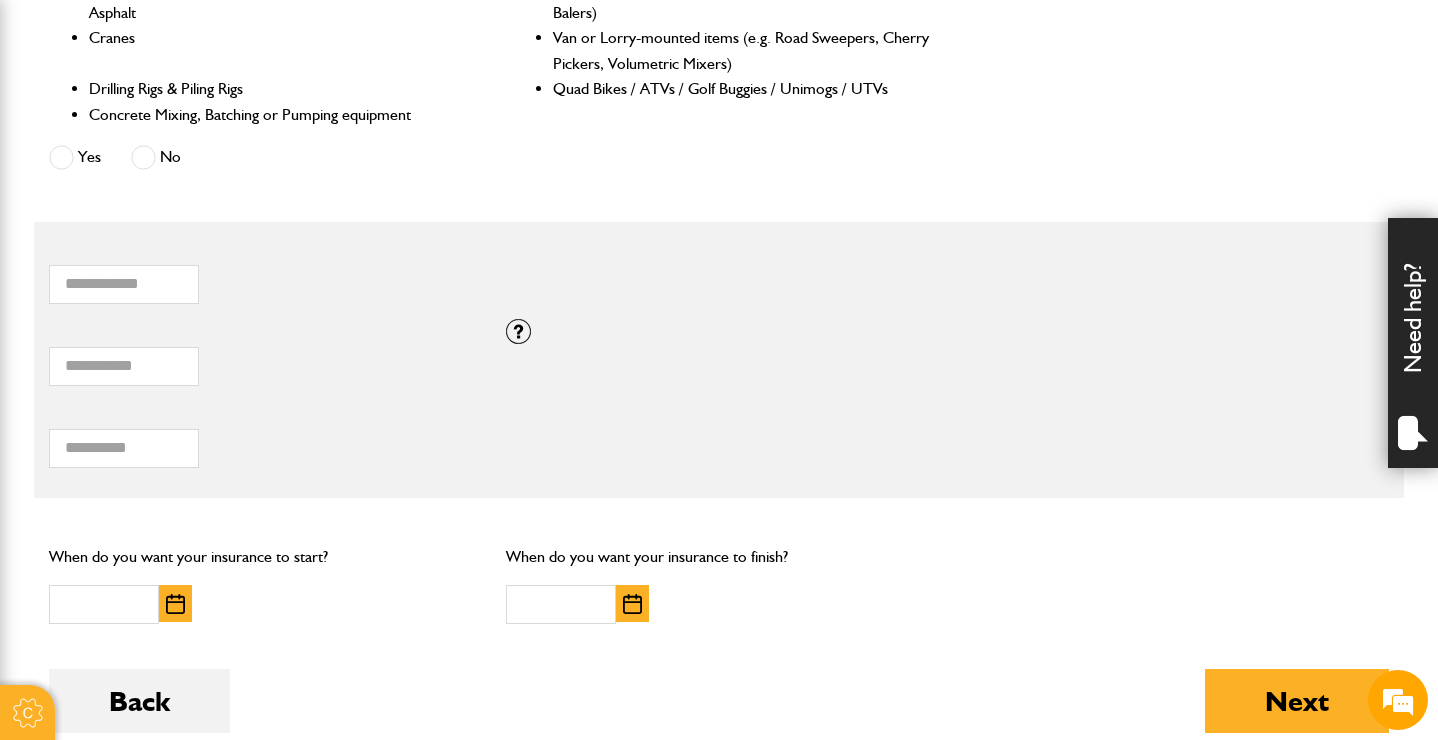 click on "****
Total hiring fees
Please enter a minimum value of 25 for total hiring fees." at bounding box center [262, 437] 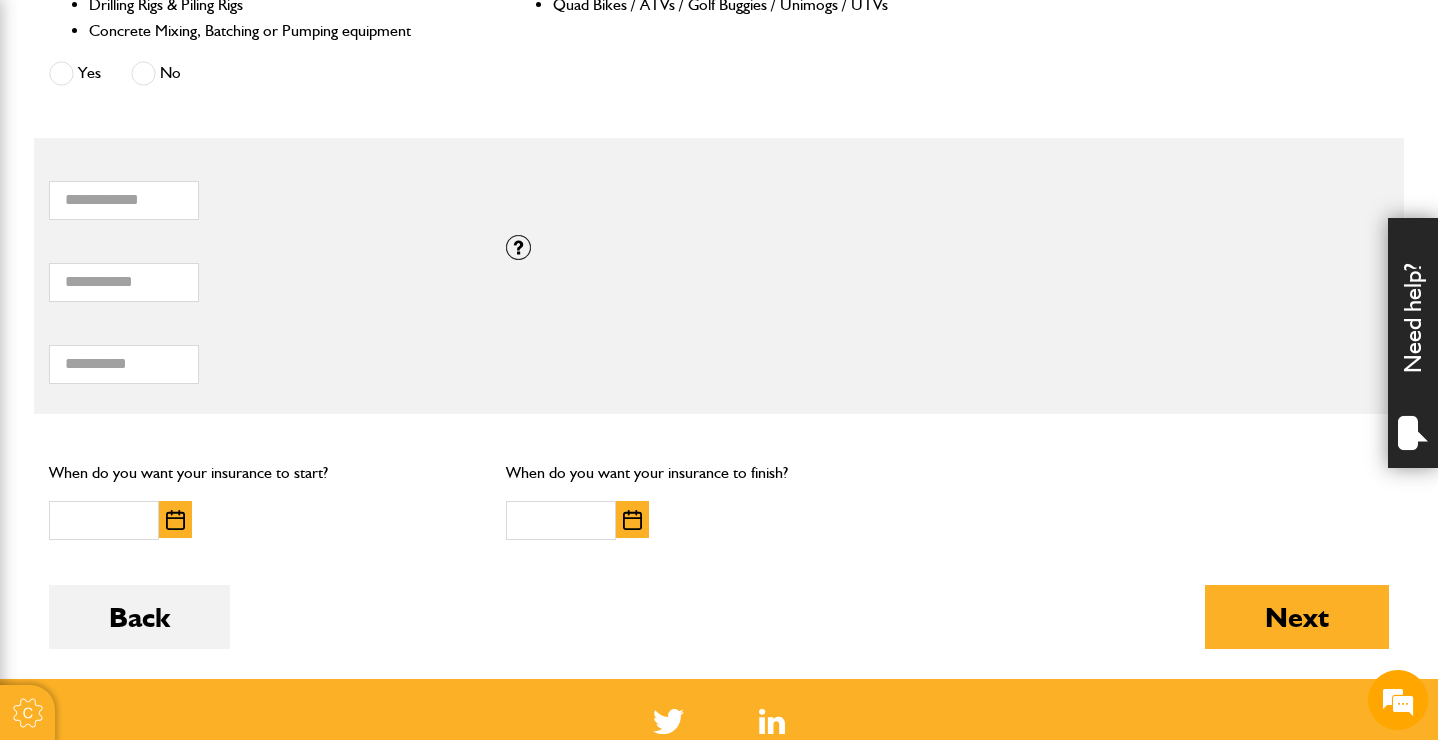 scroll, scrollTop: 1196, scrollLeft: 0, axis: vertical 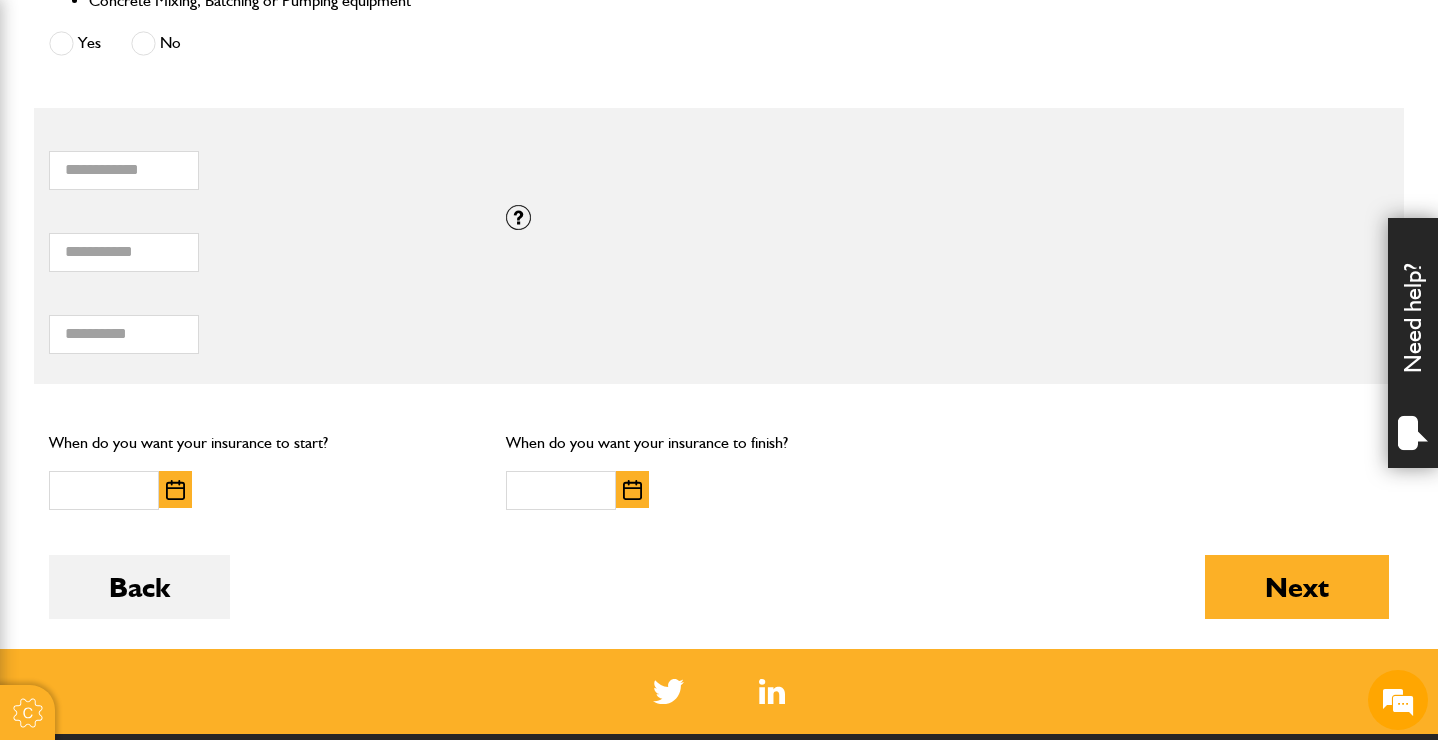 click at bounding box center (201, 490) 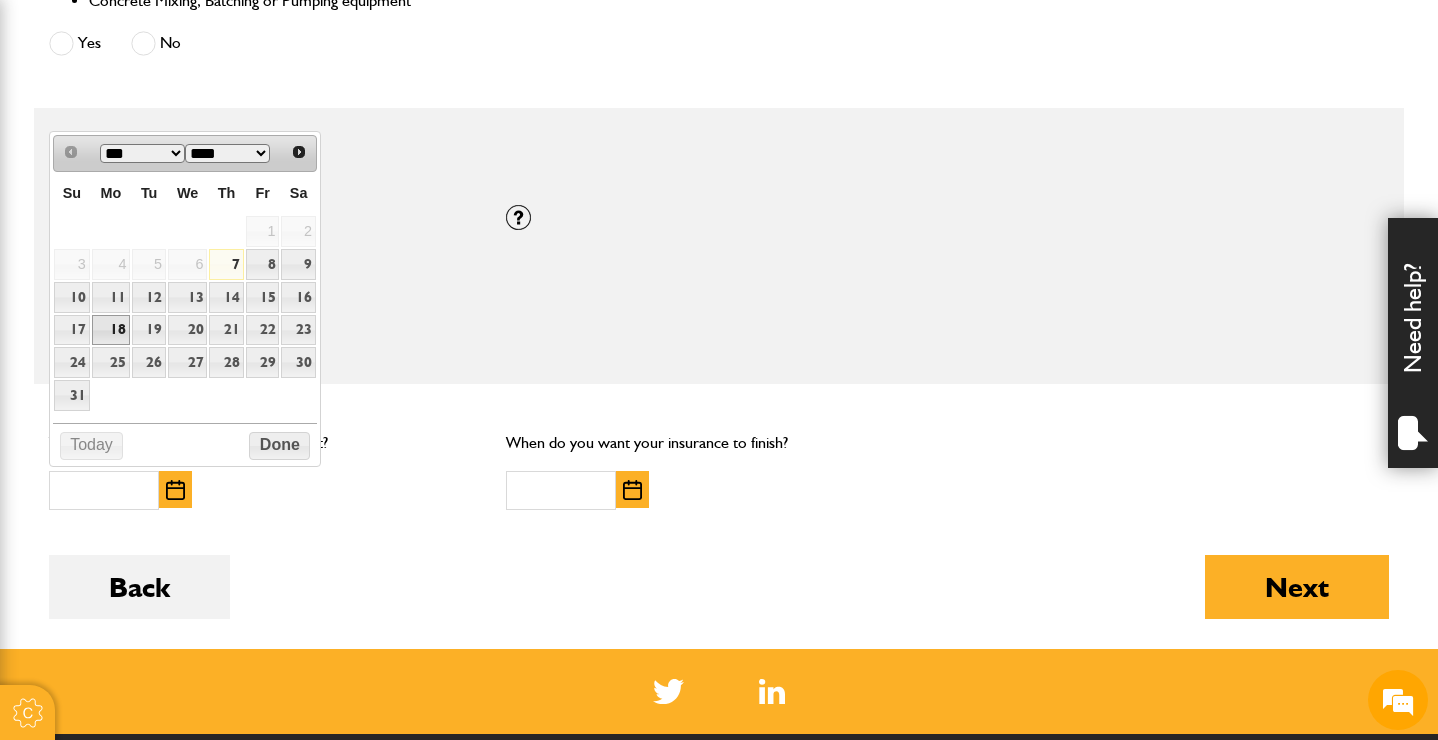 click on "18" at bounding box center (111, 330) 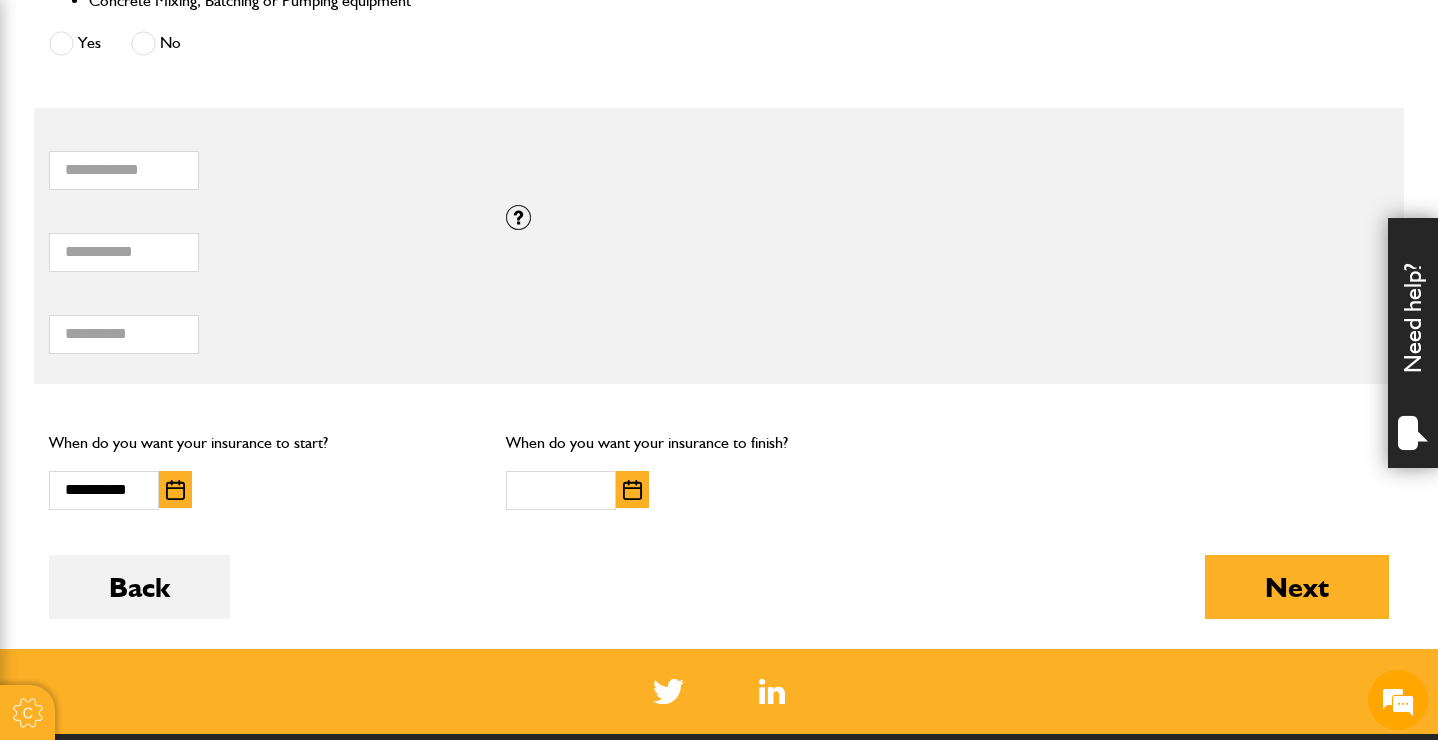 click at bounding box center [658, 490] 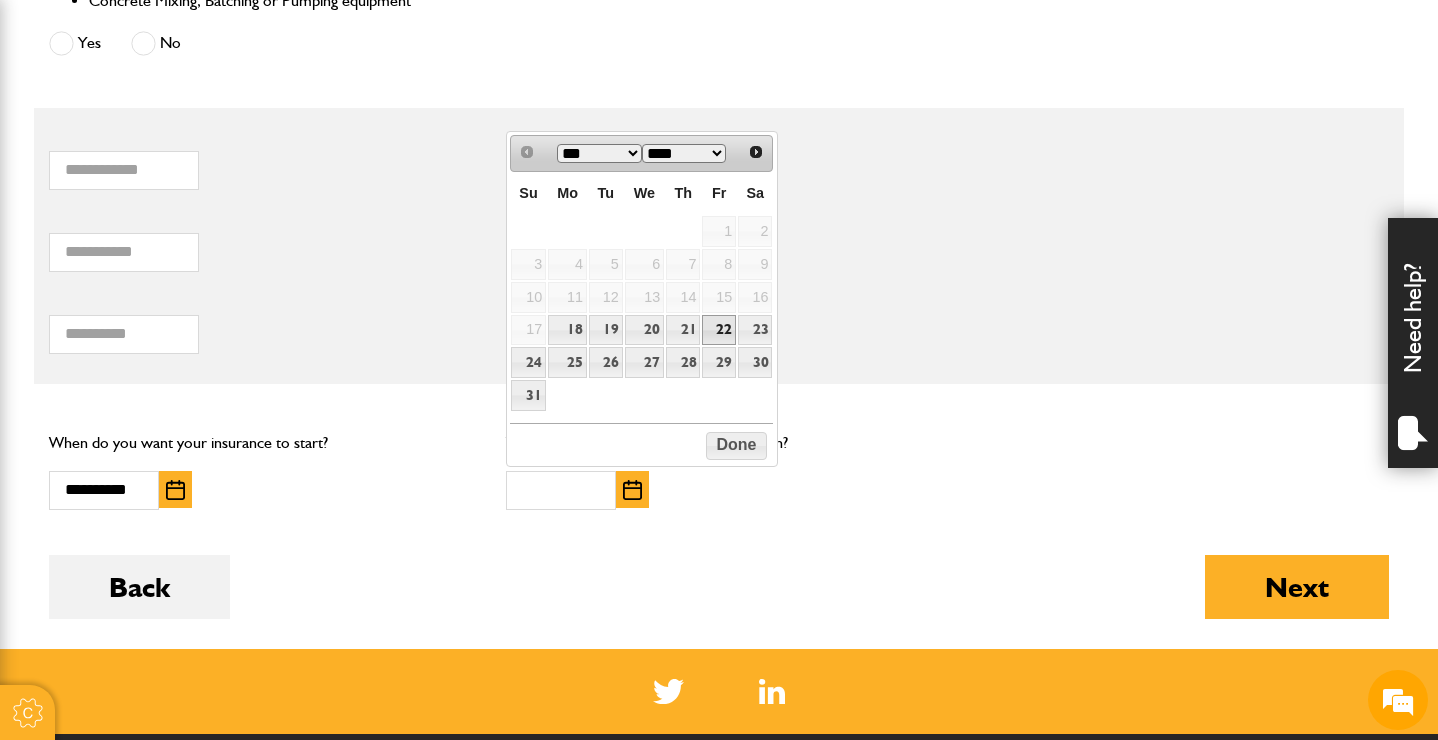 click on "22" at bounding box center [719, 330] 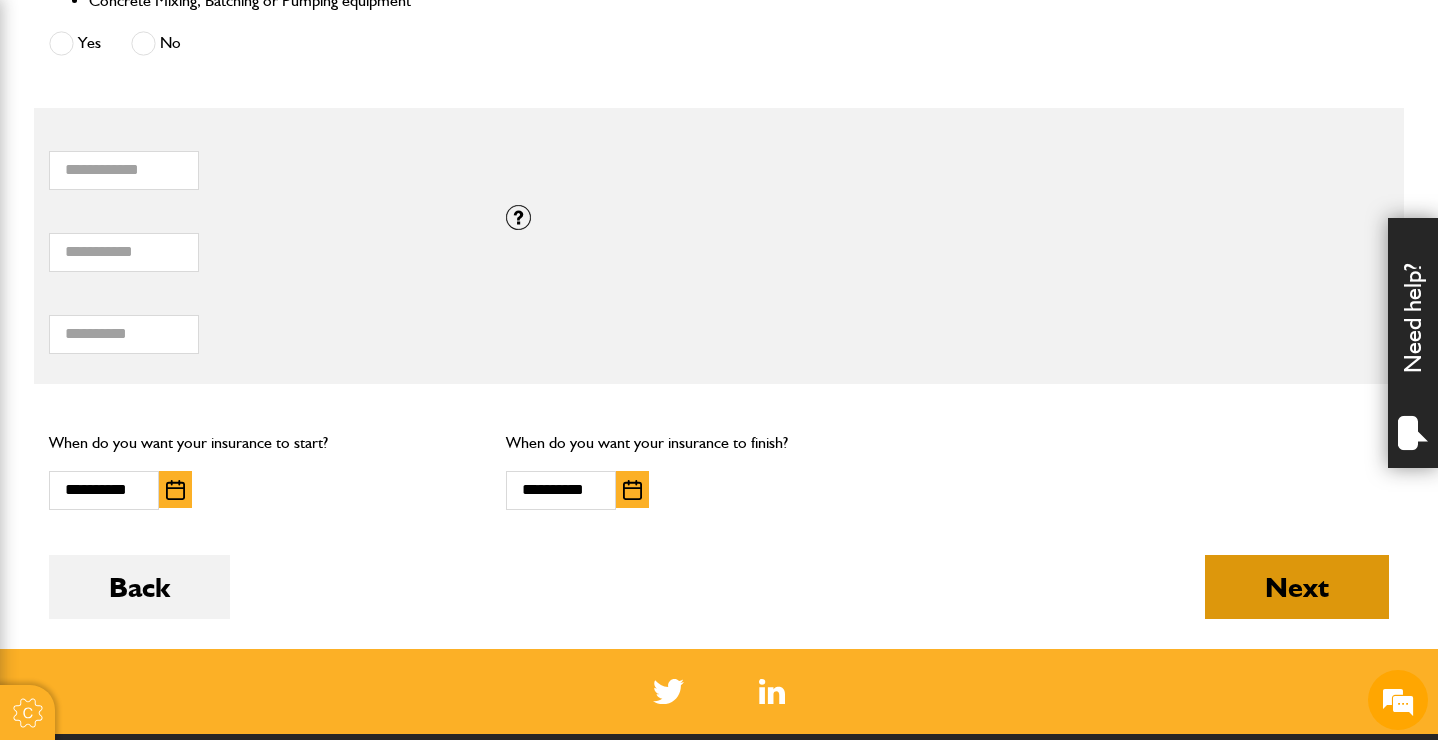 click on "Next" at bounding box center [1297, 587] 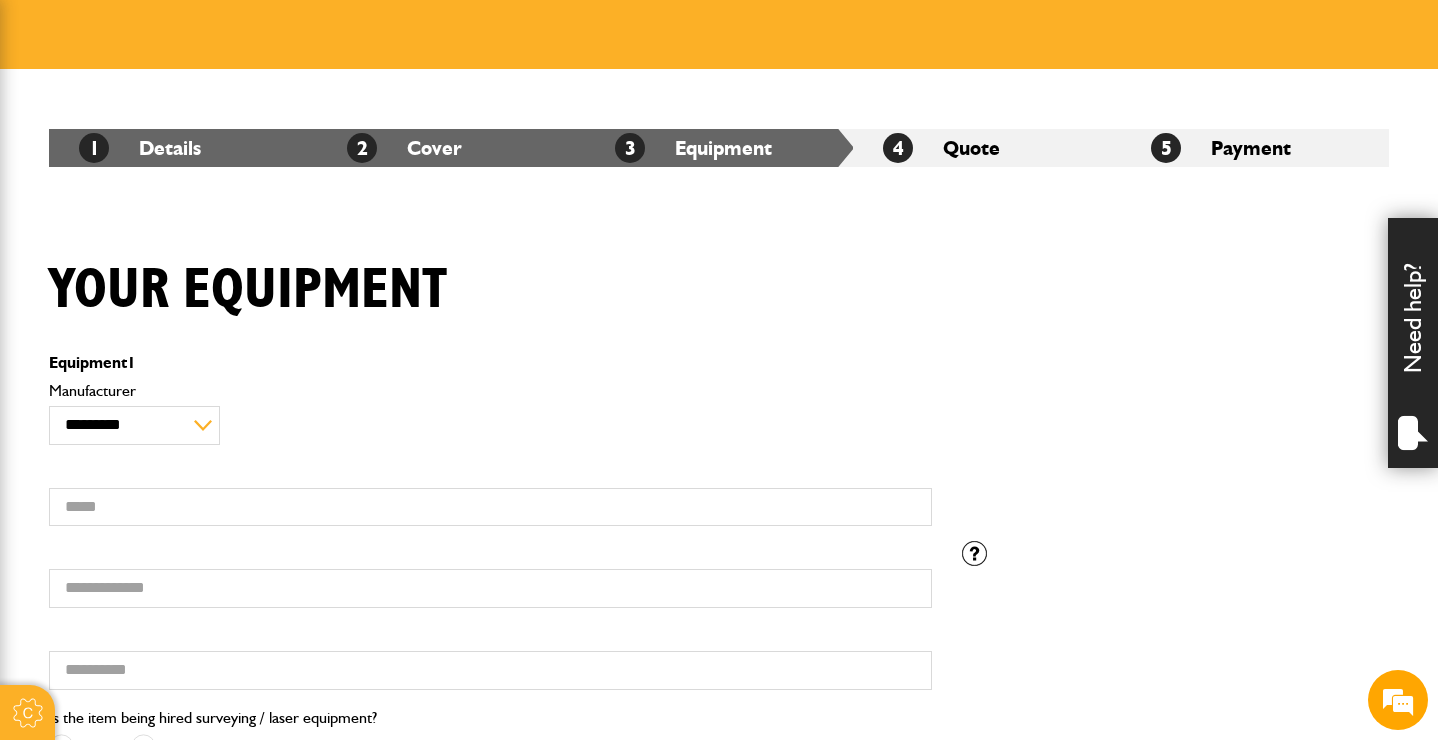 scroll, scrollTop: 311, scrollLeft: 0, axis: vertical 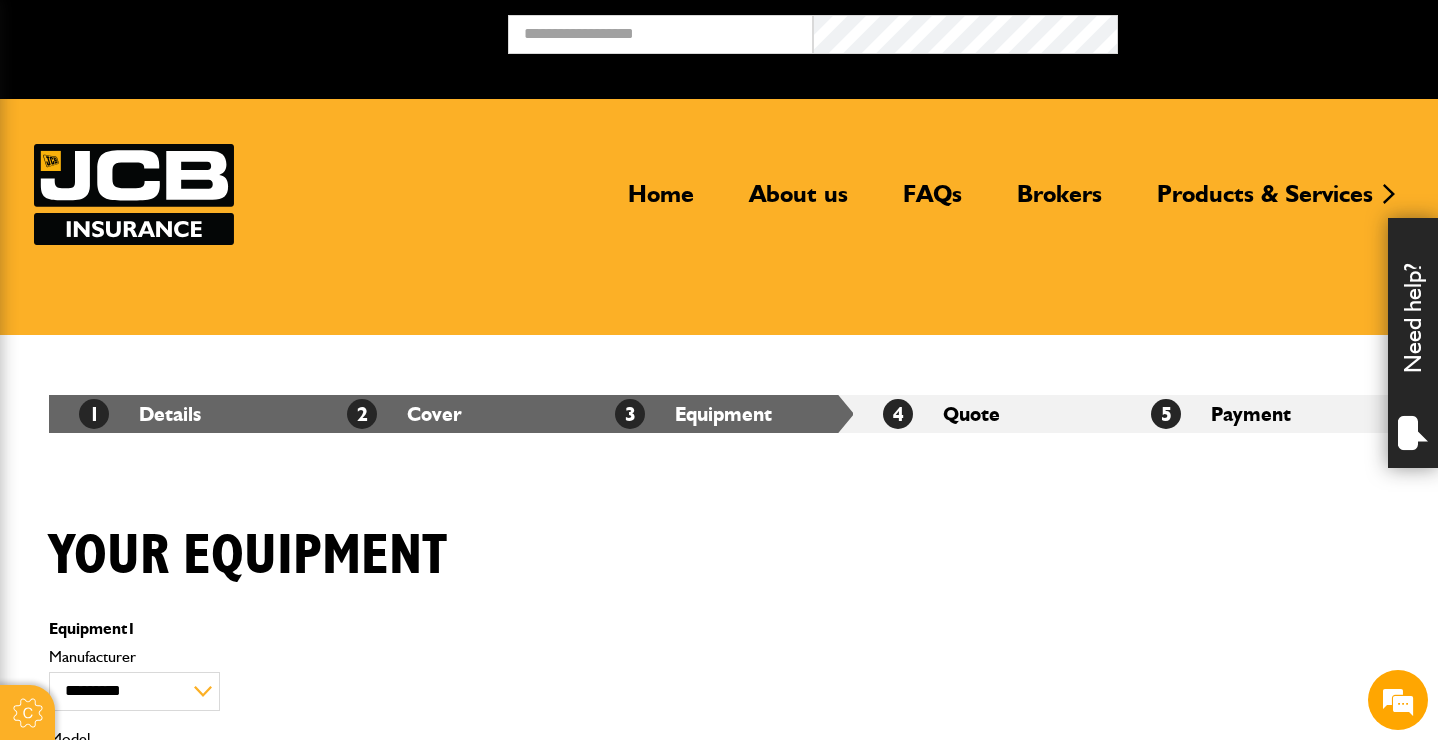 click on "Cookie Options You can control which cookies we use with the form below. Please see our  cookie policy  for more information. Allow all Essential These cookies are needed for essential functions. They can't be switched off and they don't store any of your information. Analytics These cookies gather anonymous usage information and they don't store any of your information. Switching off these cookies will mean we can't gather information to improve your experience of using our site. Functional These cookies enable basic functionality. Switching off these cookies will mean that areas of our website can't work properly. Advertising These cookies help us to learn what you're interested in so we can show you relevant adverts. Switching off these cookies will mean we can't show you any personalised adverts. Personalisation These cookies help us to learn what you're interested in so we can show you relevant content while you use our site. Save preferences
Broker Login" at bounding box center (719, 951) 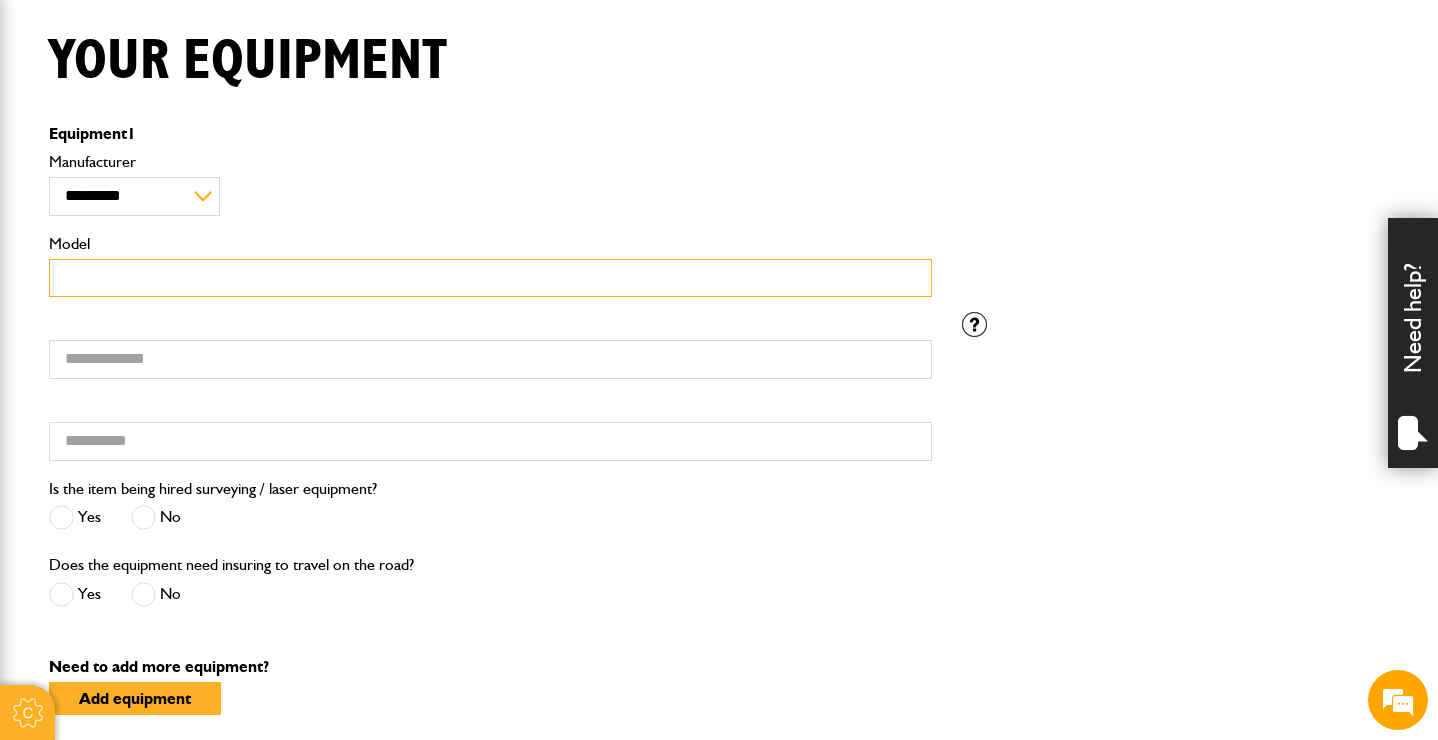 scroll, scrollTop: 506, scrollLeft: 0, axis: vertical 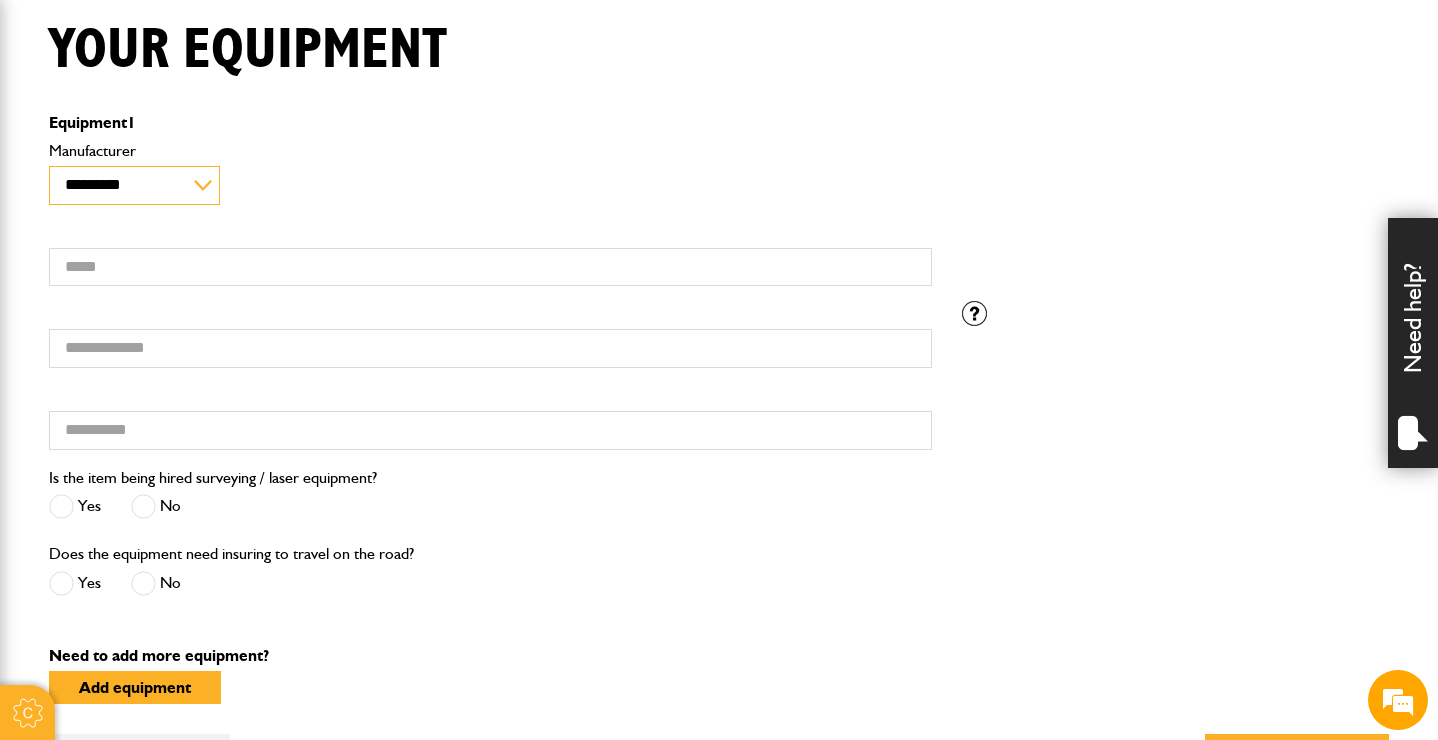select on "**" 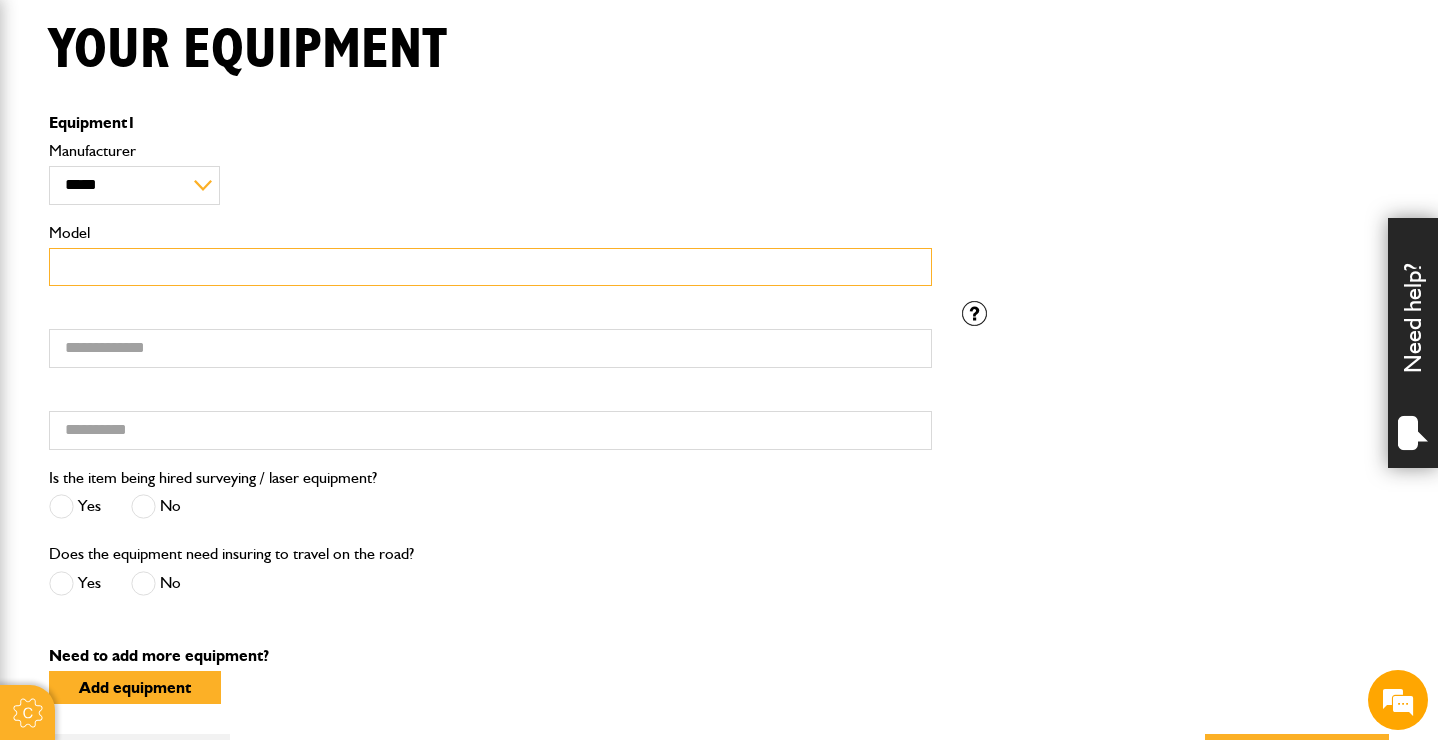click on "Model" at bounding box center [490, 267] 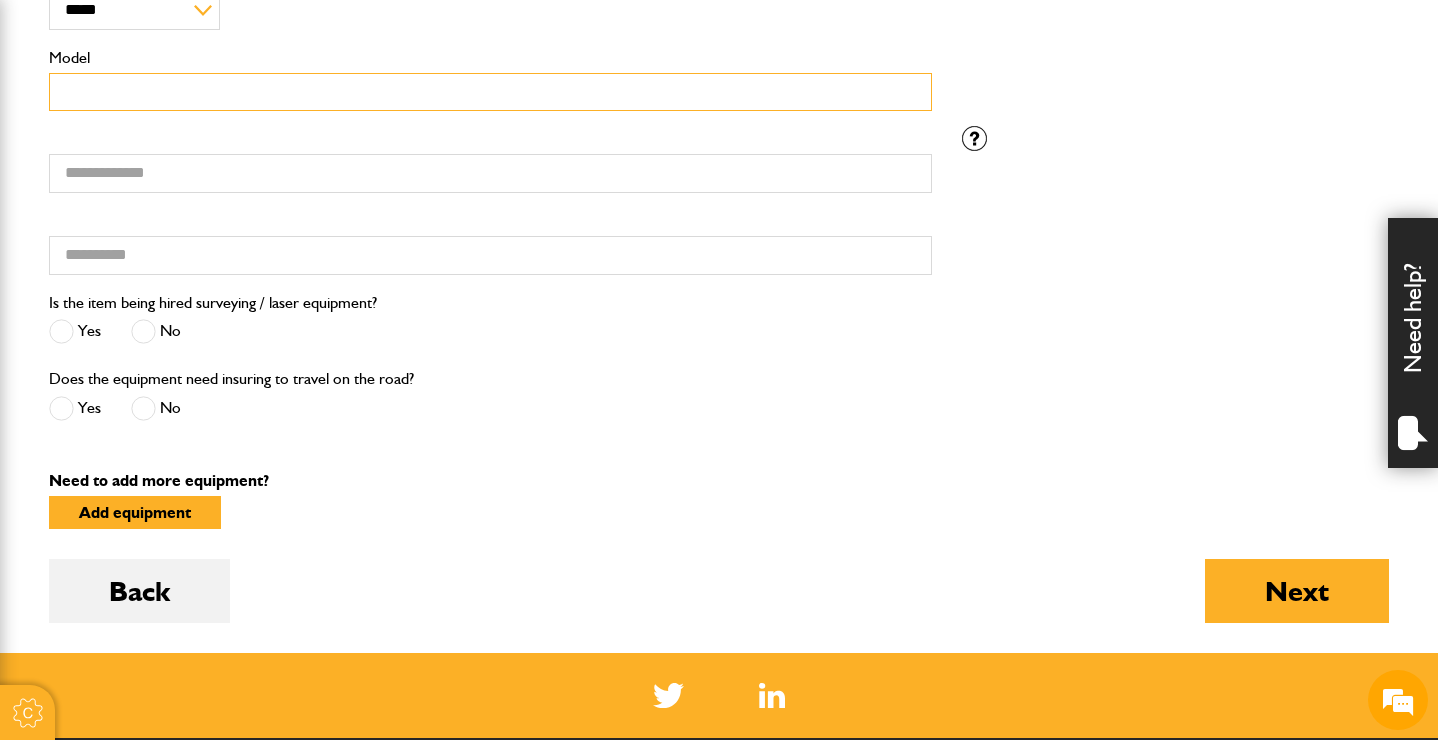 scroll, scrollTop: 676, scrollLeft: 0, axis: vertical 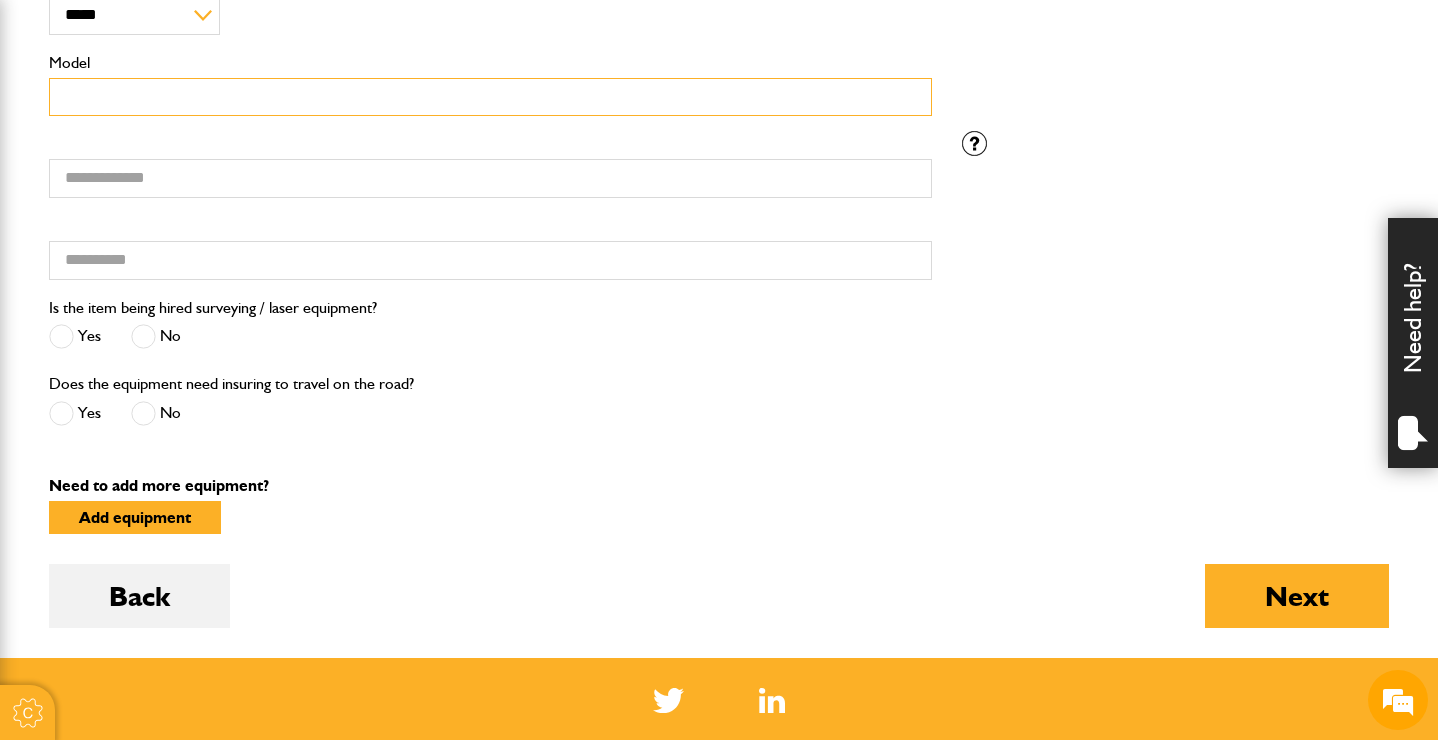 type on "*" 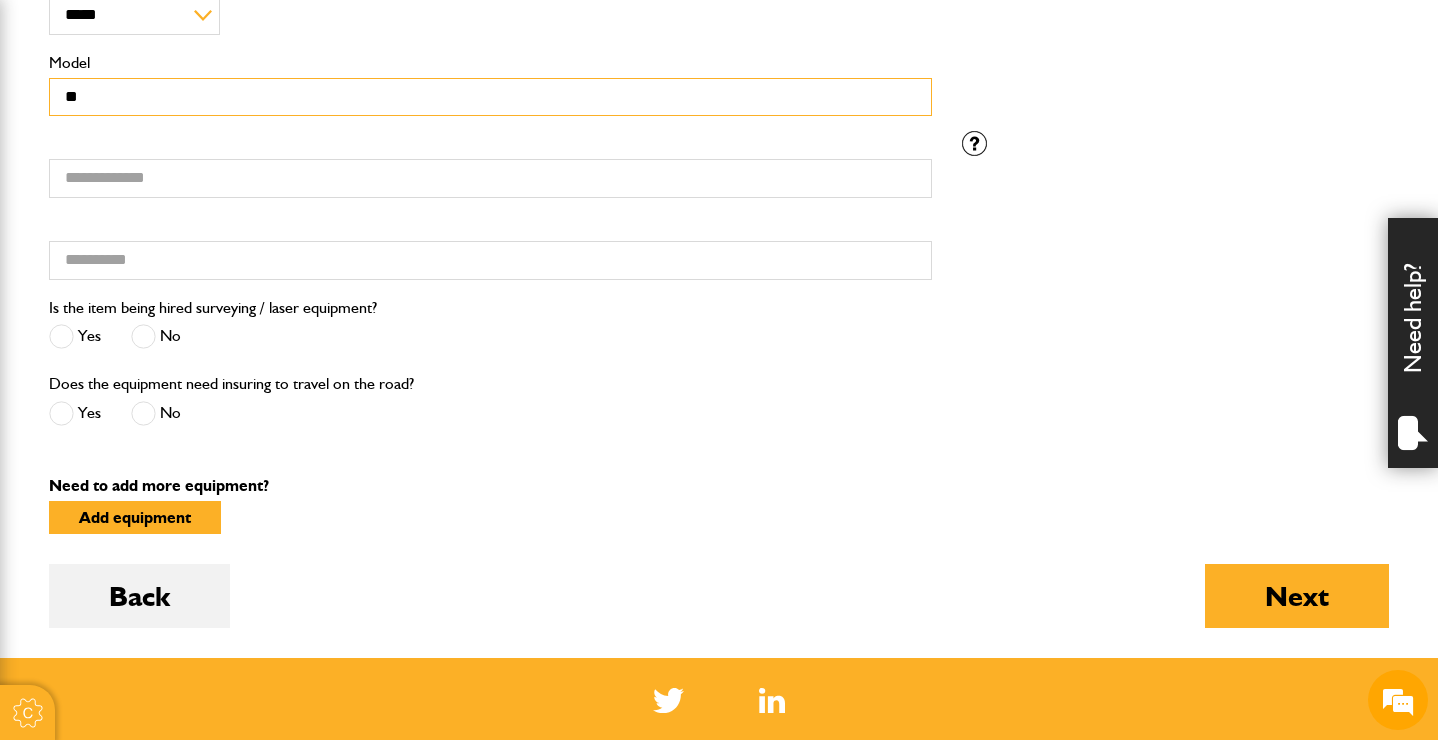 type on "*" 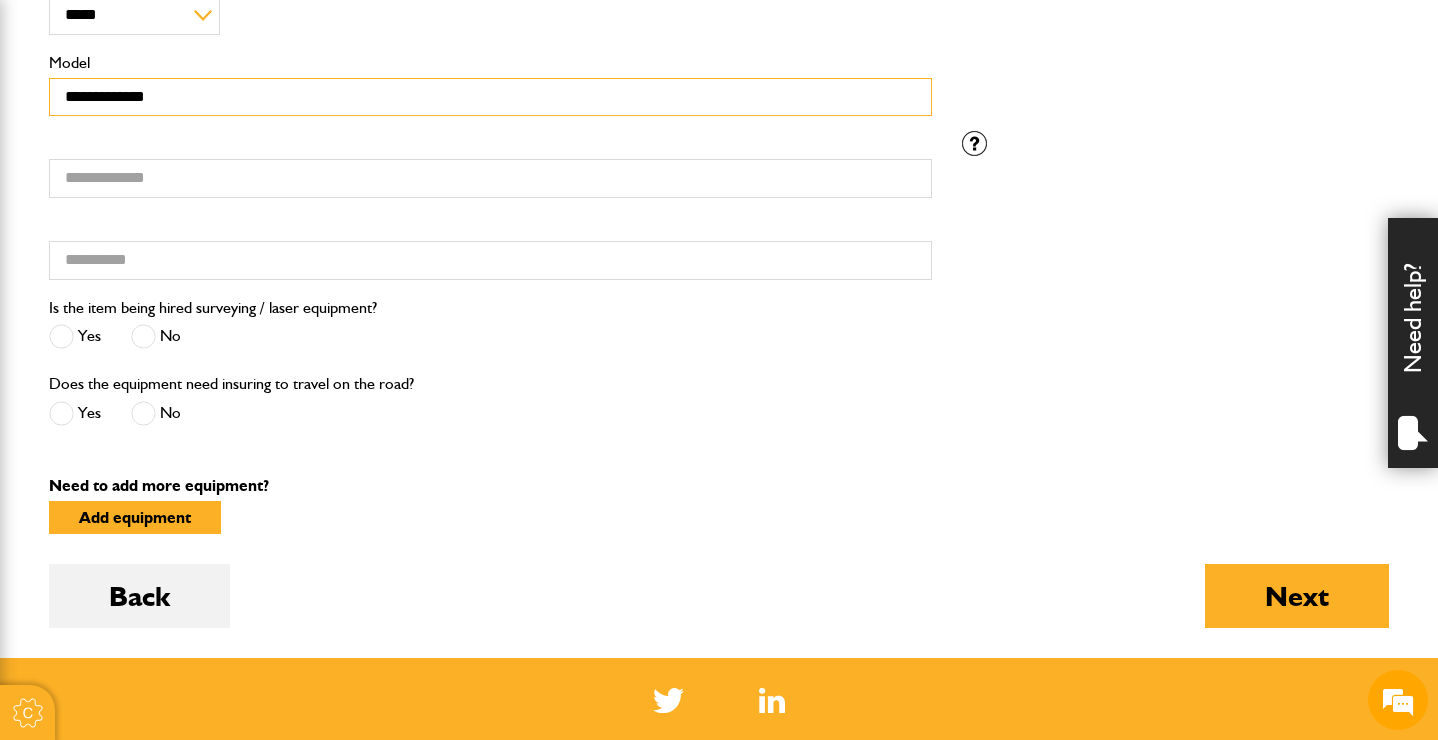 type on "**********" 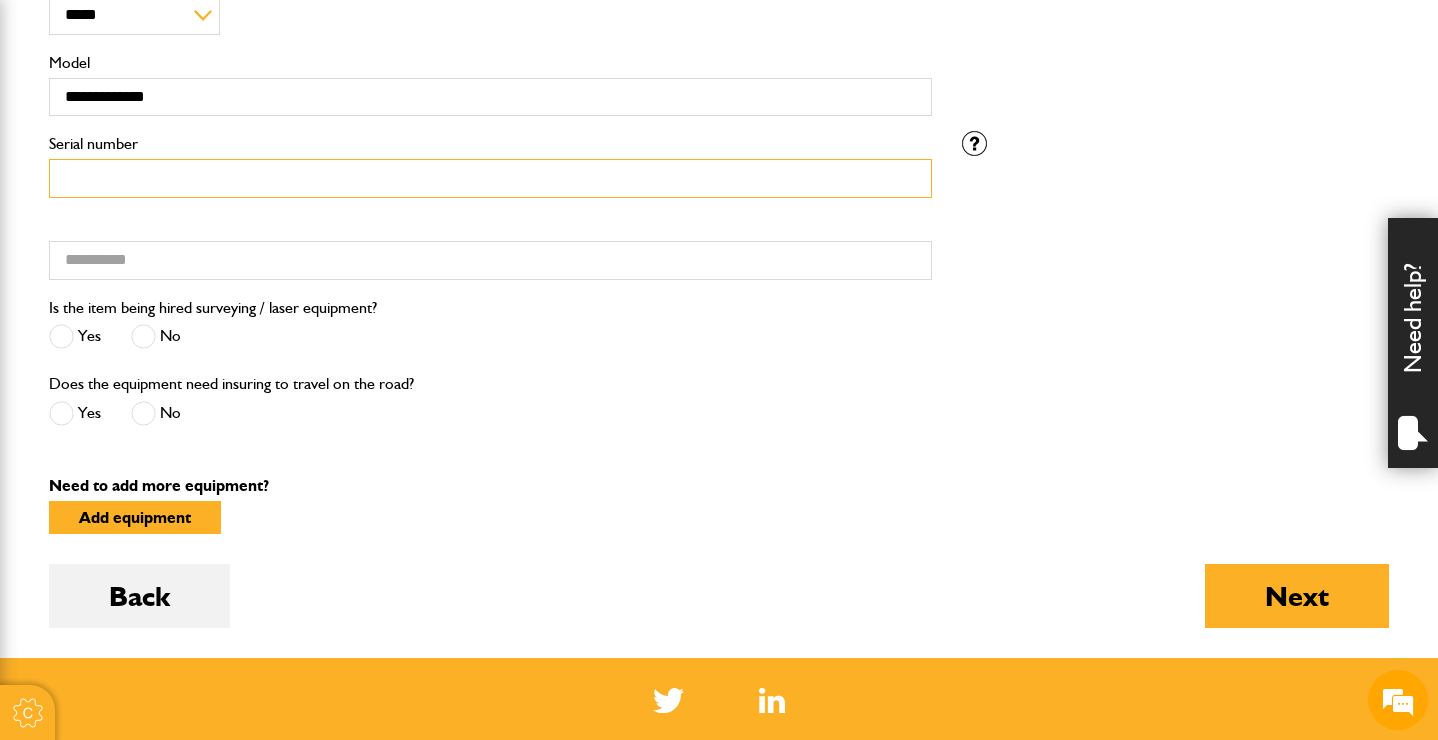 click on "Serial number" at bounding box center [490, 178] 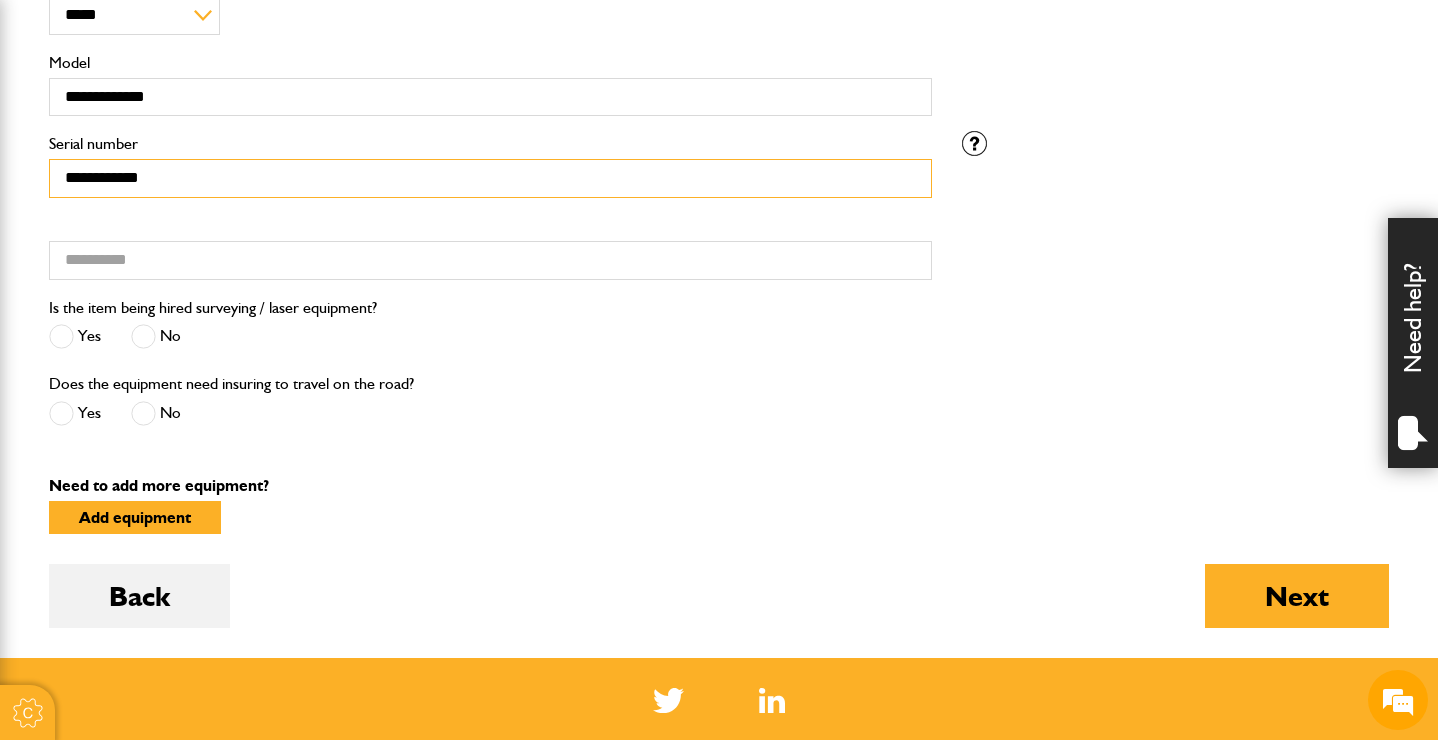 type on "**********" 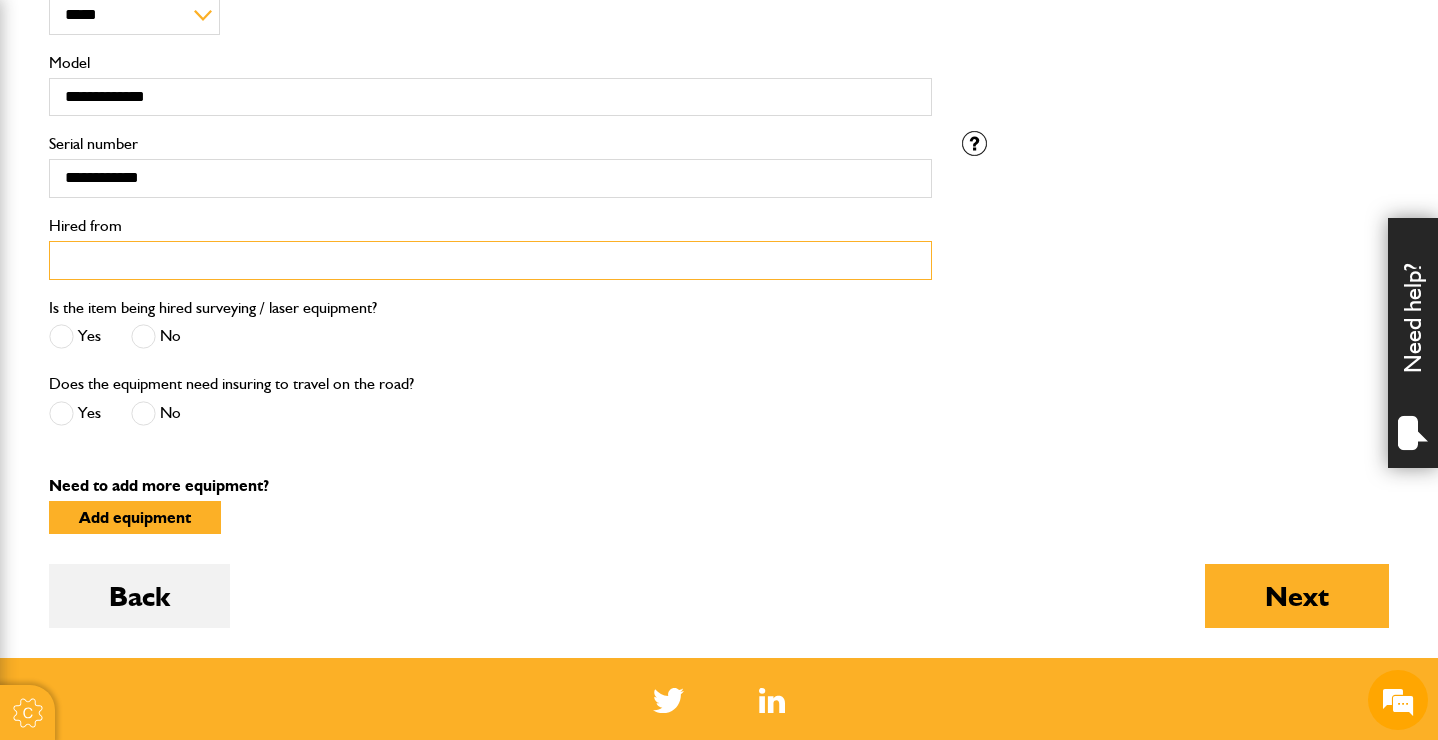click on "Hired from" at bounding box center (490, 260) 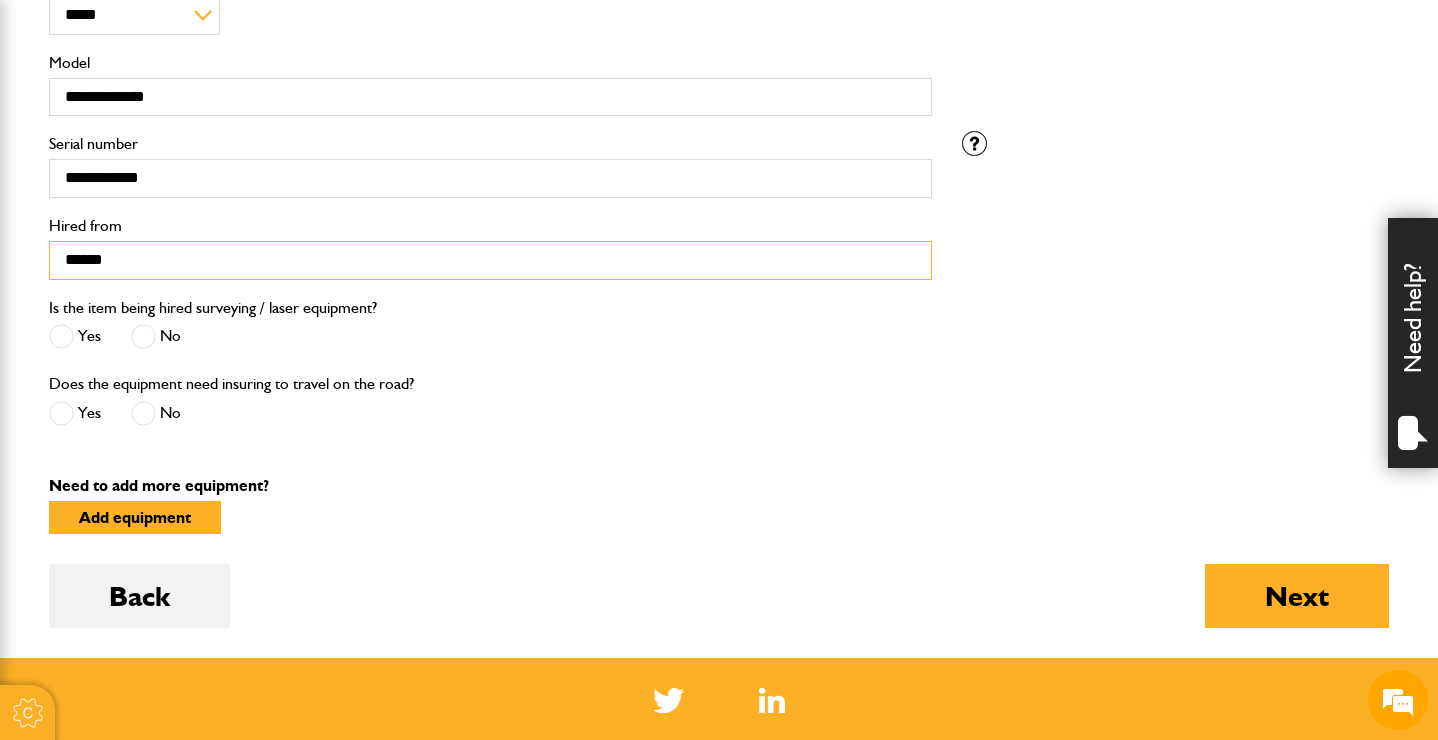 type on "******" 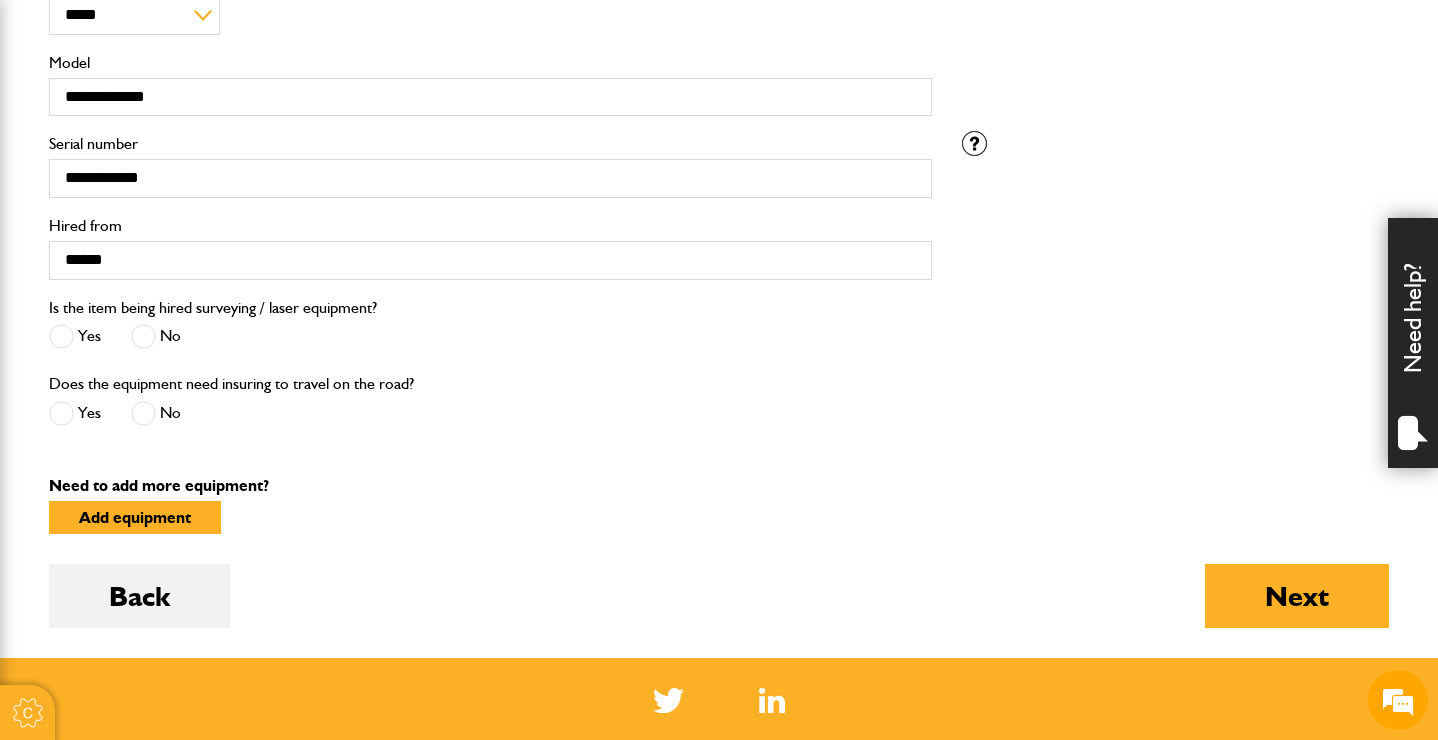 click on "No" at bounding box center (156, 336) 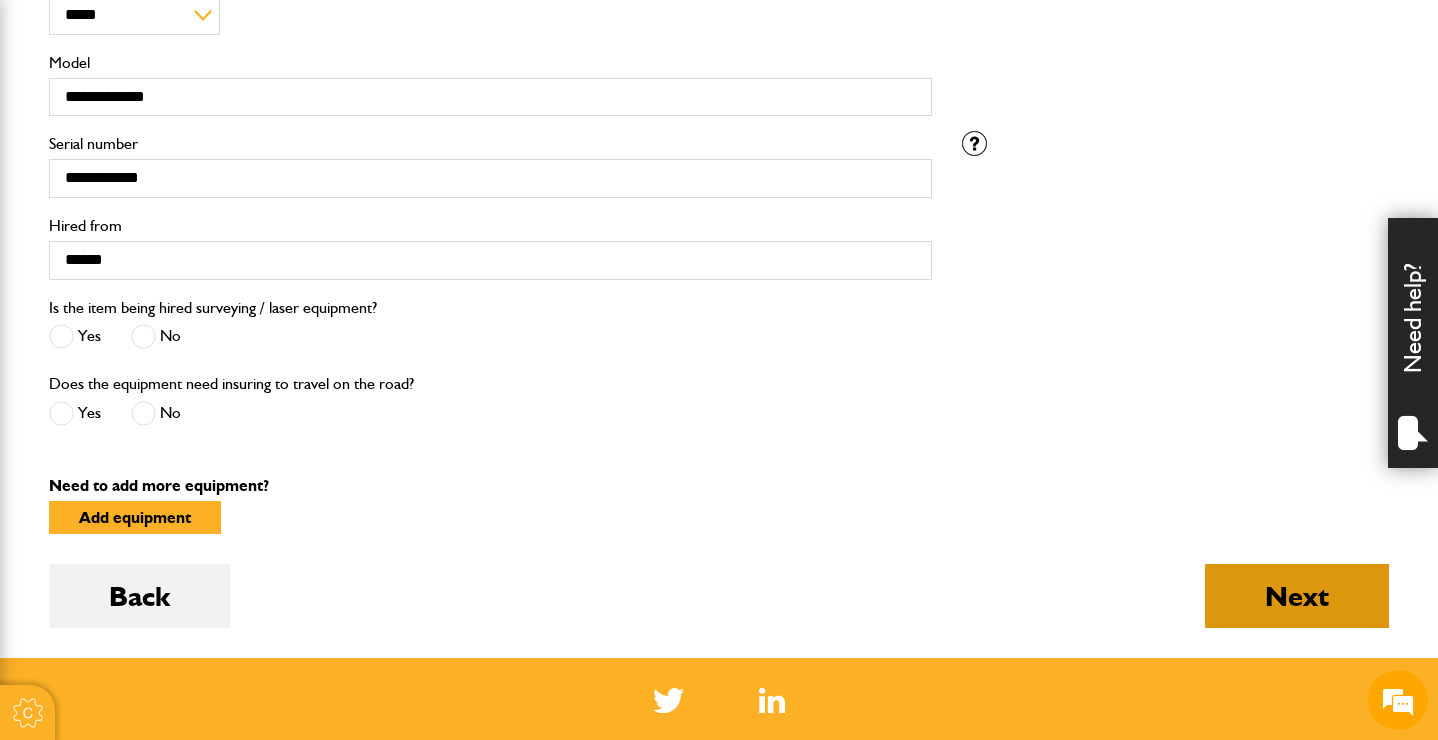 click on "Next" at bounding box center [1297, 596] 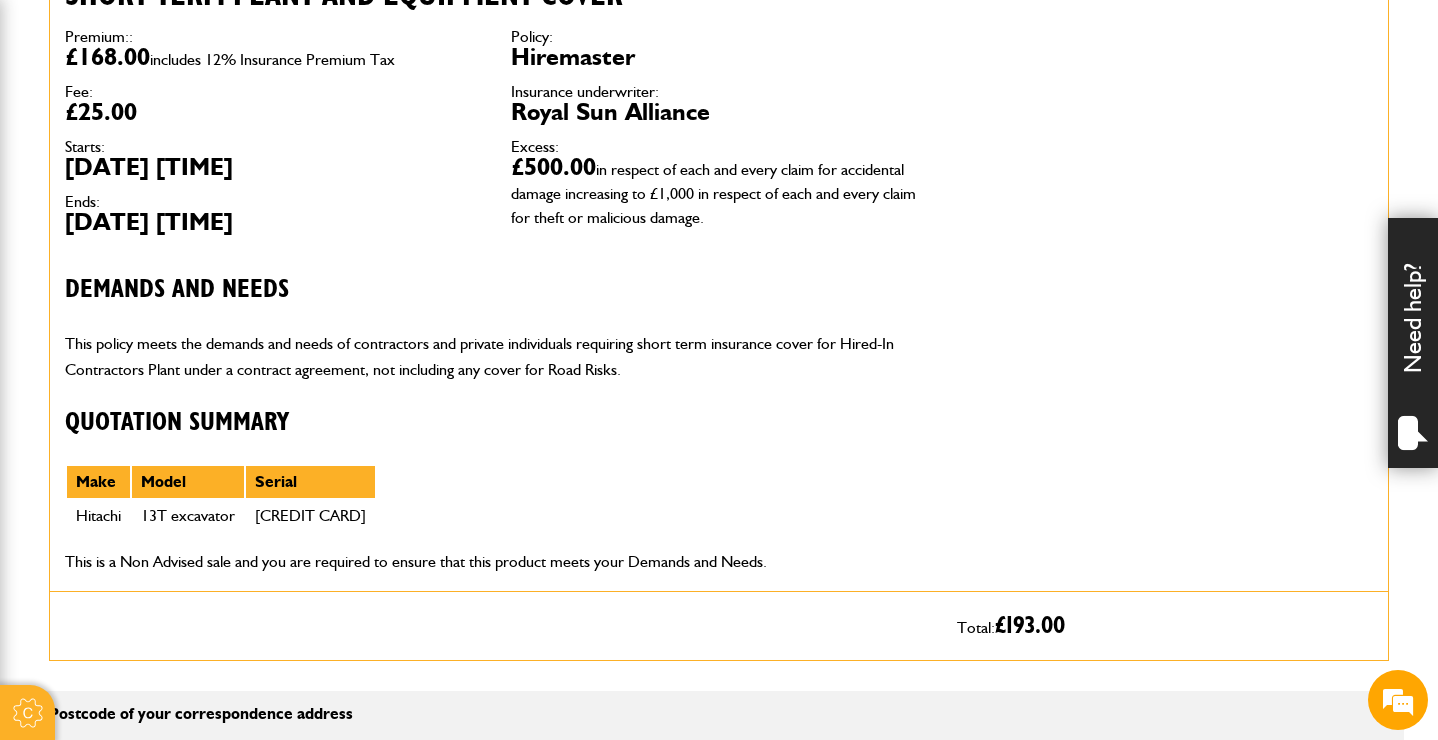 scroll, scrollTop: 658, scrollLeft: 0, axis: vertical 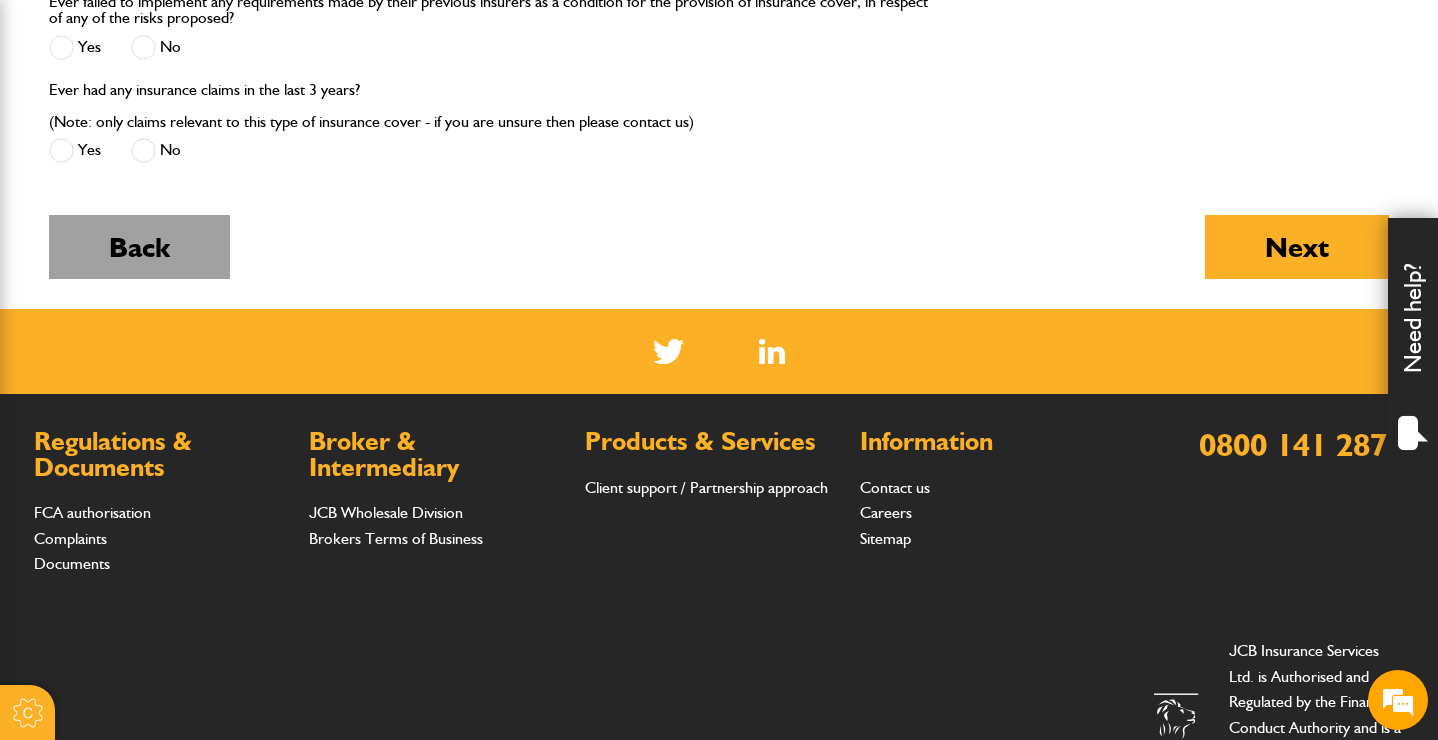 click on "Back" at bounding box center (139, 247) 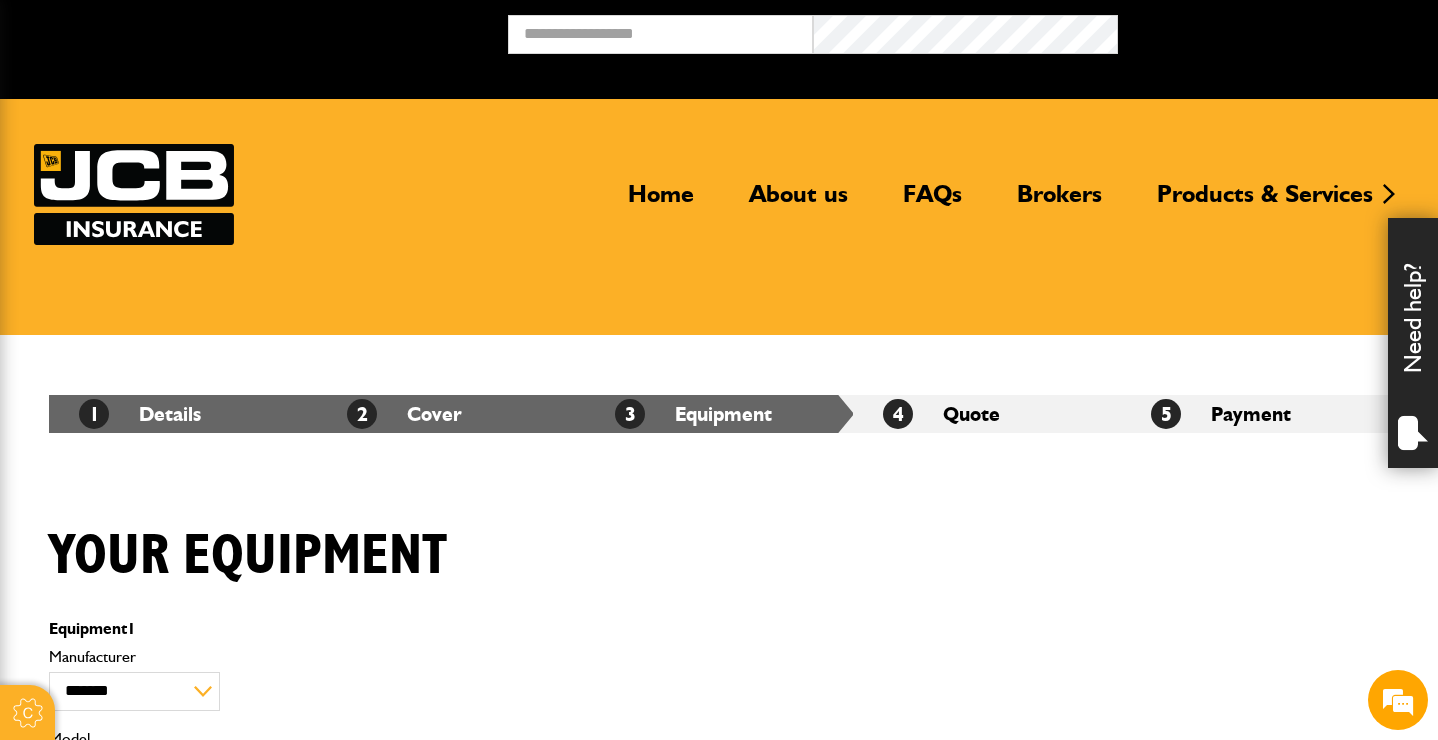 scroll, scrollTop: 0, scrollLeft: 0, axis: both 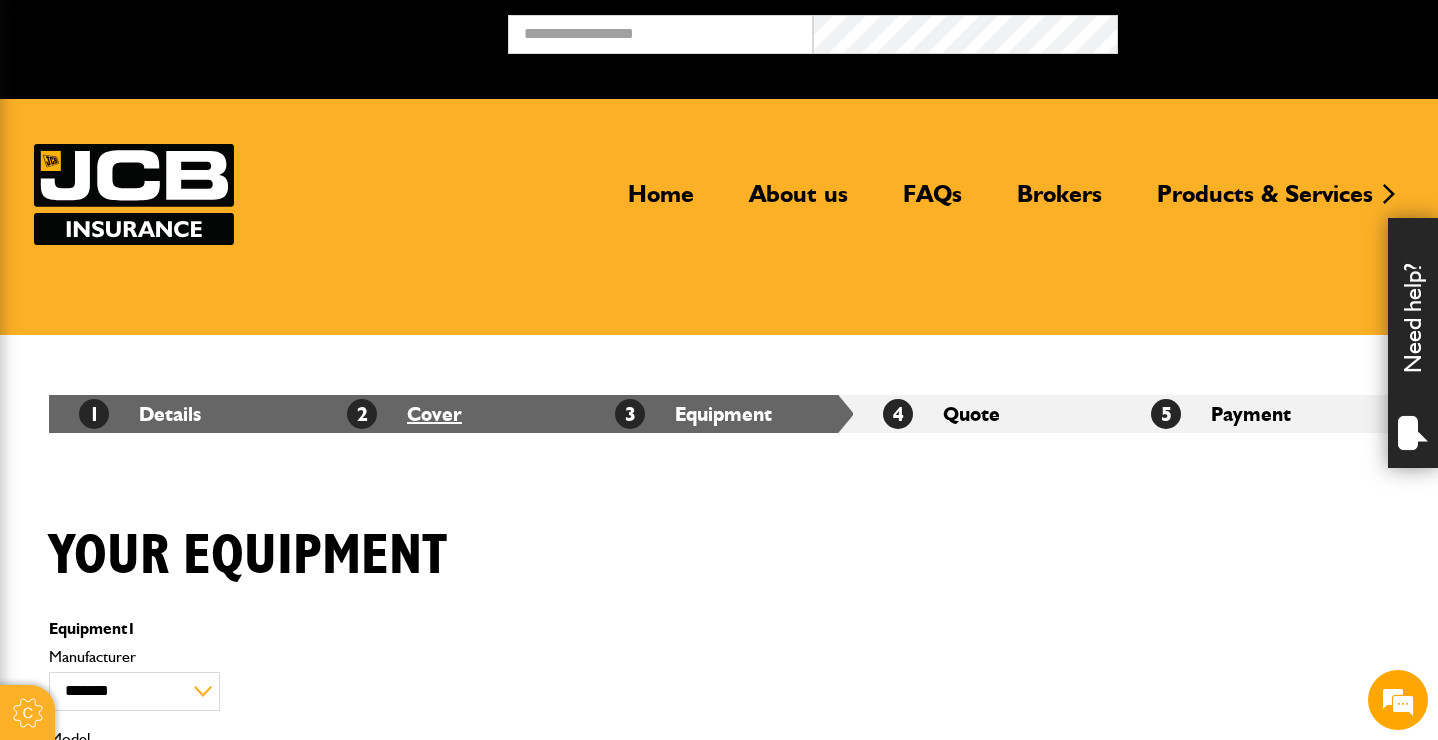 click on "2 Cover" at bounding box center (404, 414) 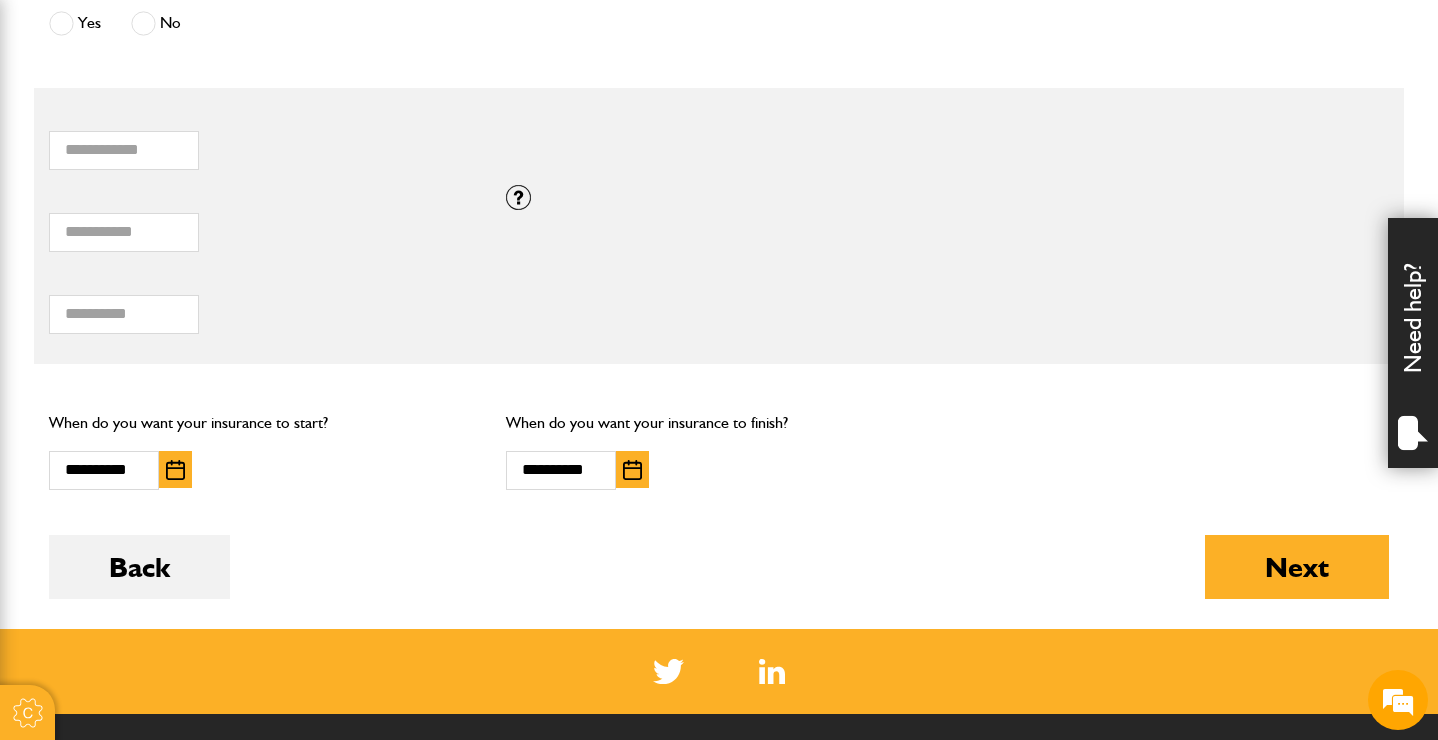scroll, scrollTop: 1244, scrollLeft: 0, axis: vertical 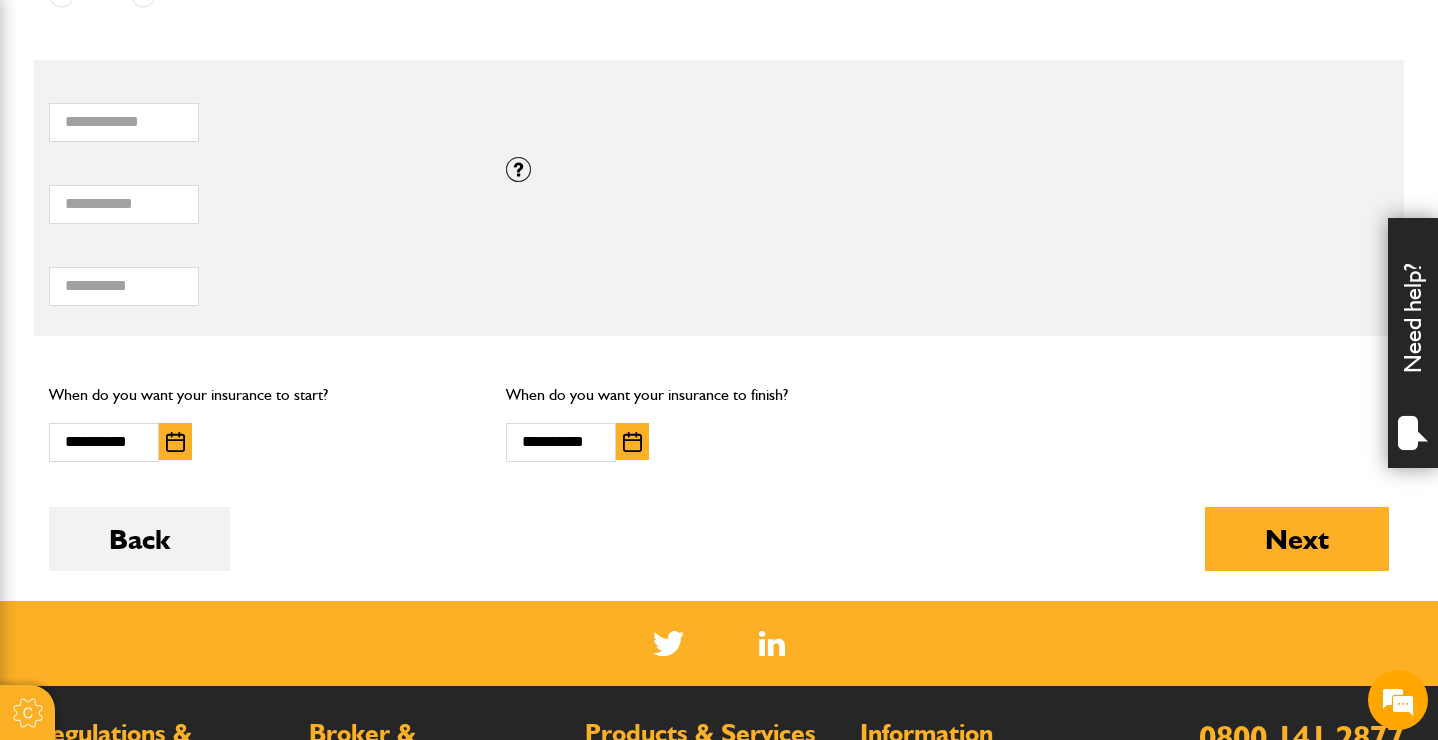 click at bounding box center [632, 442] 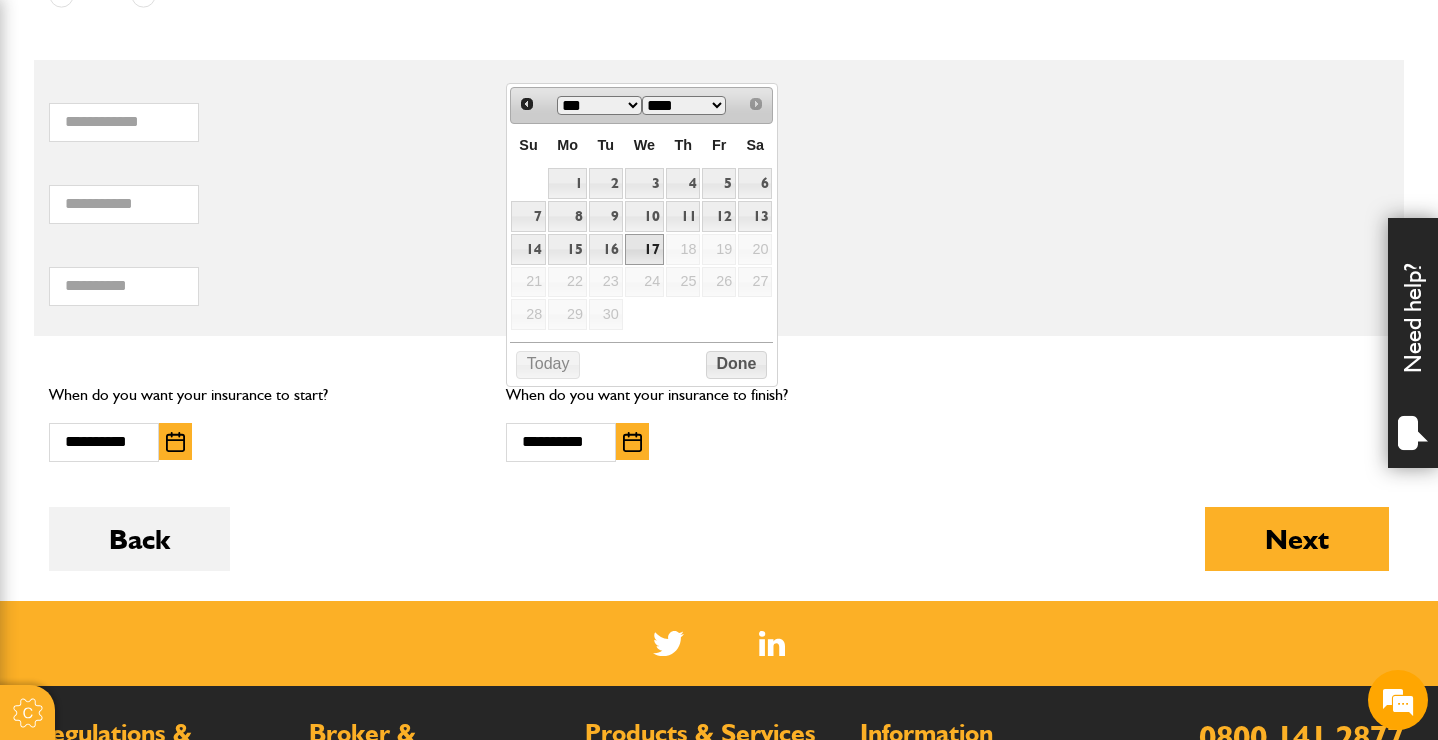 click on "17" at bounding box center (644, 249) 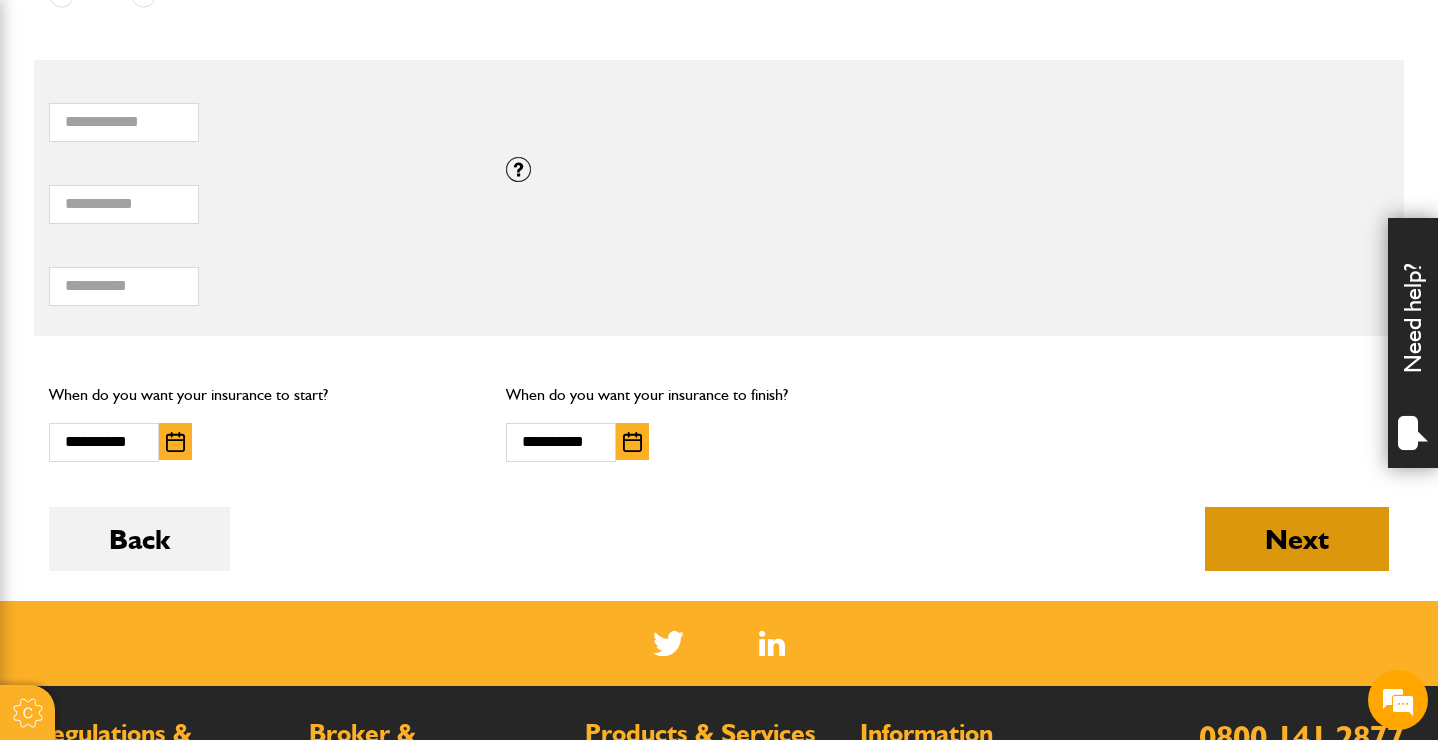 click on "Next" at bounding box center [1297, 539] 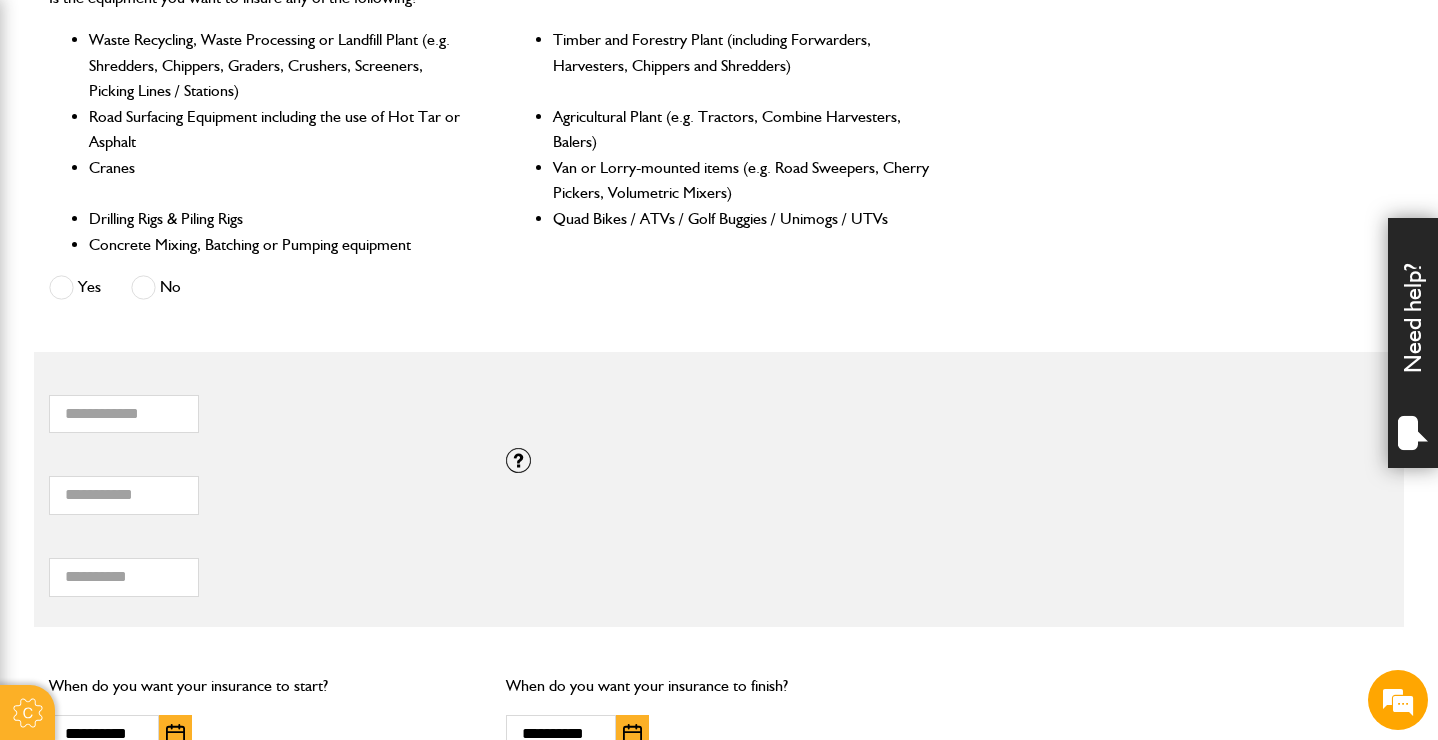 scroll, scrollTop: 1130, scrollLeft: 0, axis: vertical 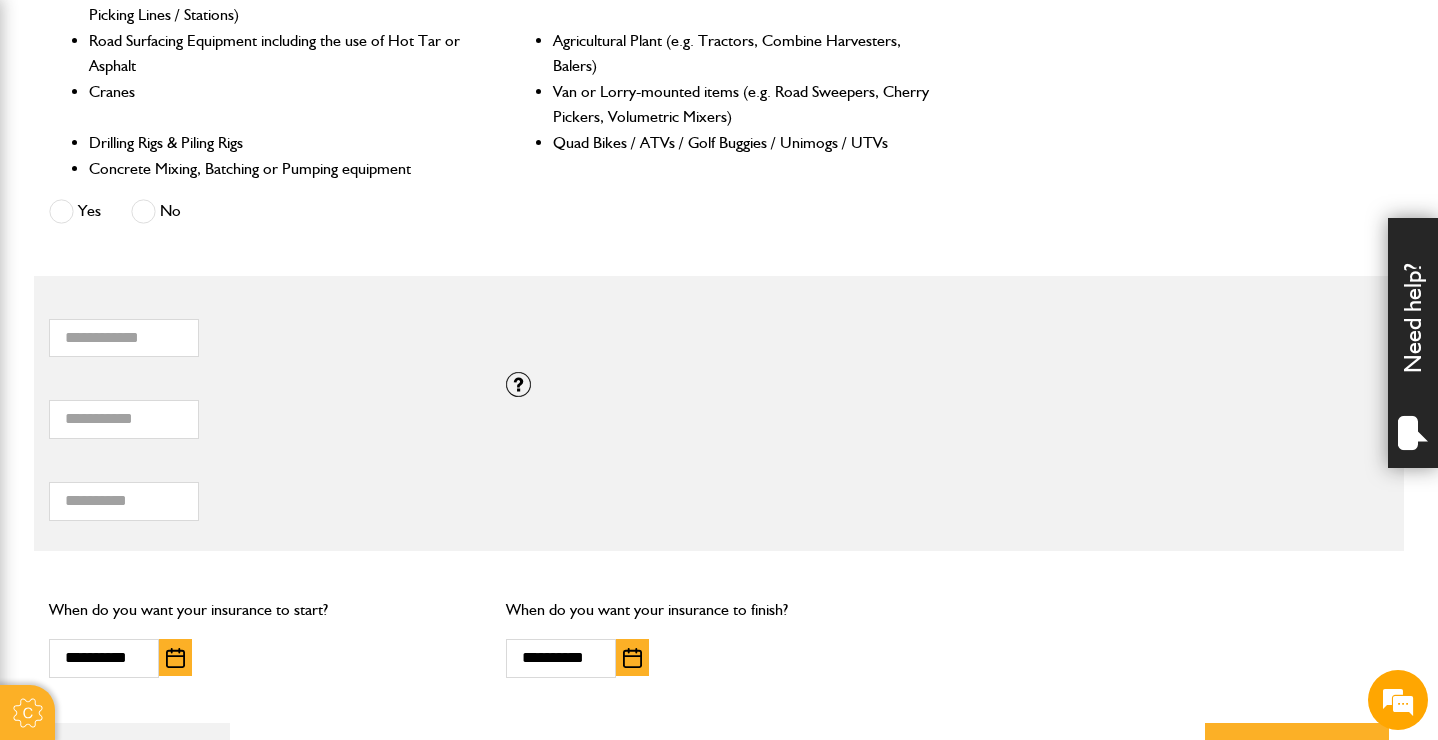 click at bounding box center (632, 658) 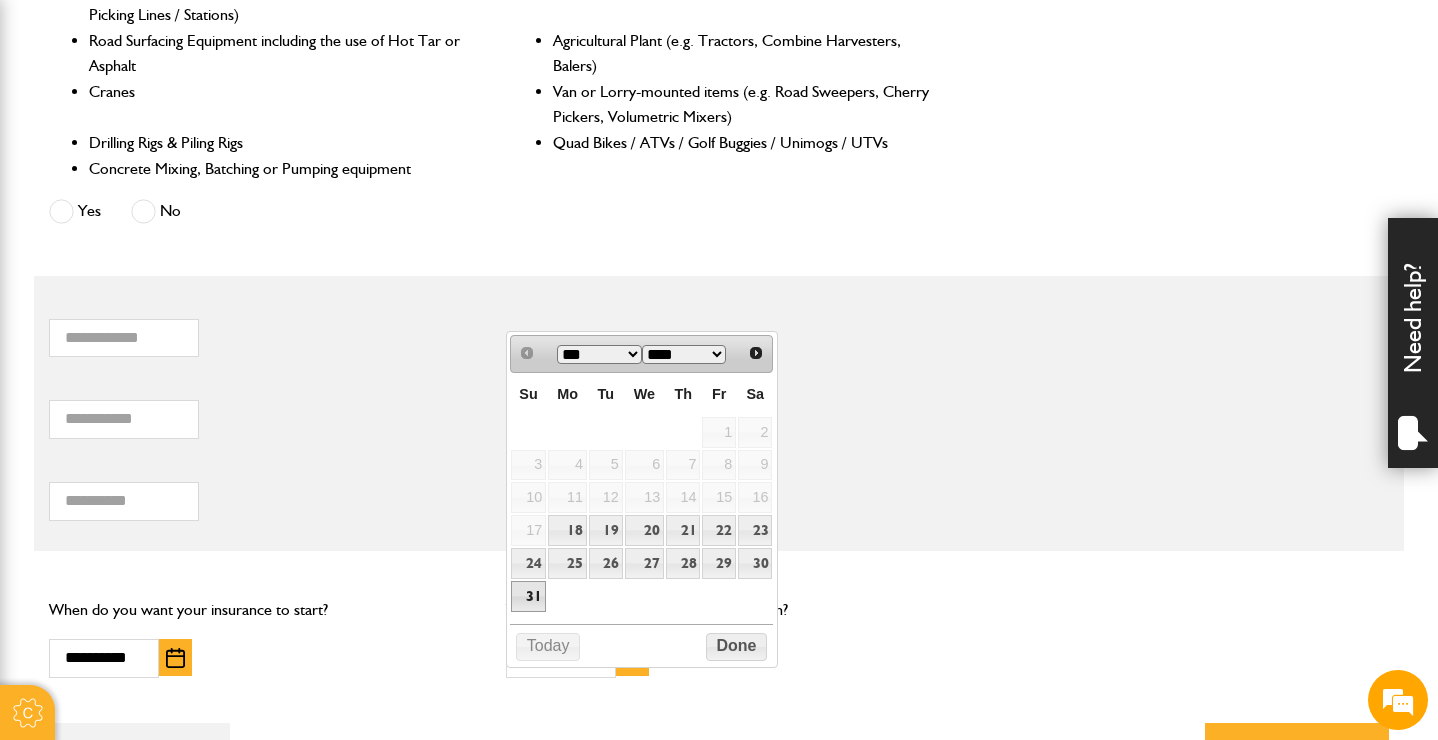 click on "31" at bounding box center [528, 596] 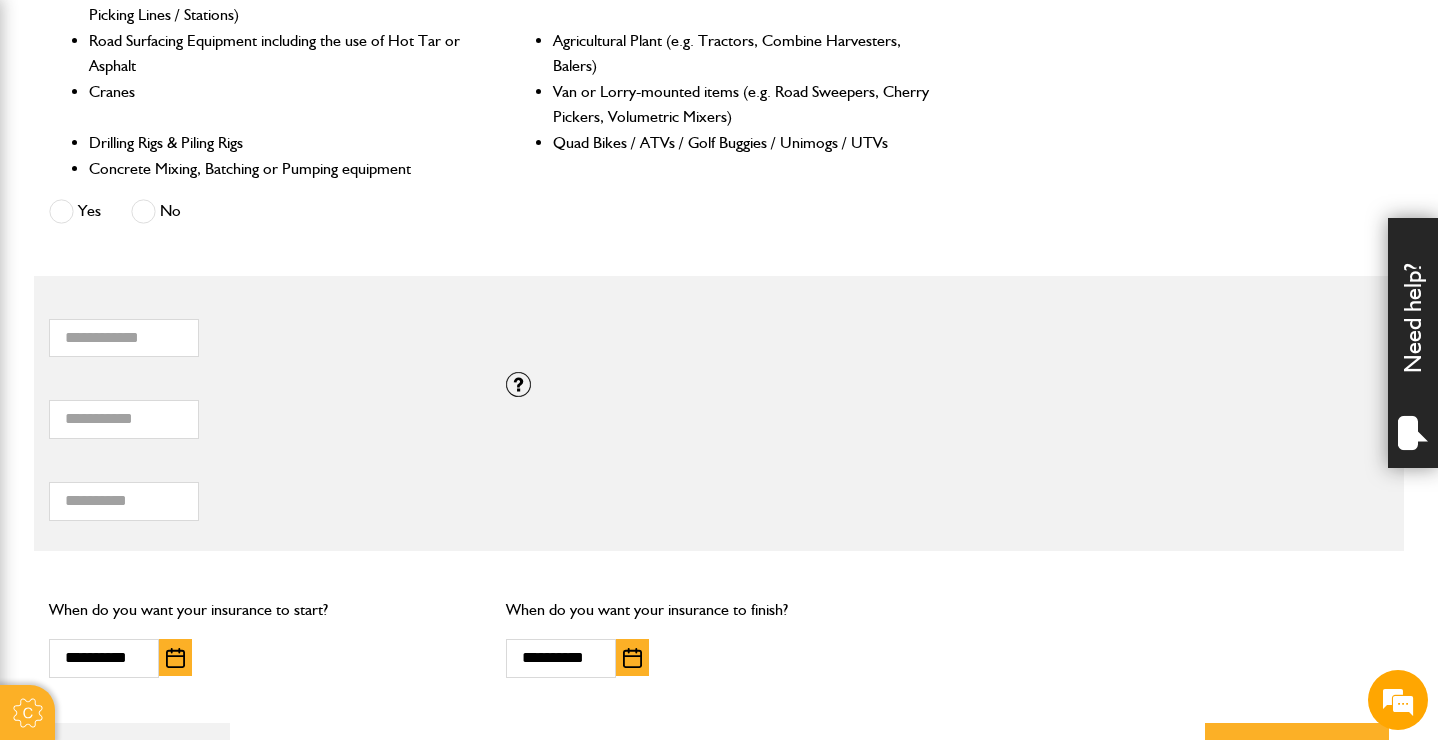 scroll, scrollTop: 1337, scrollLeft: 0, axis: vertical 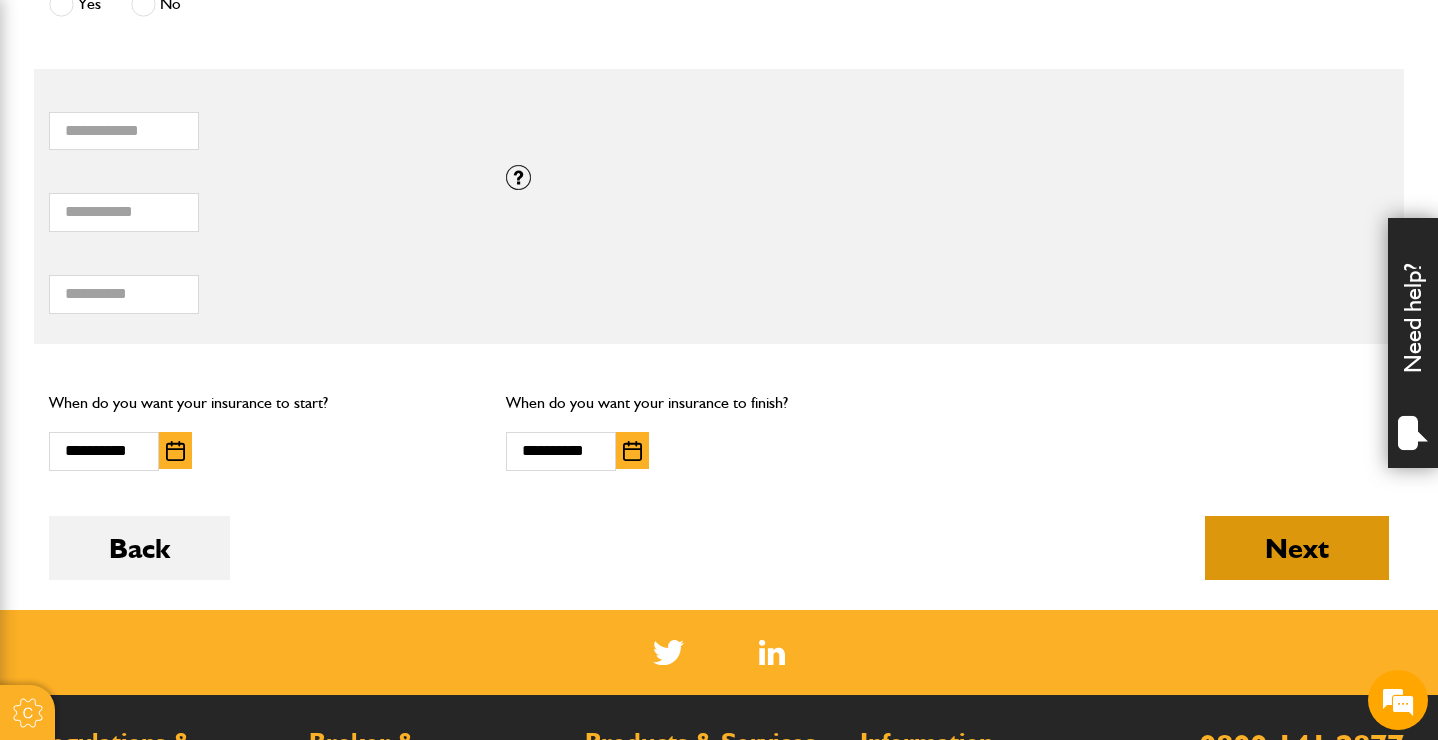 click on "Next" at bounding box center (1297, 548) 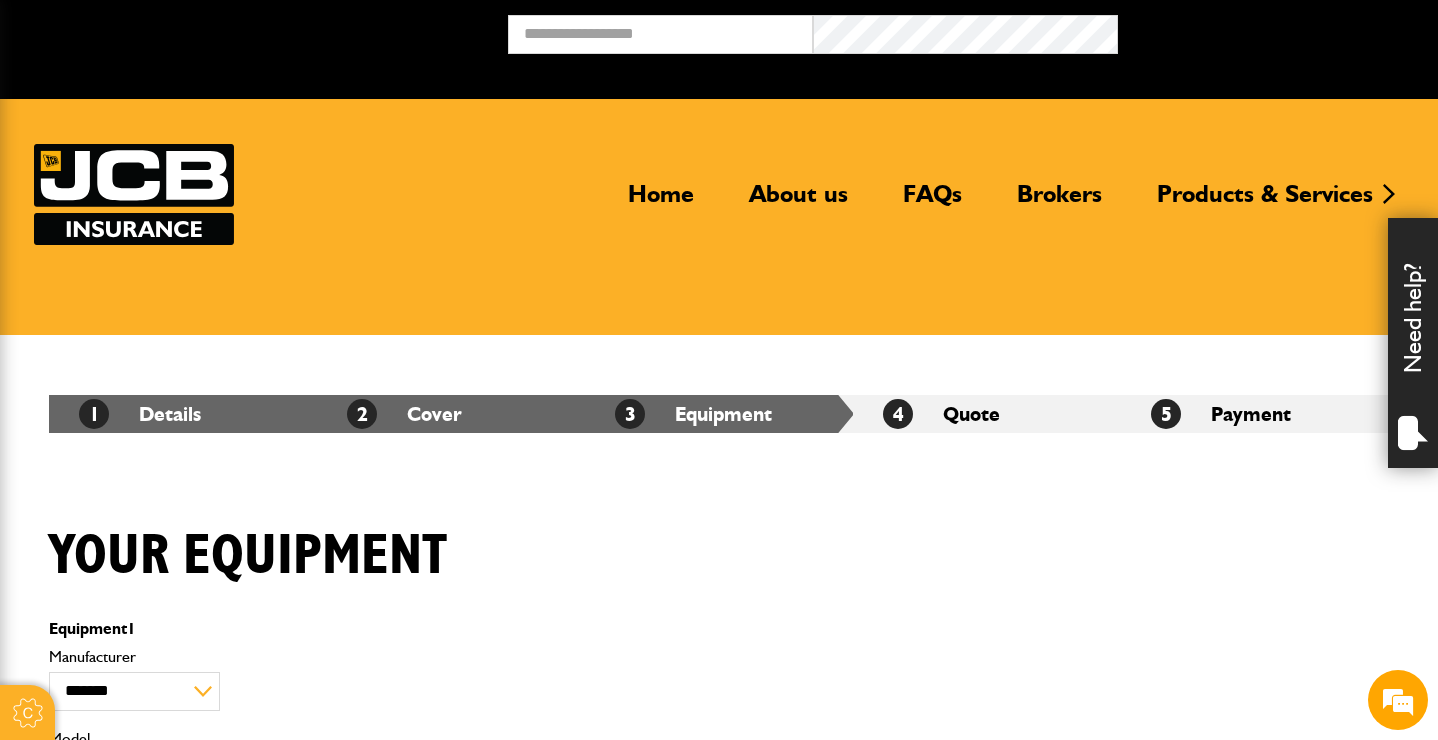 scroll, scrollTop: 0, scrollLeft: 0, axis: both 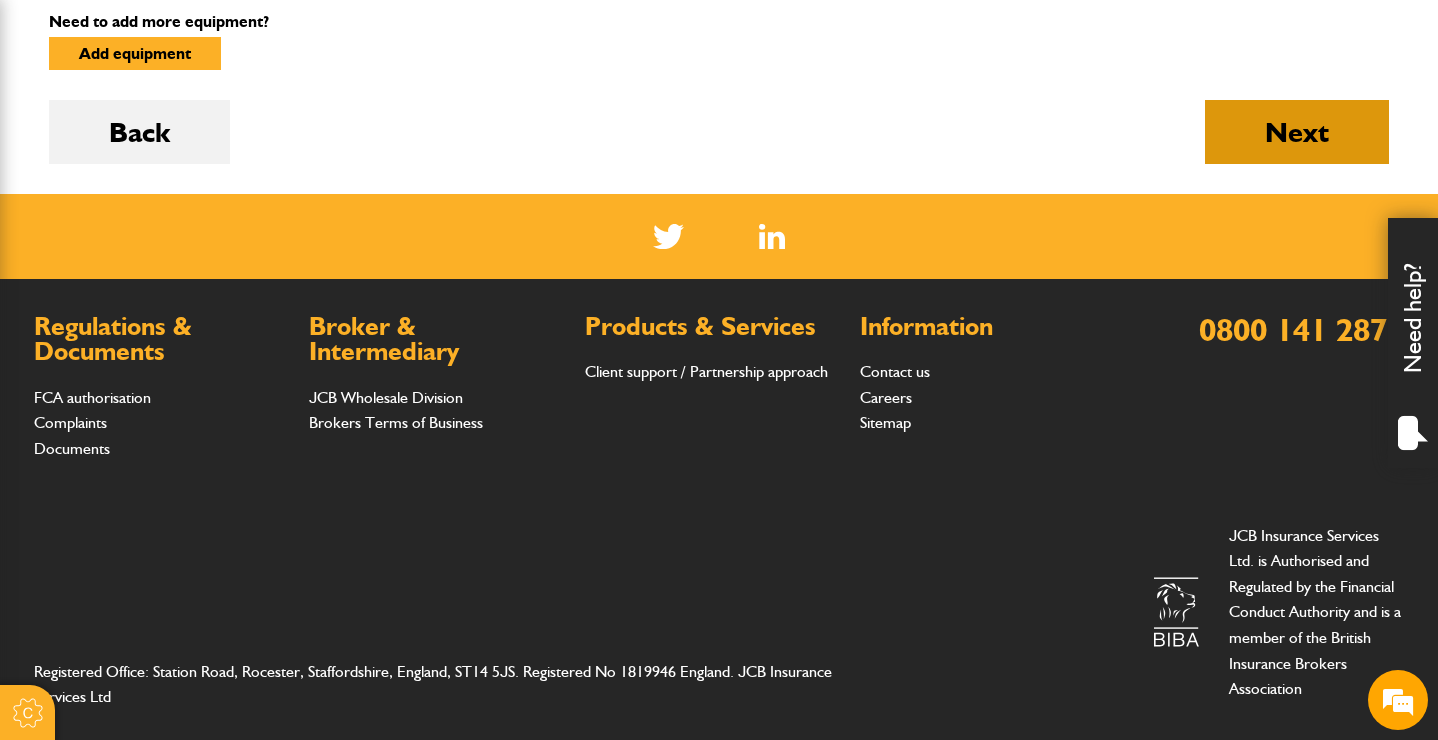 click on "Next" at bounding box center (1297, 132) 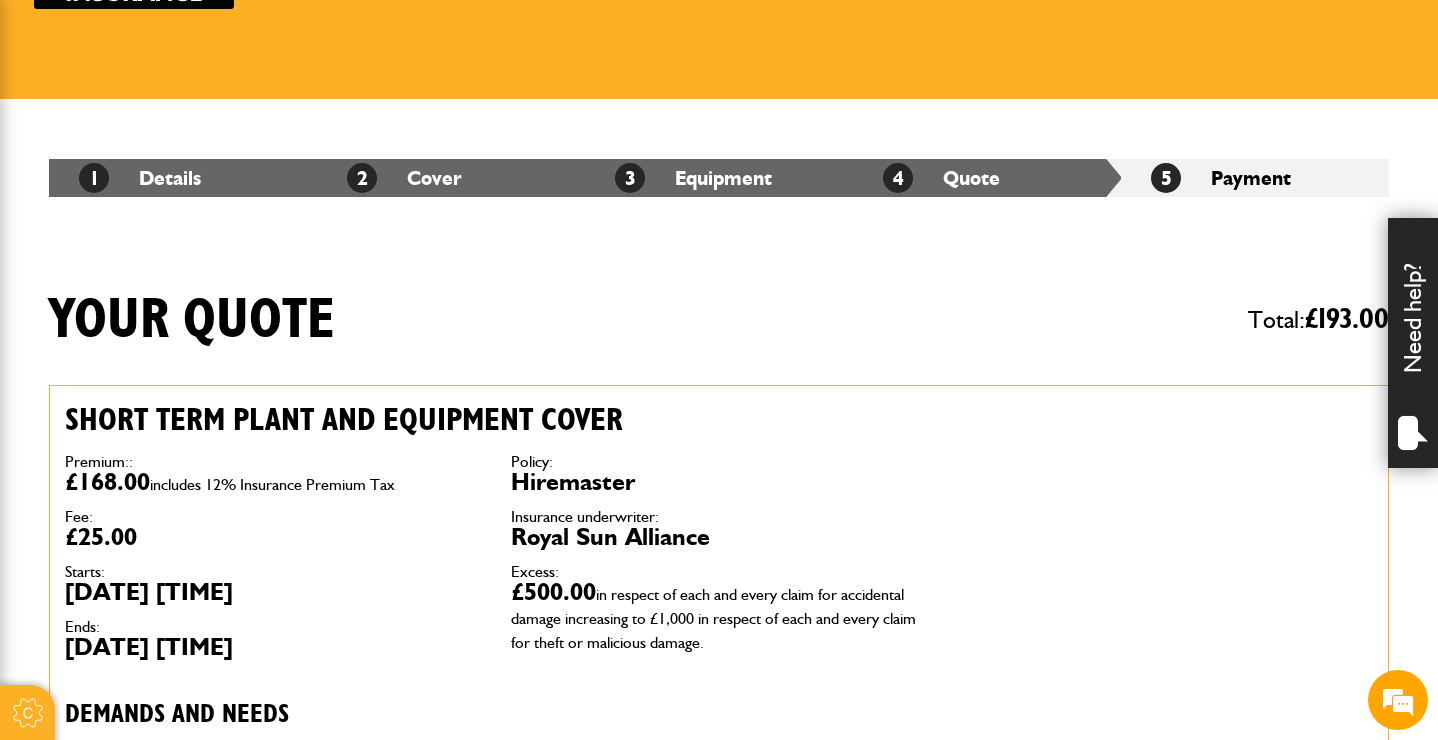 scroll, scrollTop: 286, scrollLeft: 0, axis: vertical 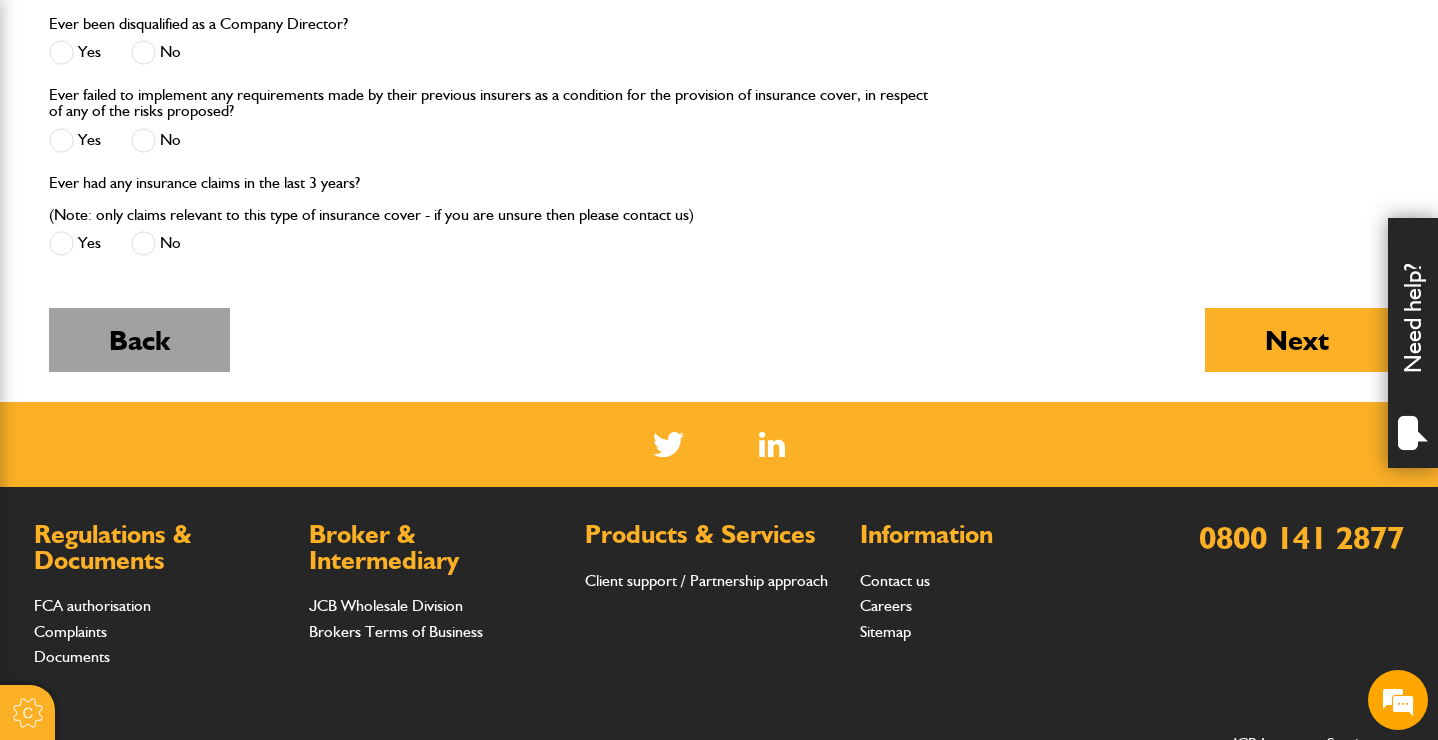 click on "Back" at bounding box center (139, 340) 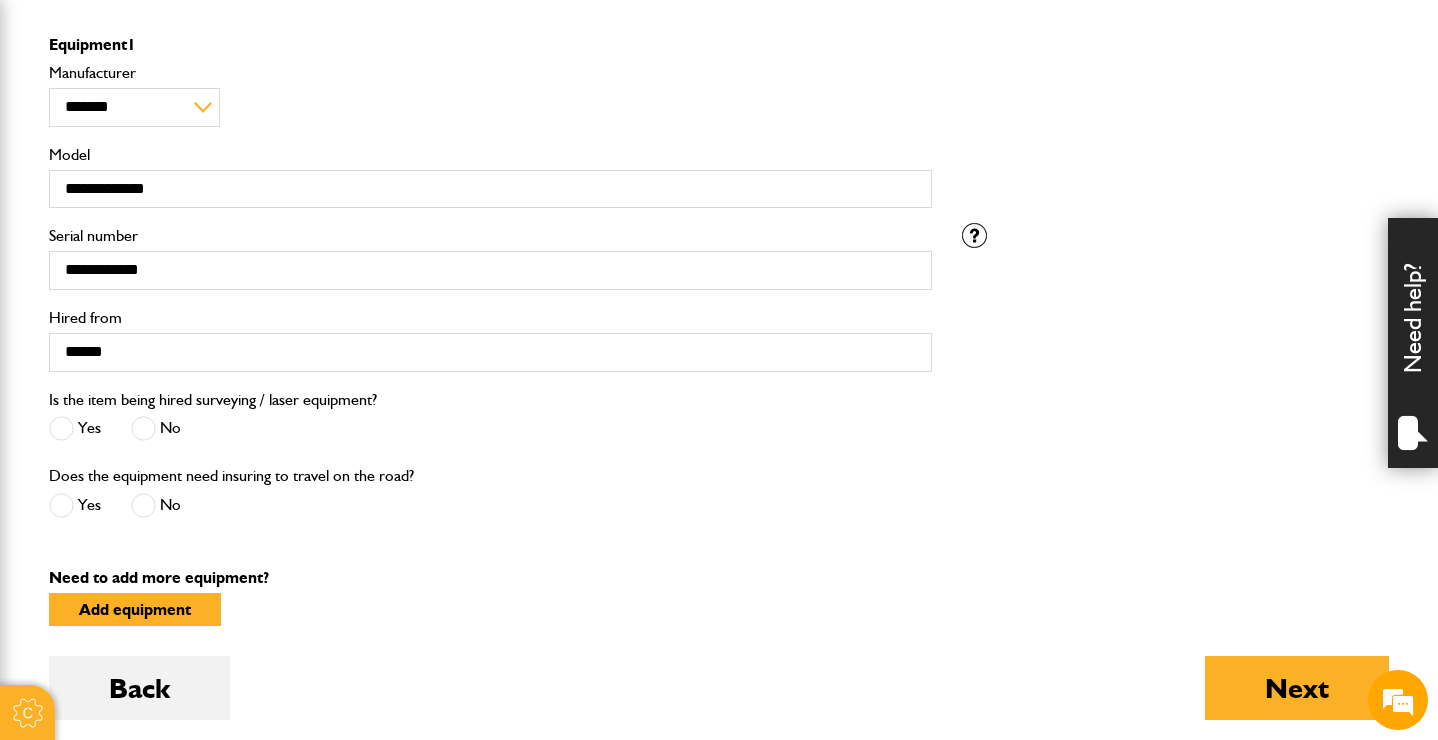 scroll, scrollTop: 581, scrollLeft: 0, axis: vertical 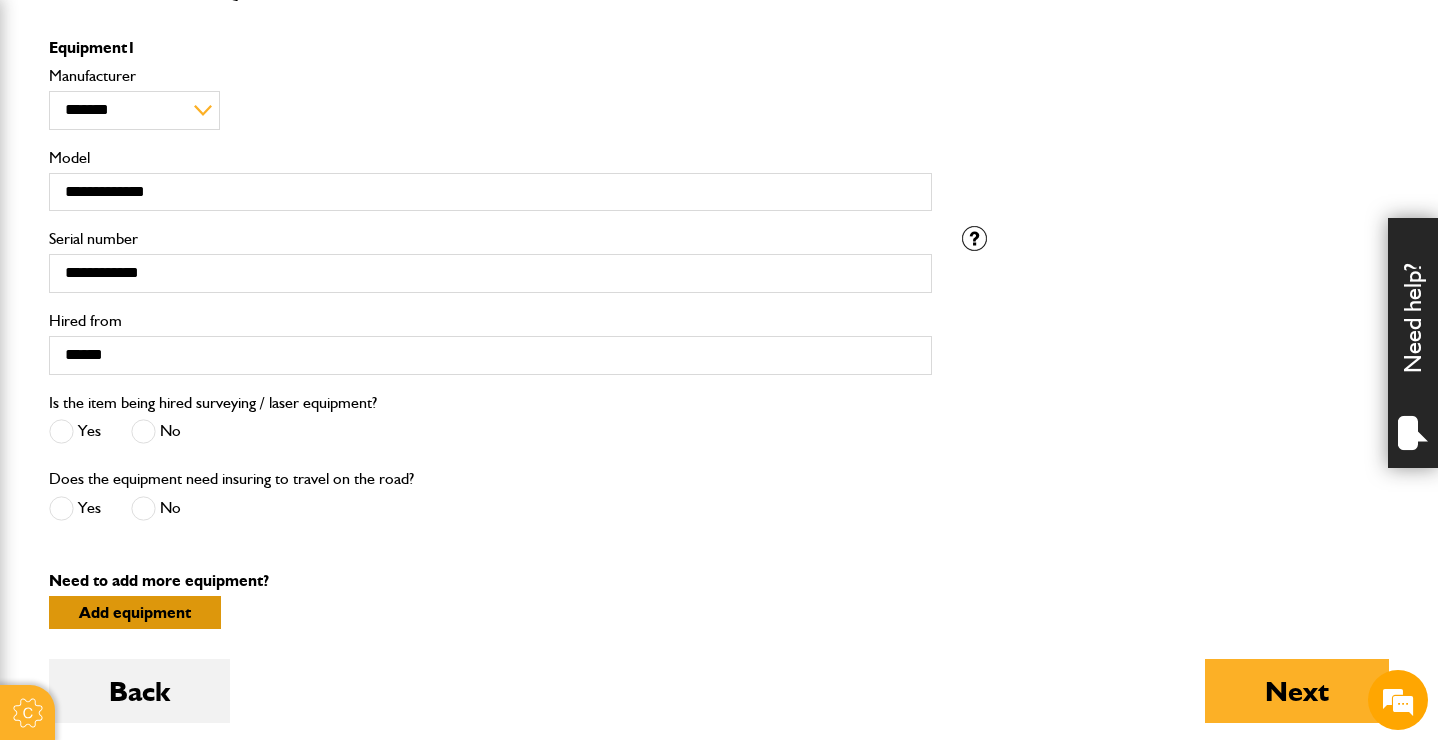click on "Add equipment" at bounding box center [135, 612] 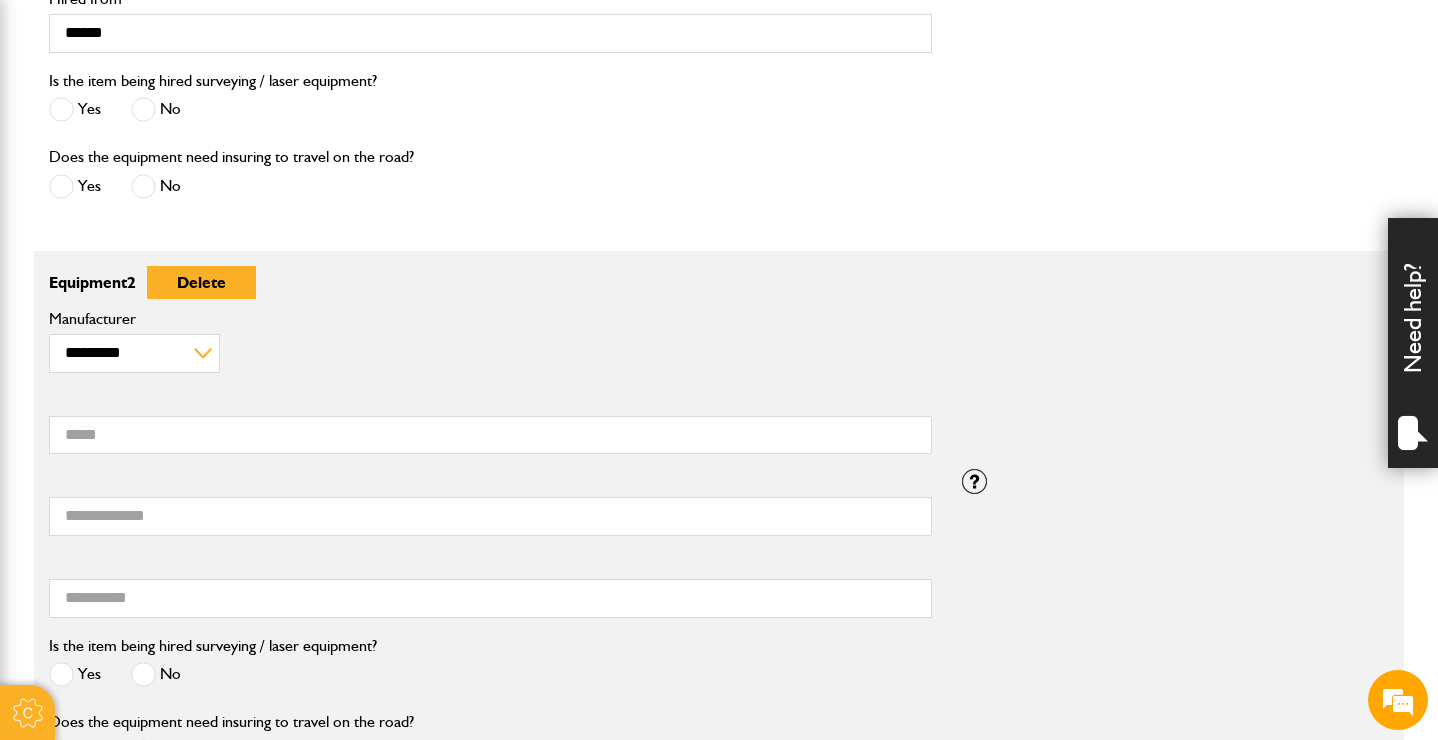 scroll, scrollTop: 934, scrollLeft: 0, axis: vertical 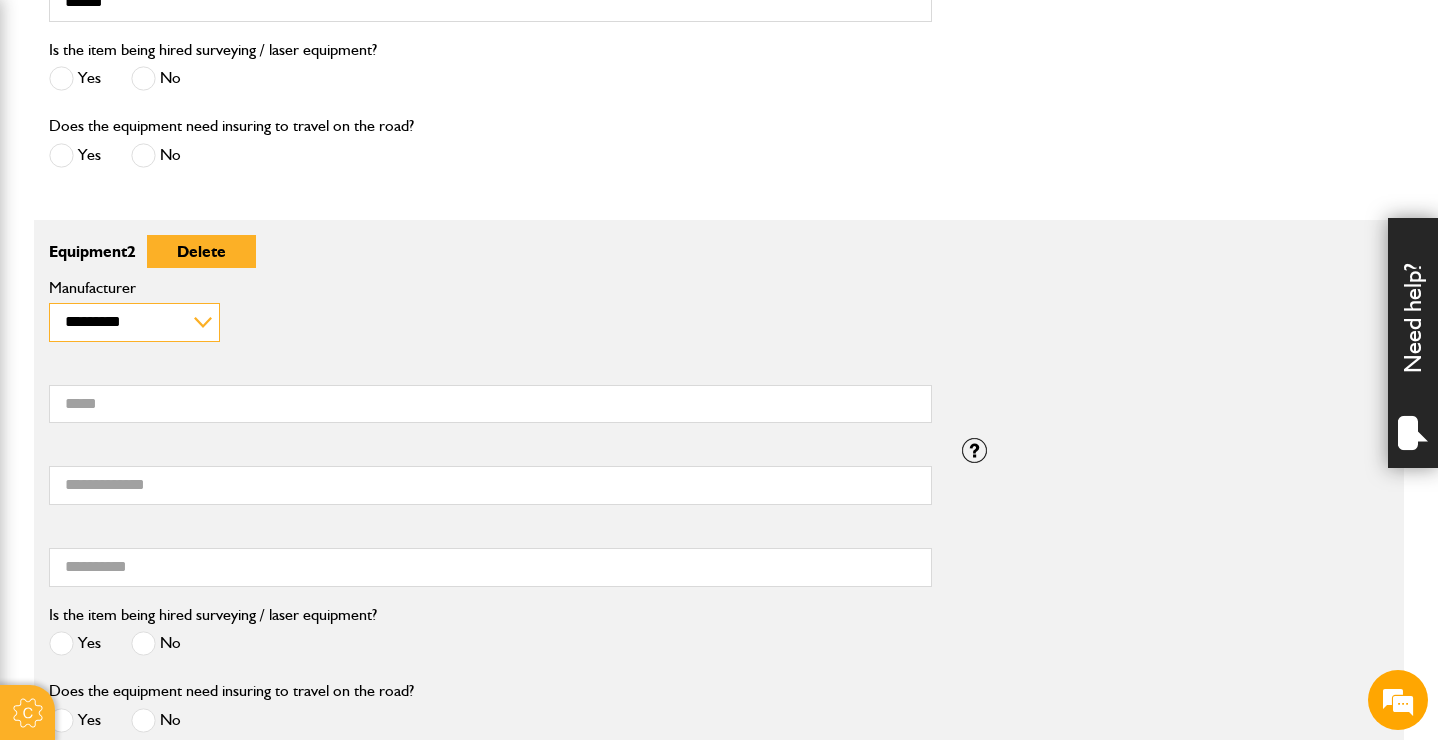 select on "*" 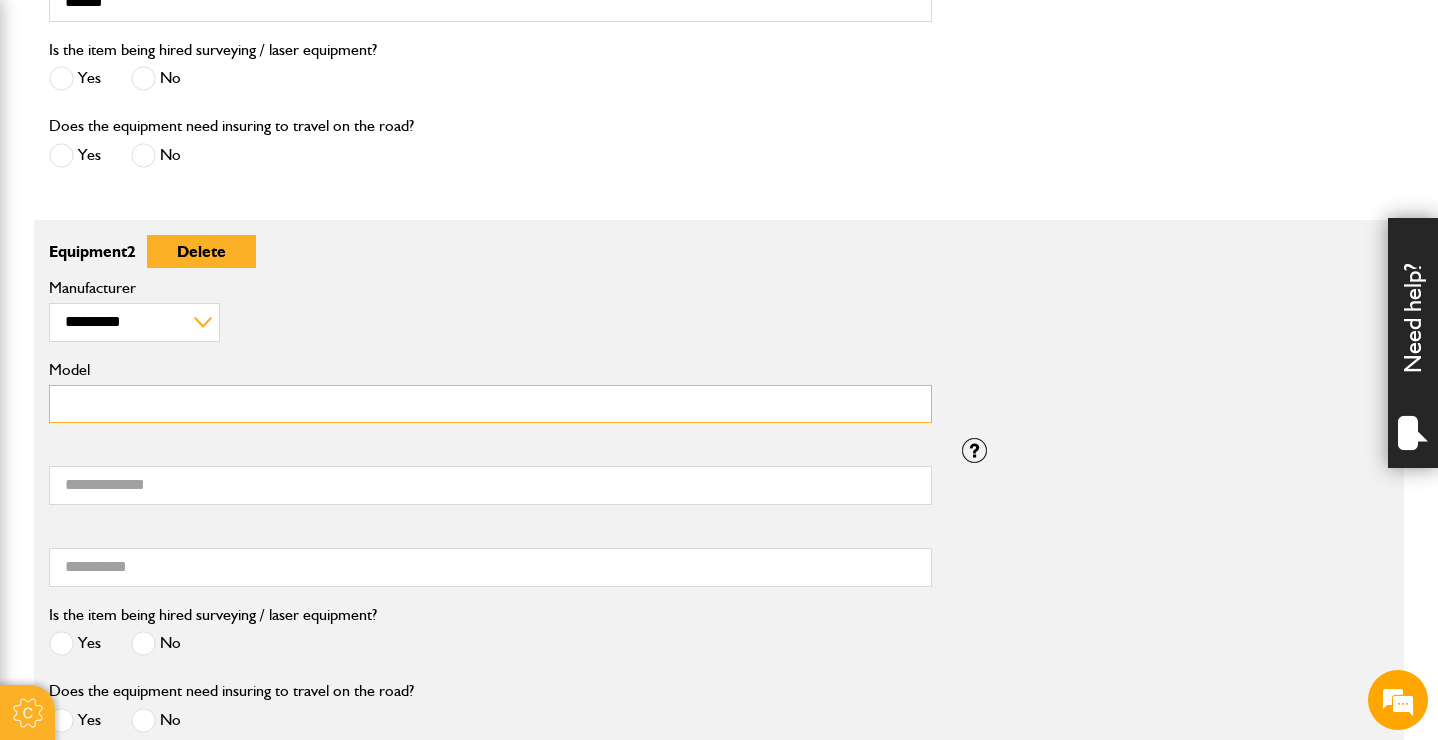 click on "Model" at bounding box center [490, 404] 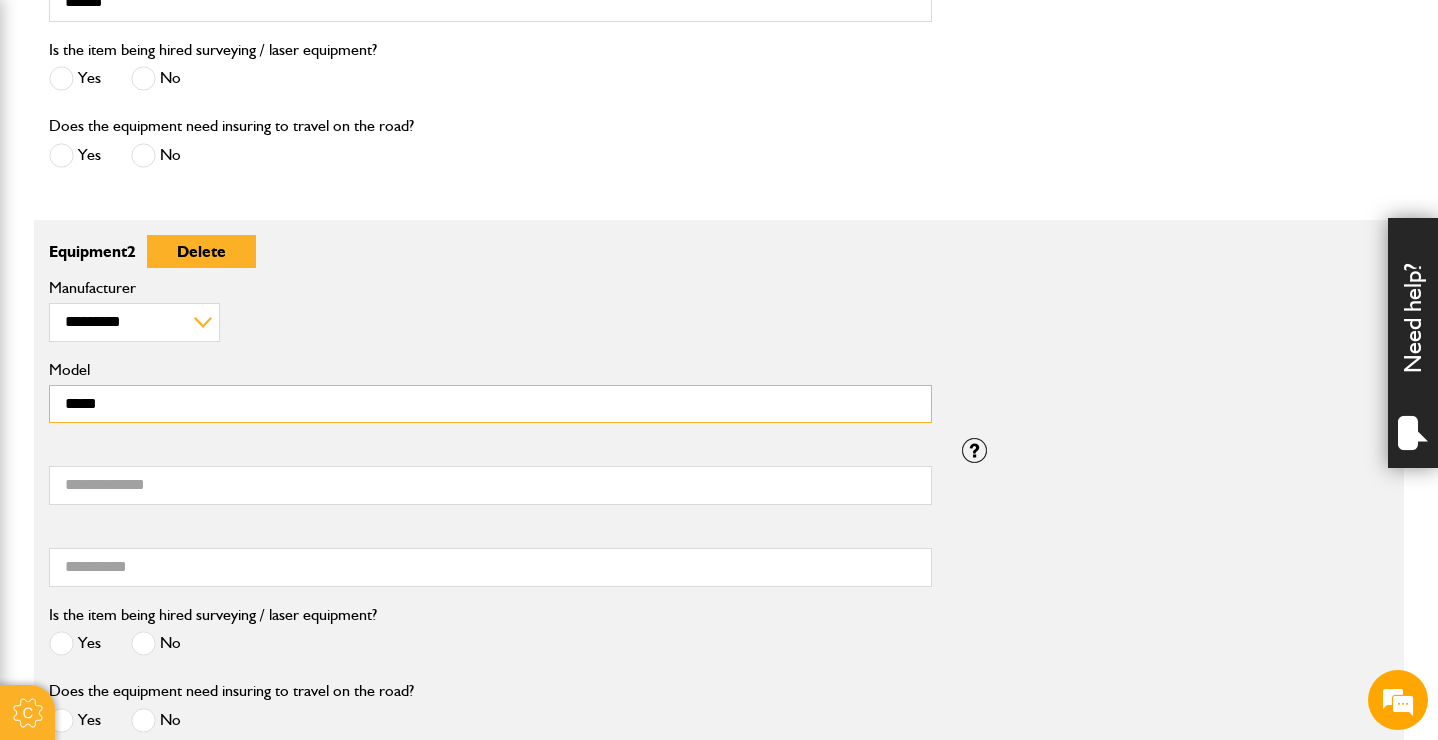 type on "*****" 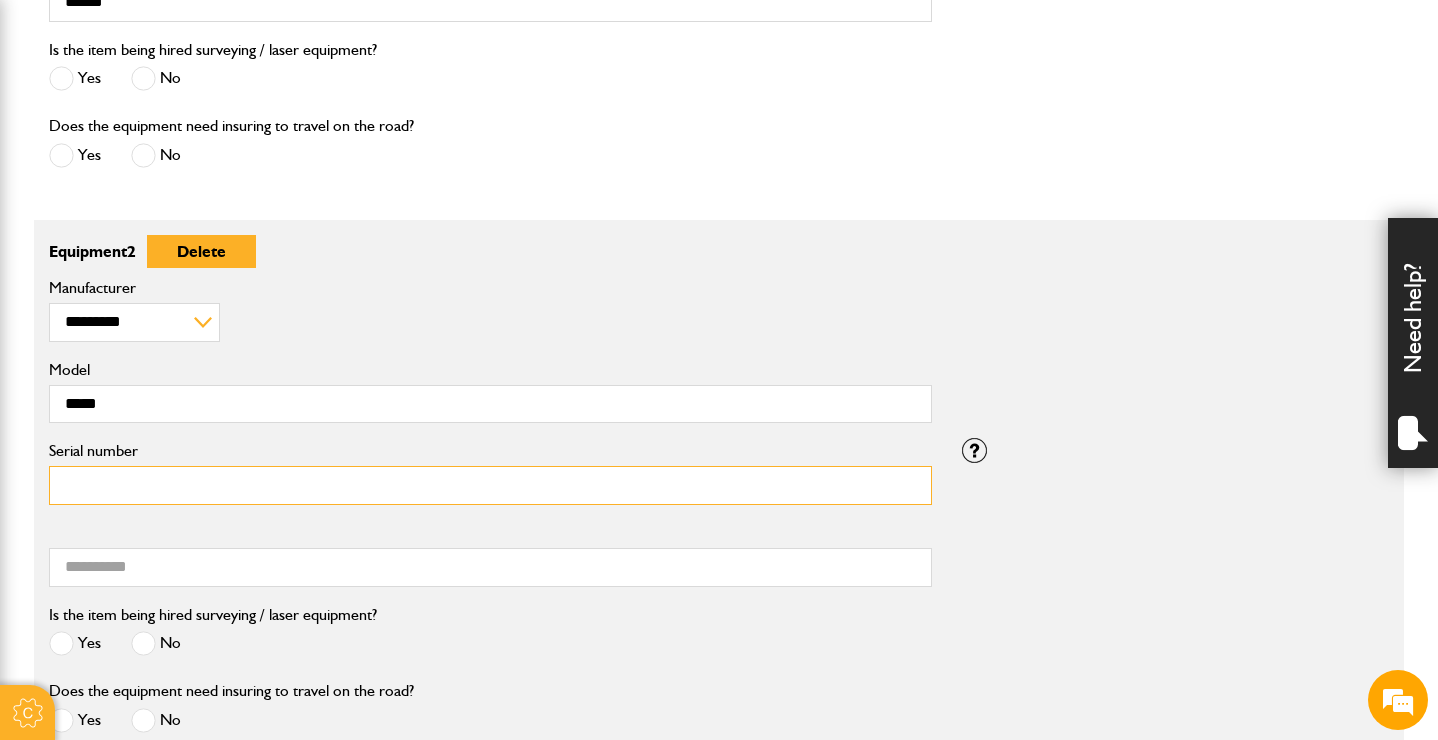 click on "Serial number" at bounding box center (490, 485) 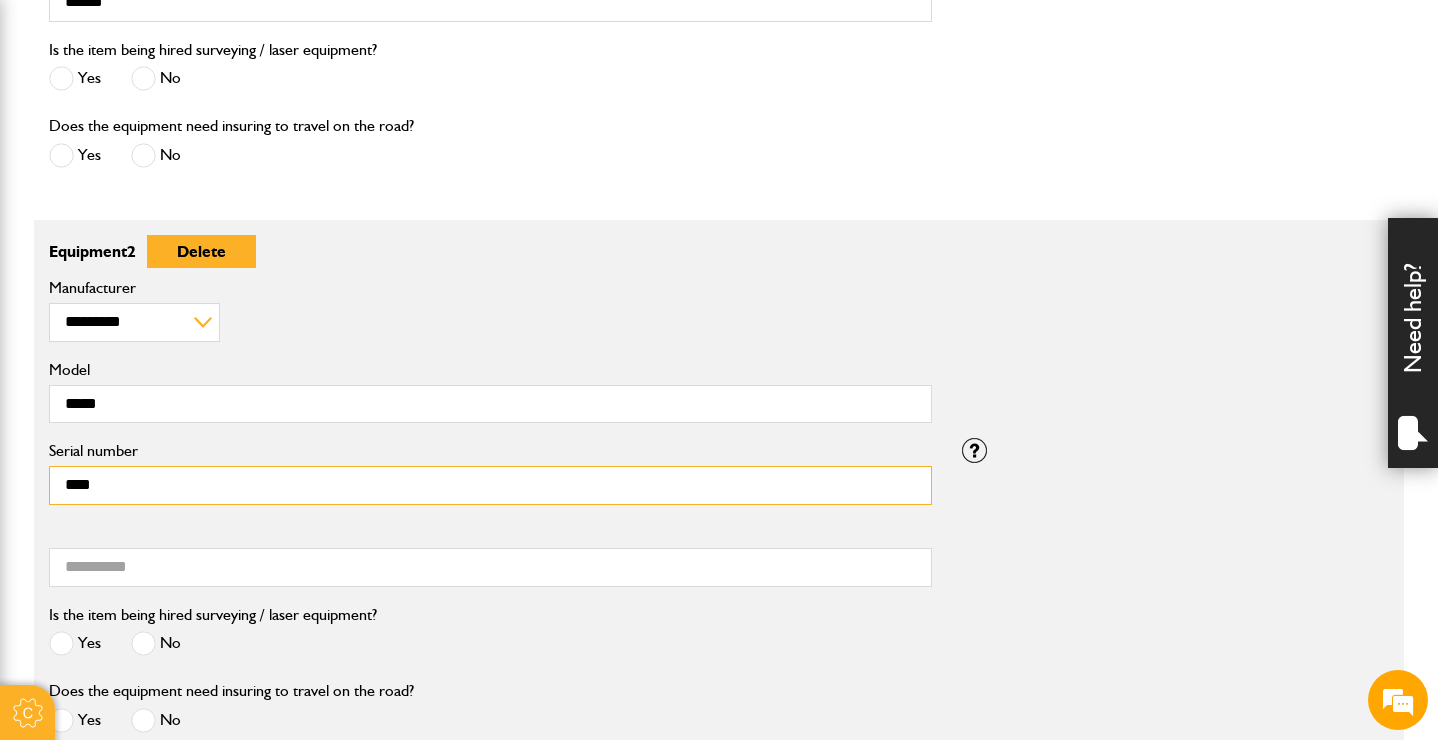 type on "*****" 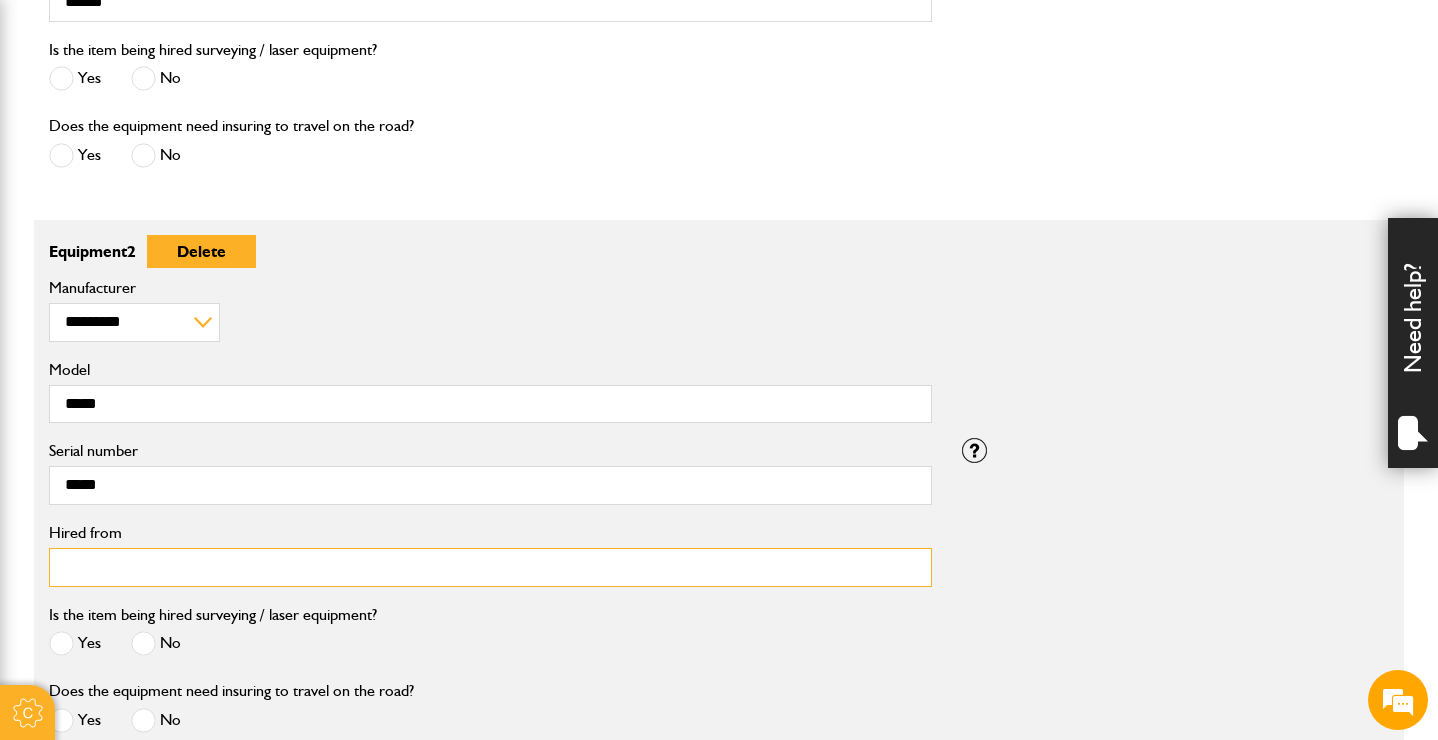 click on "Hired from" at bounding box center (490, 567) 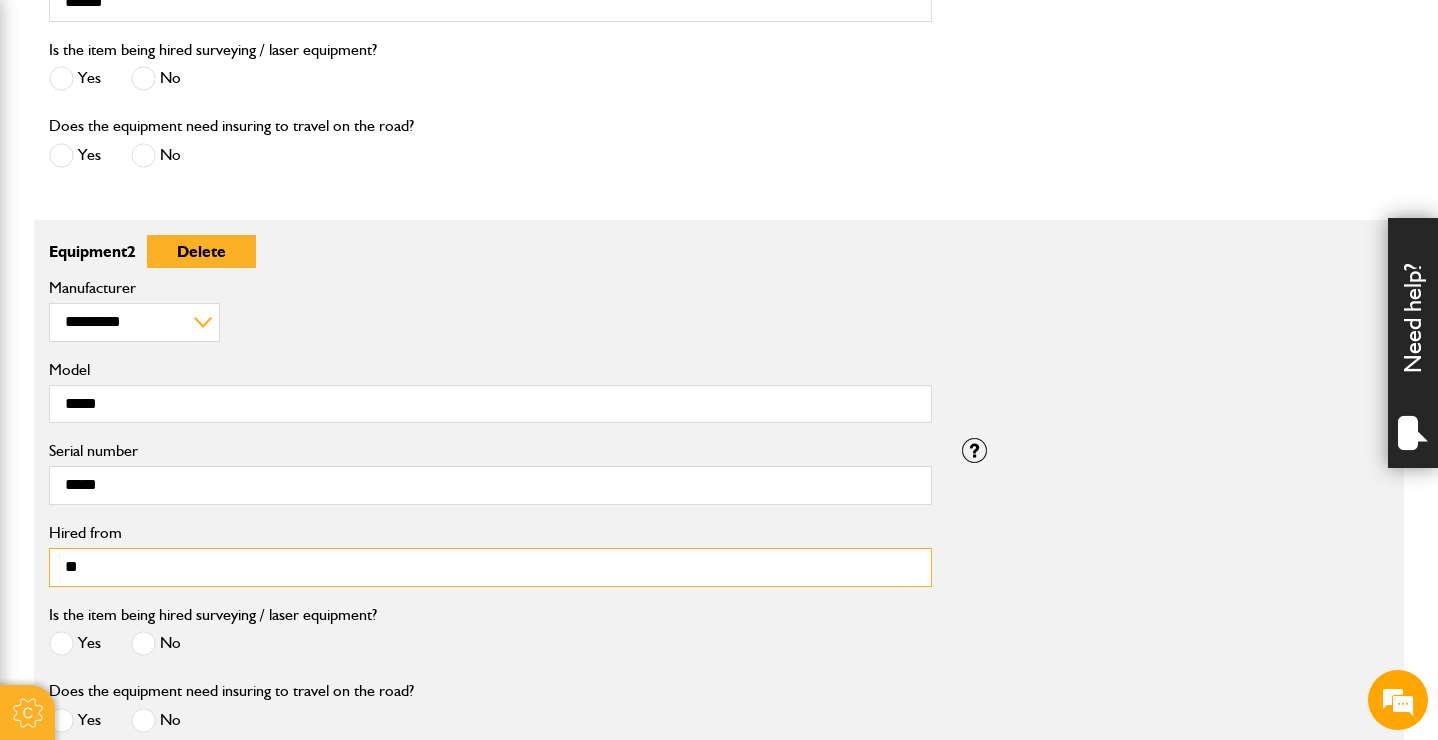 click on "**" at bounding box center [490, 567] 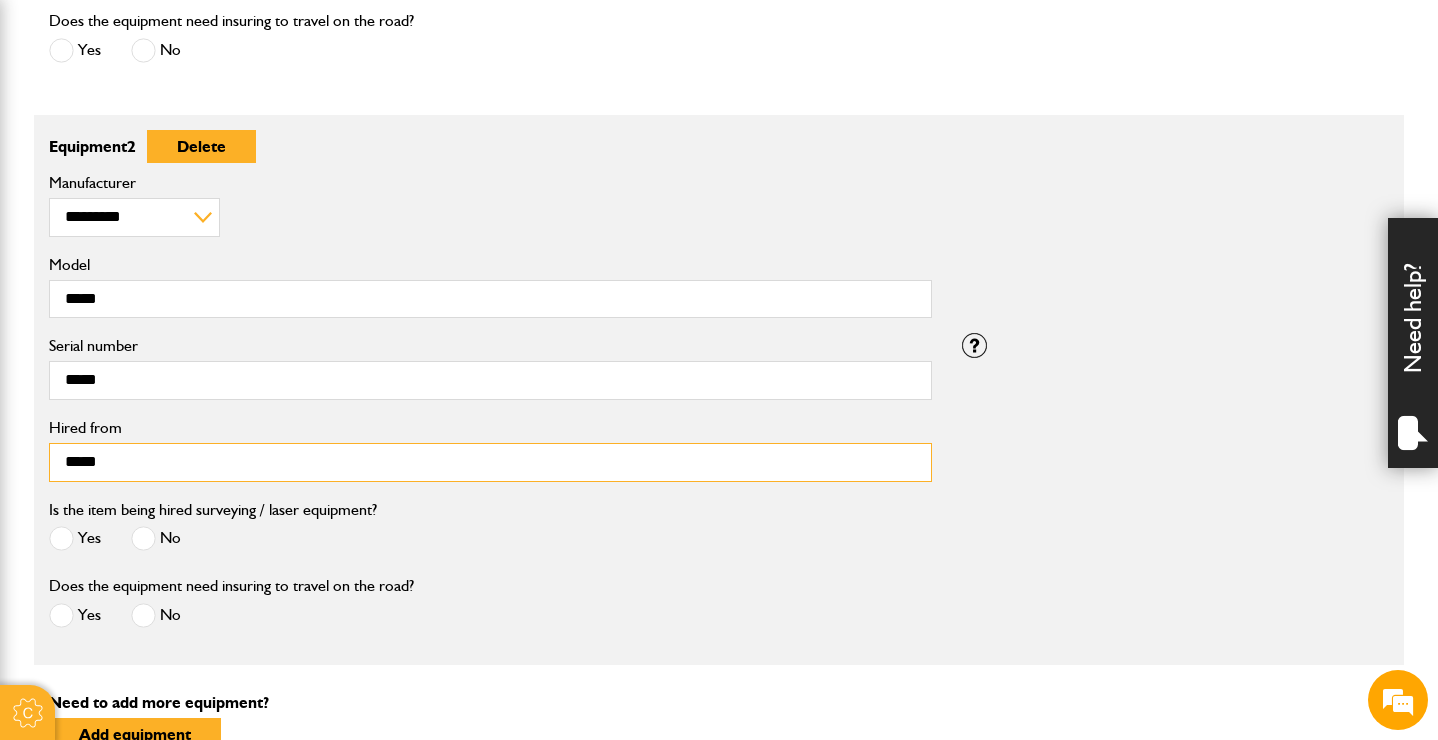 scroll, scrollTop: 1334, scrollLeft: 0, axis: vertical 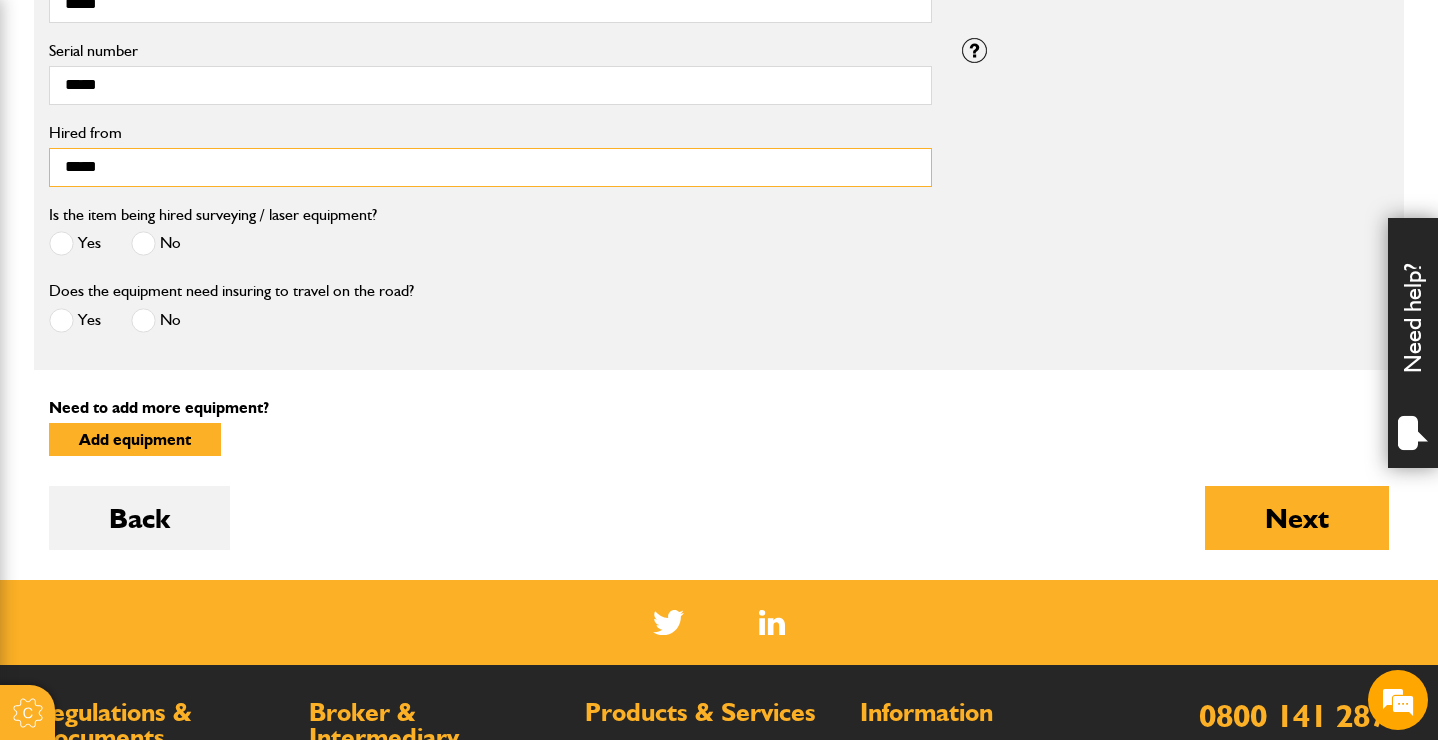 type on "*****" 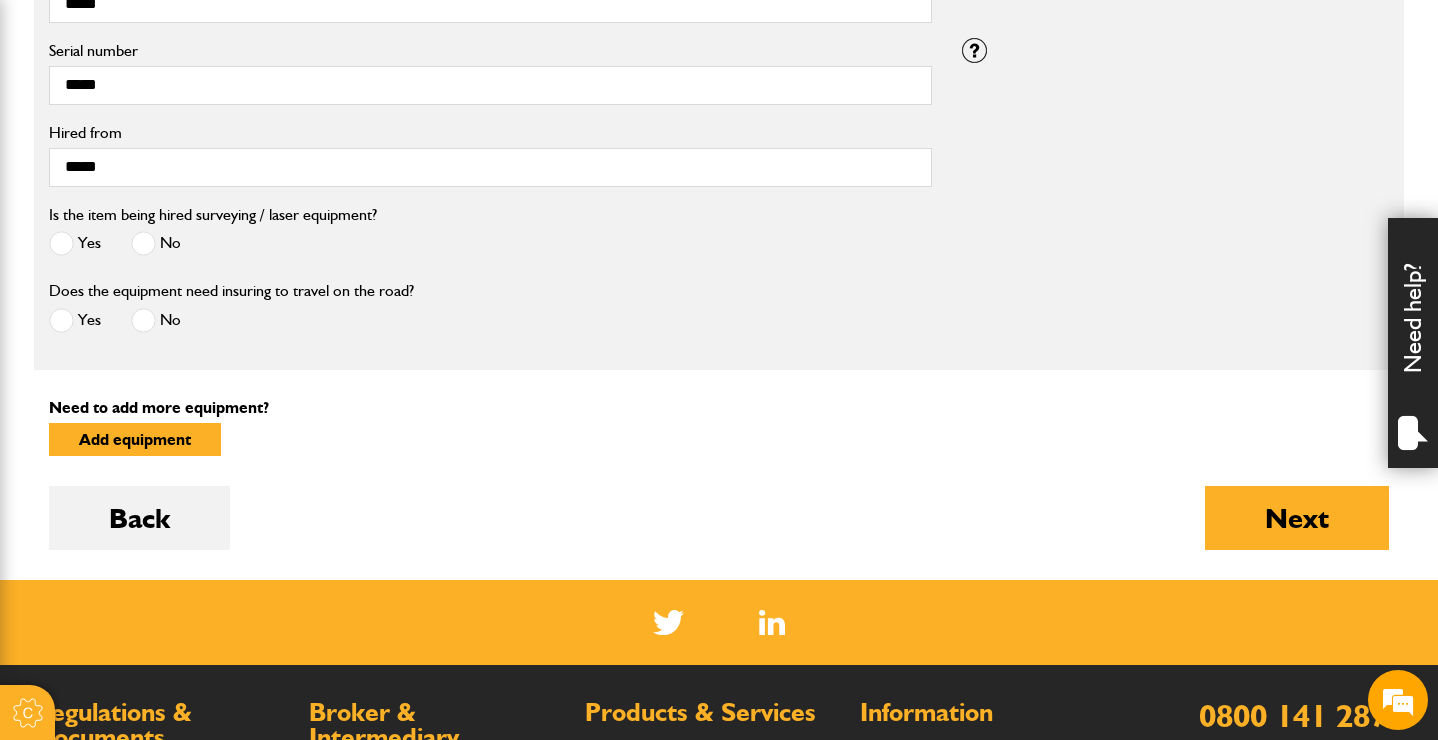 click on "No" at bounding box center (156, 320) 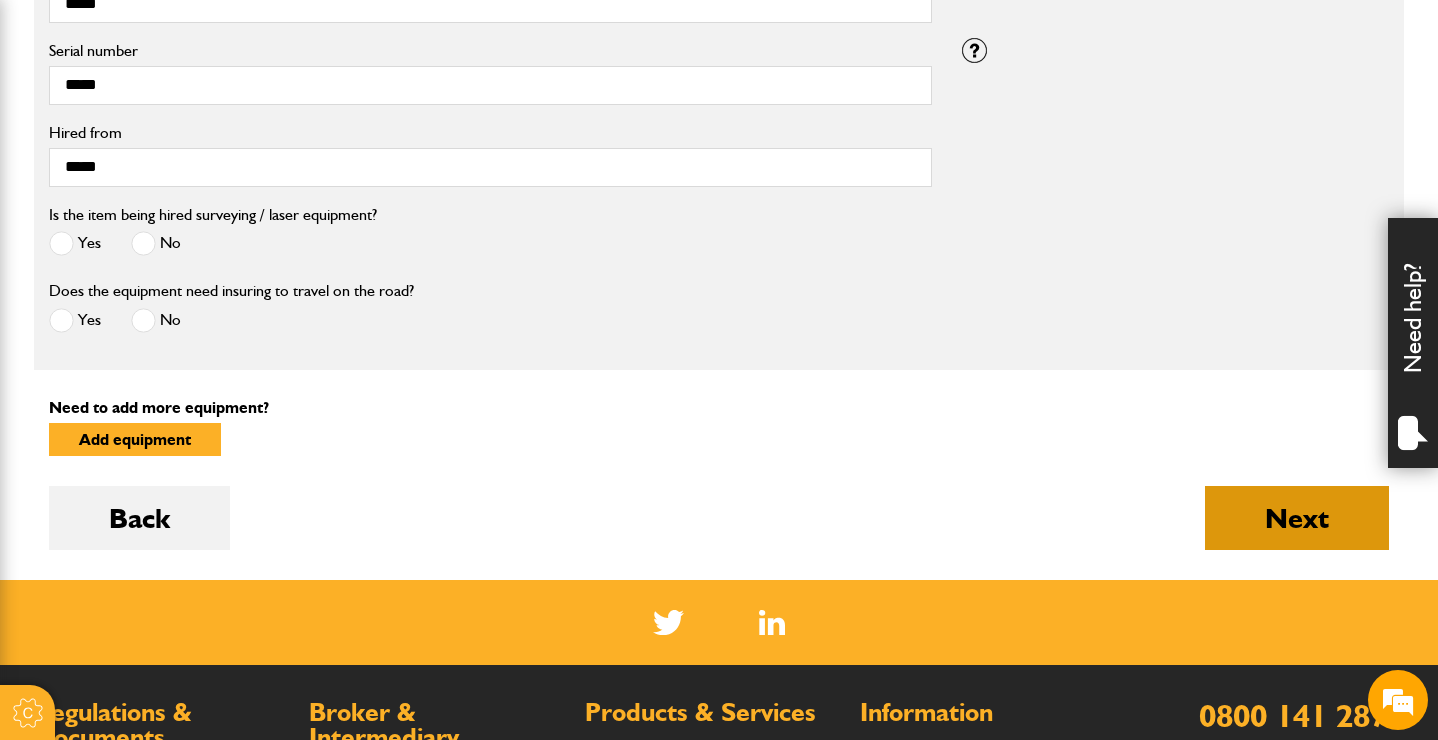 click on "Next" at bounding box center [1297, 518] 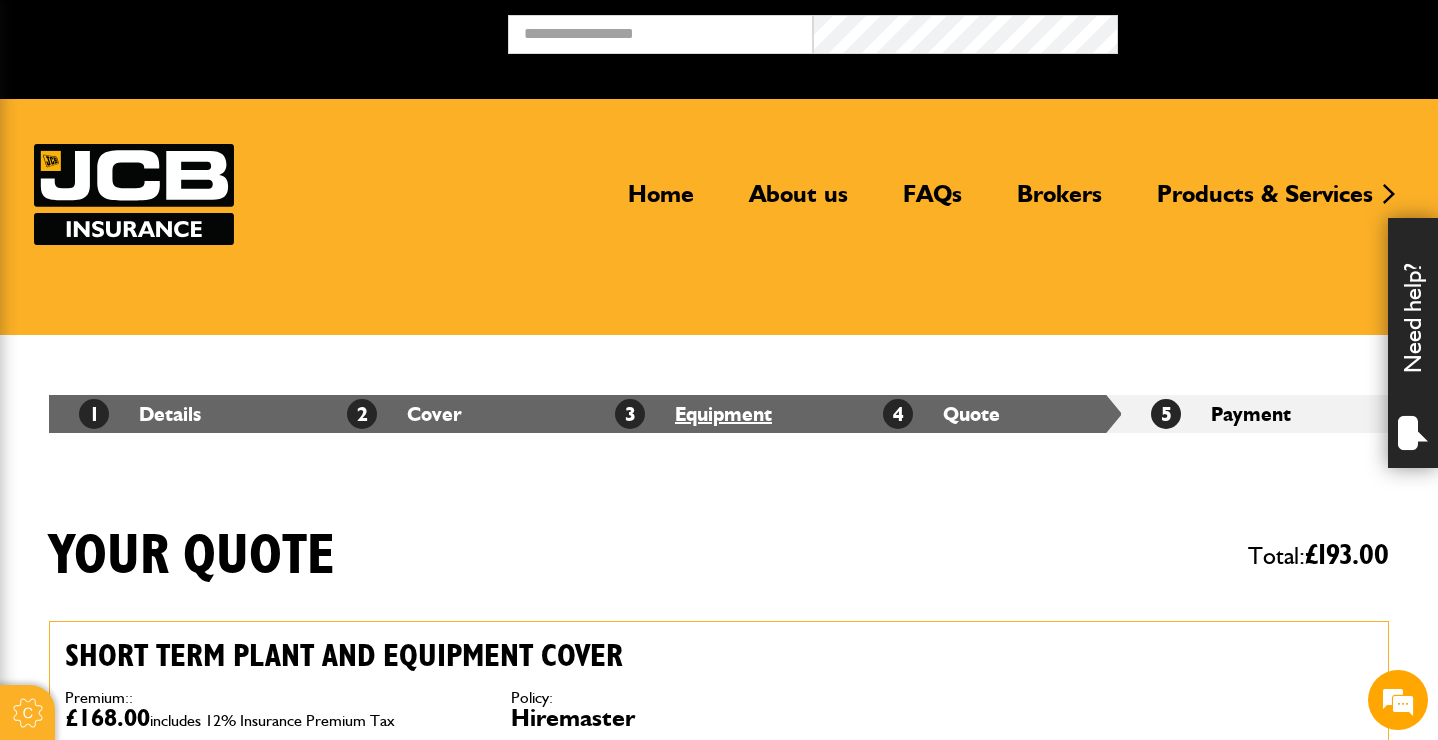 scroll, scrollTop: 0, scrollLeft: 0, axis: both 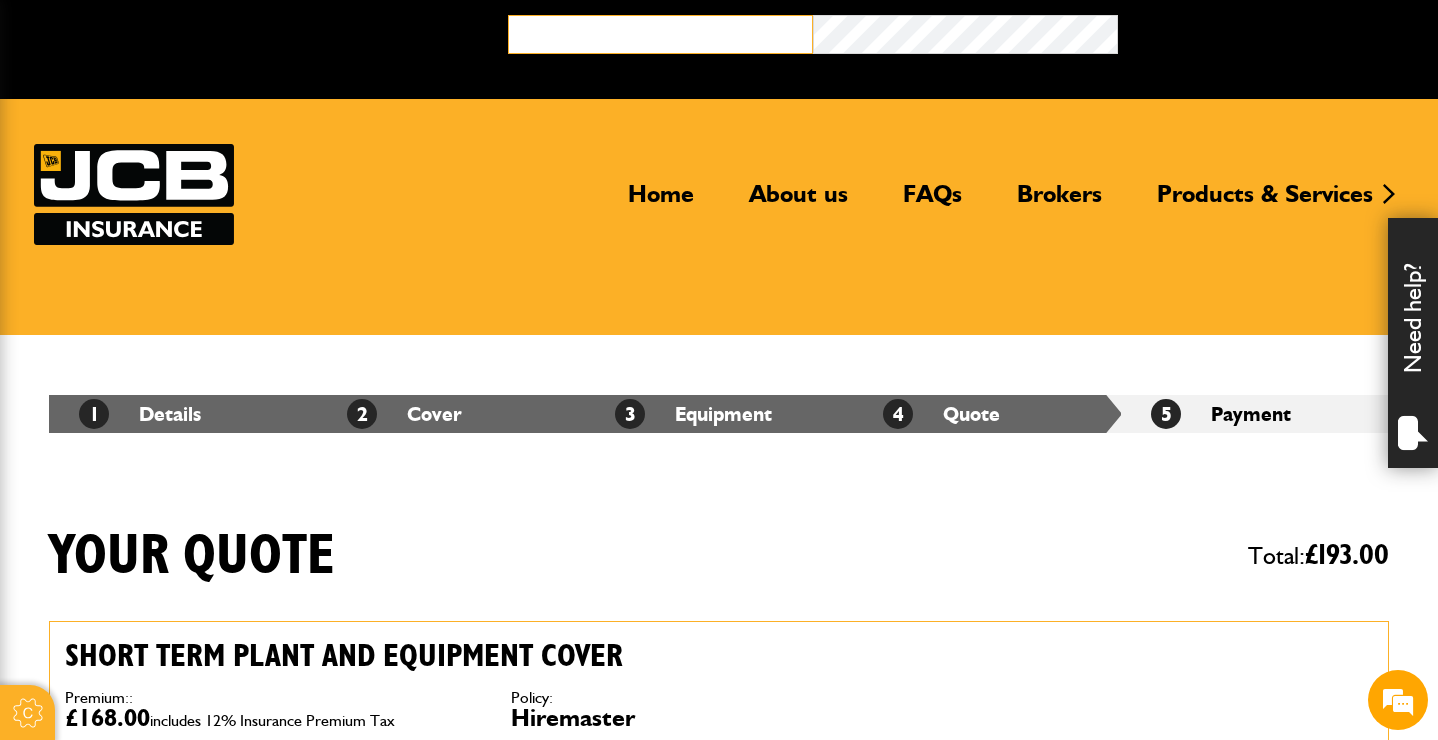 click at bounding box center (660, 34) 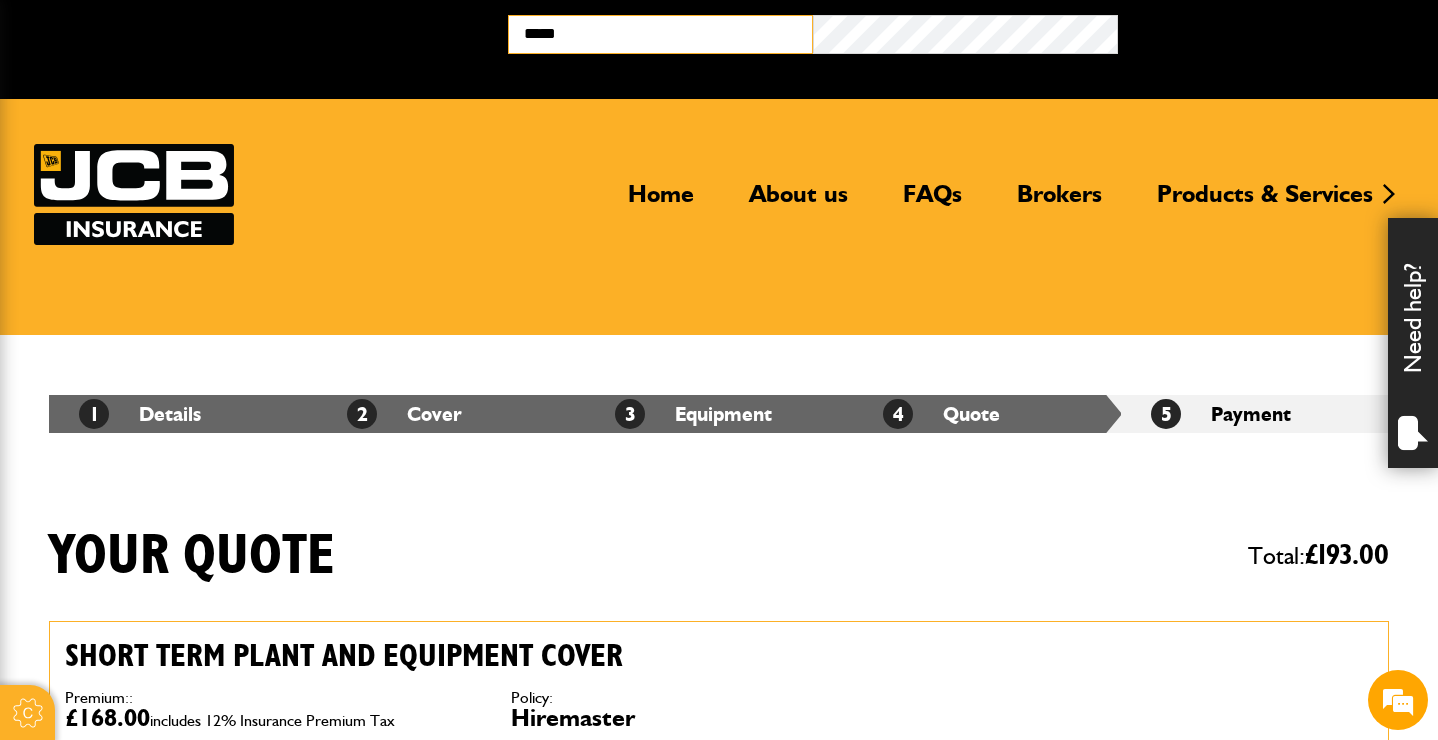 type on "******" 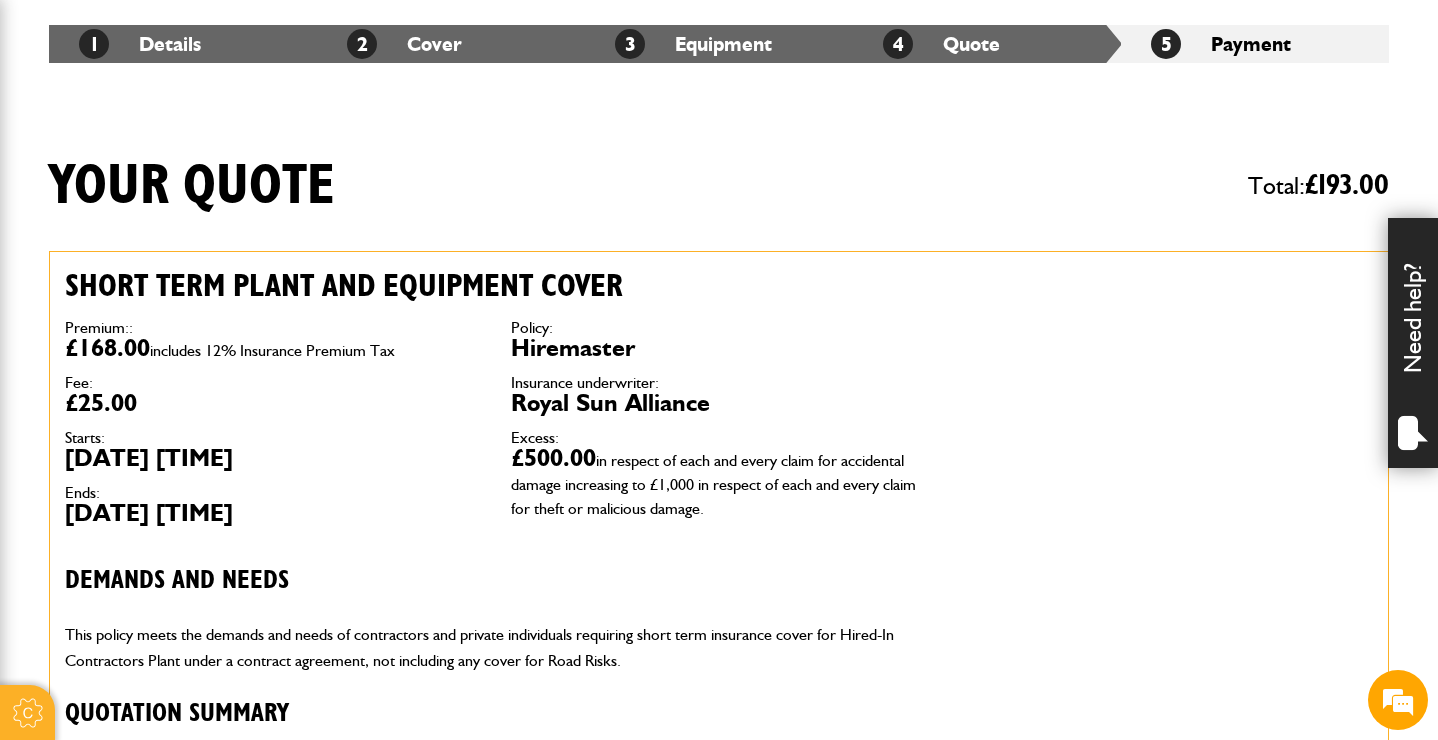scroll, scrollTop: 0, scrollLeft: 0, axis: both 